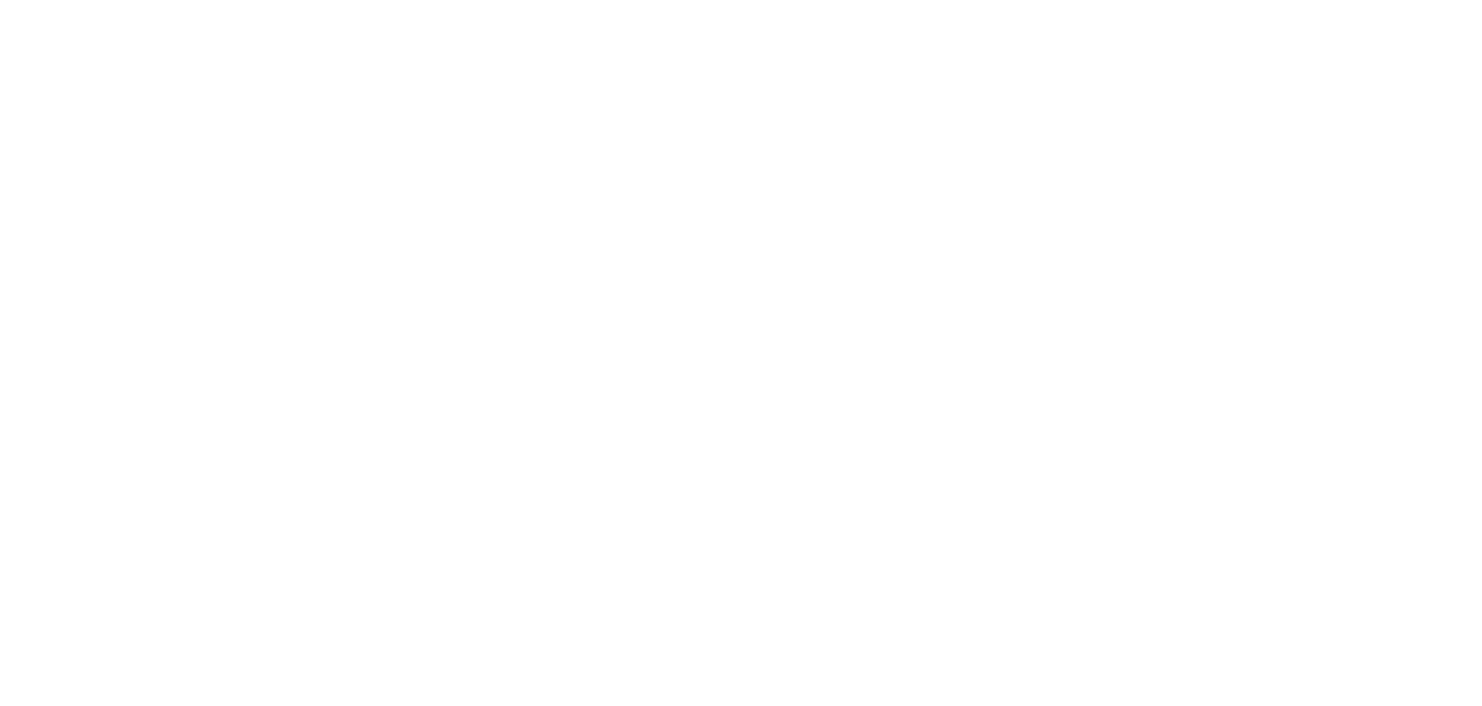 scroll, scrollTop: 0, scrollLeft: 0, axis: both 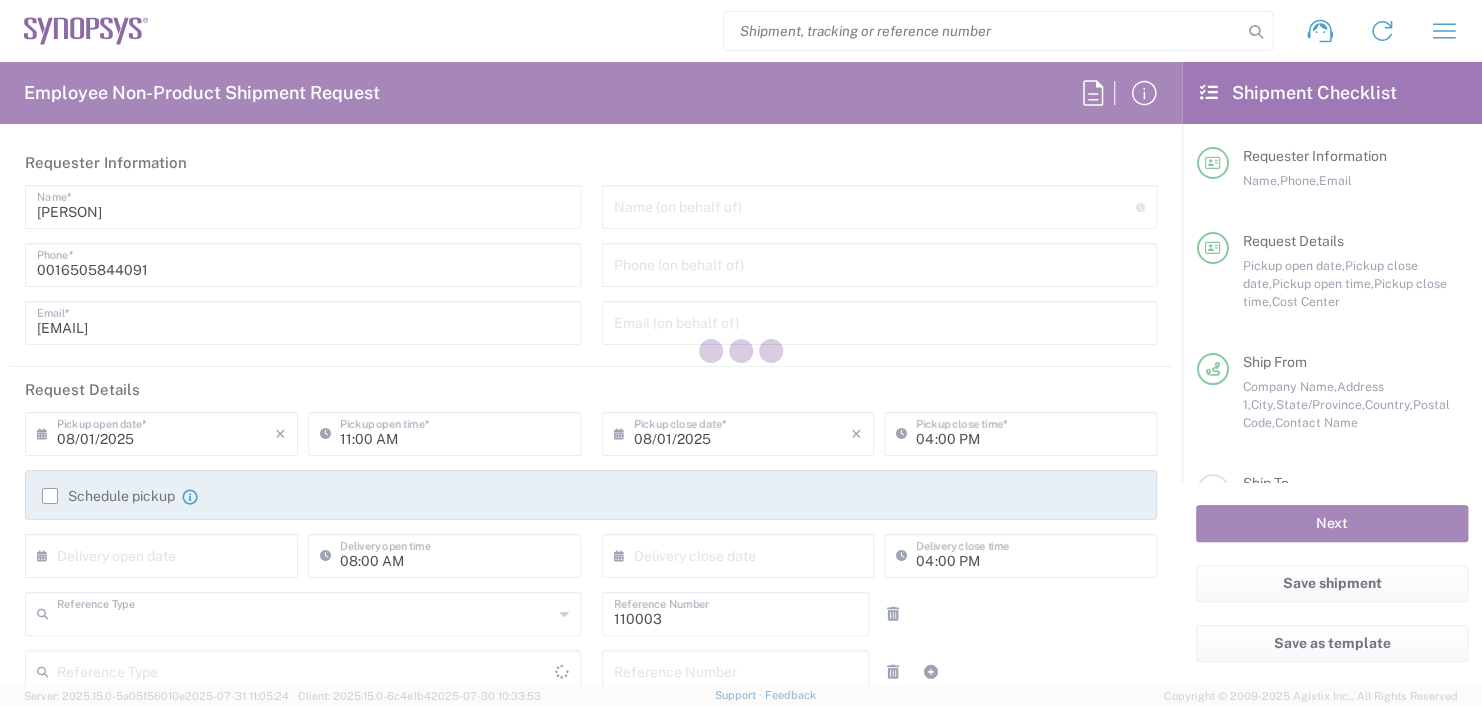 type on "Department" 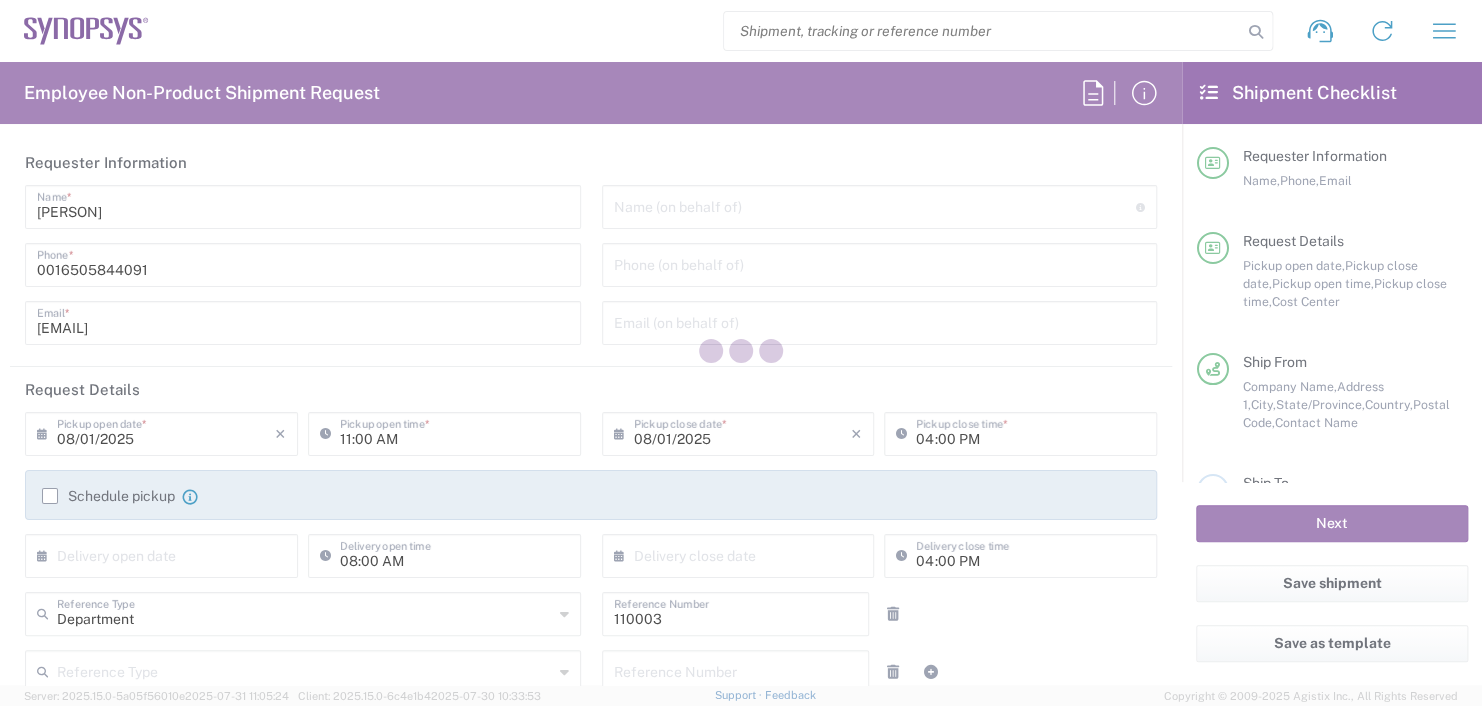 type on "United States" 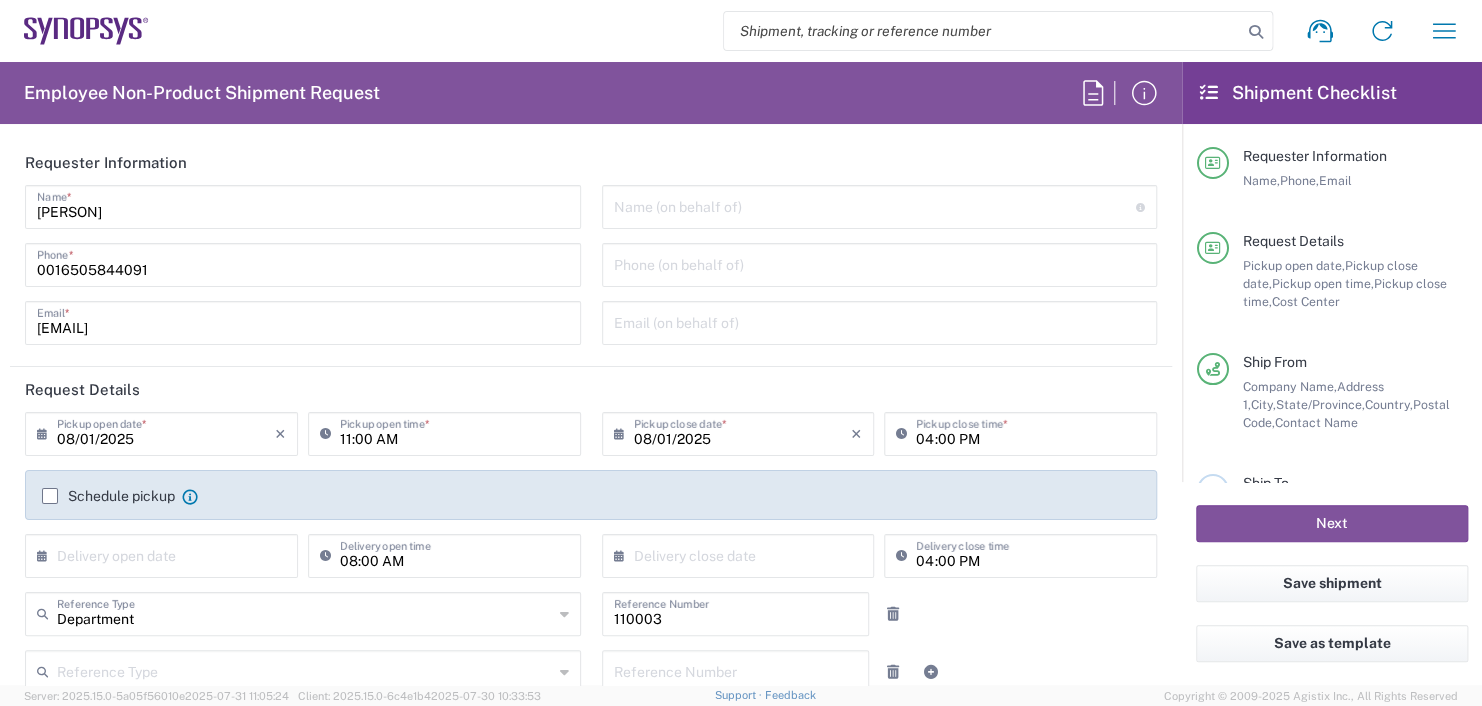 type on "Headquarters USSV" 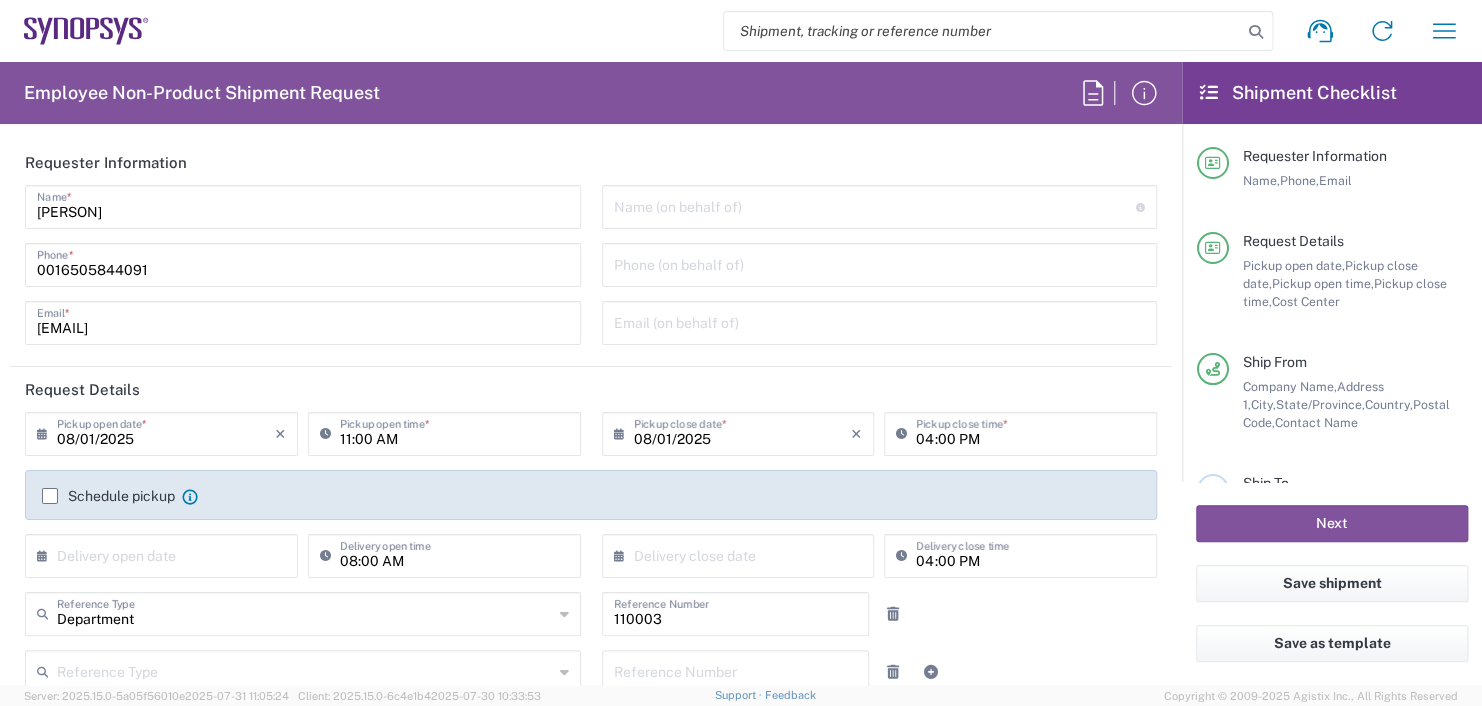 click at bounding box center (875, 205) 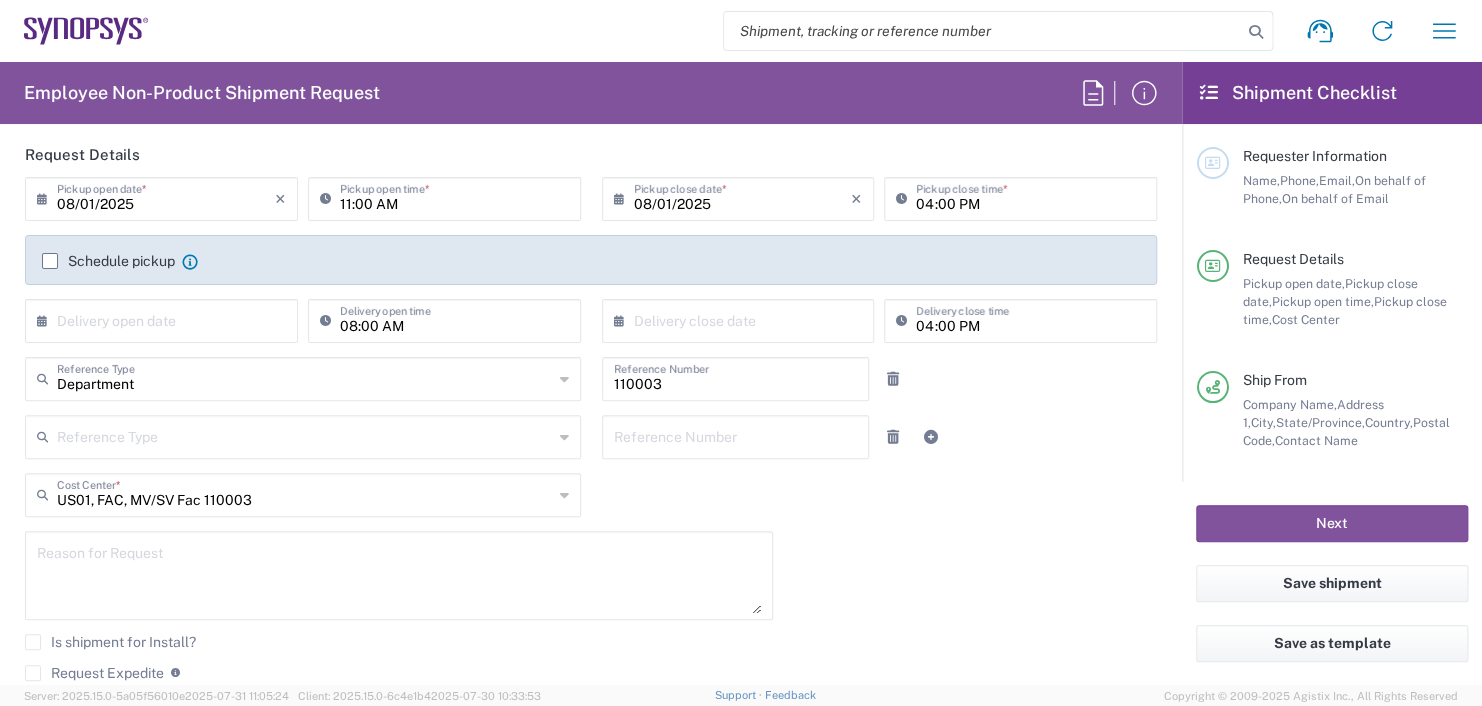 scroll, scrollTop: 200, scrollLeft: 0, axis: vertical 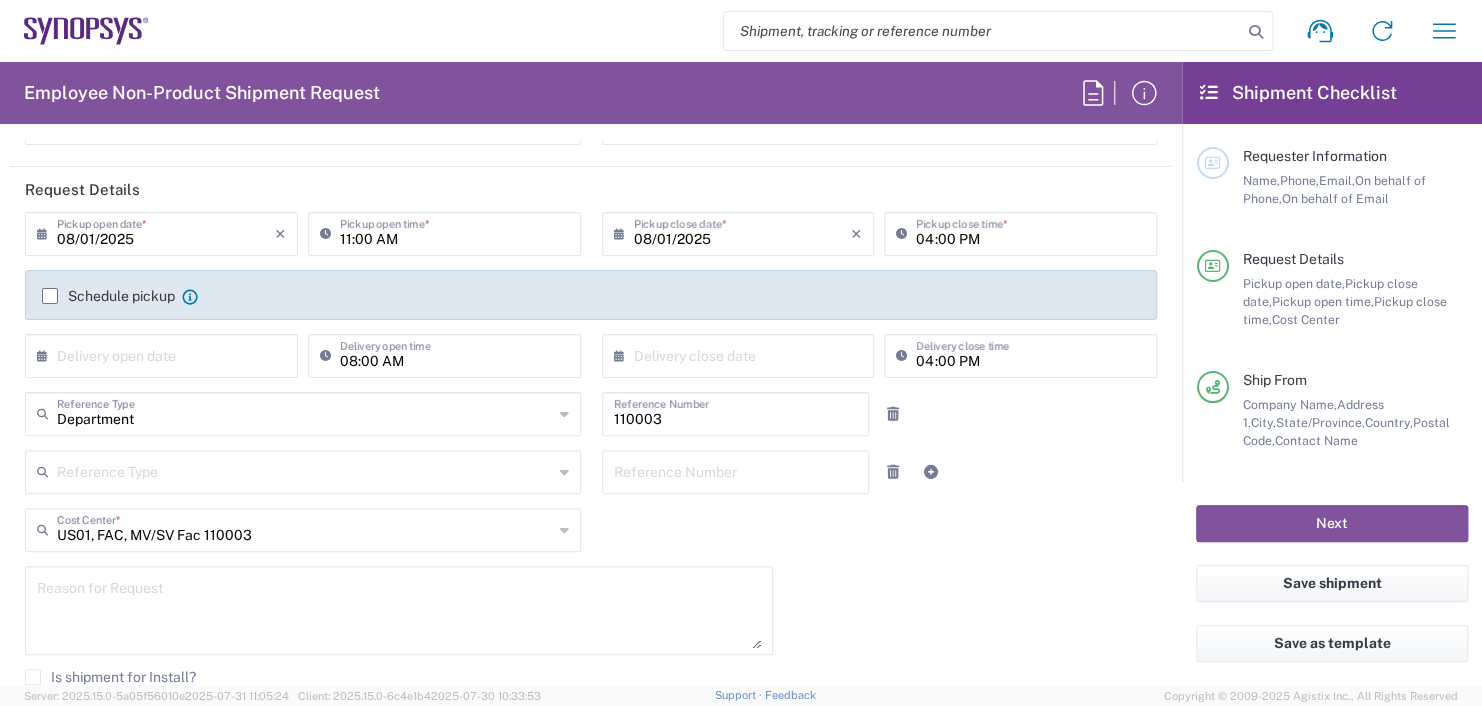 type on "[PERSON]" 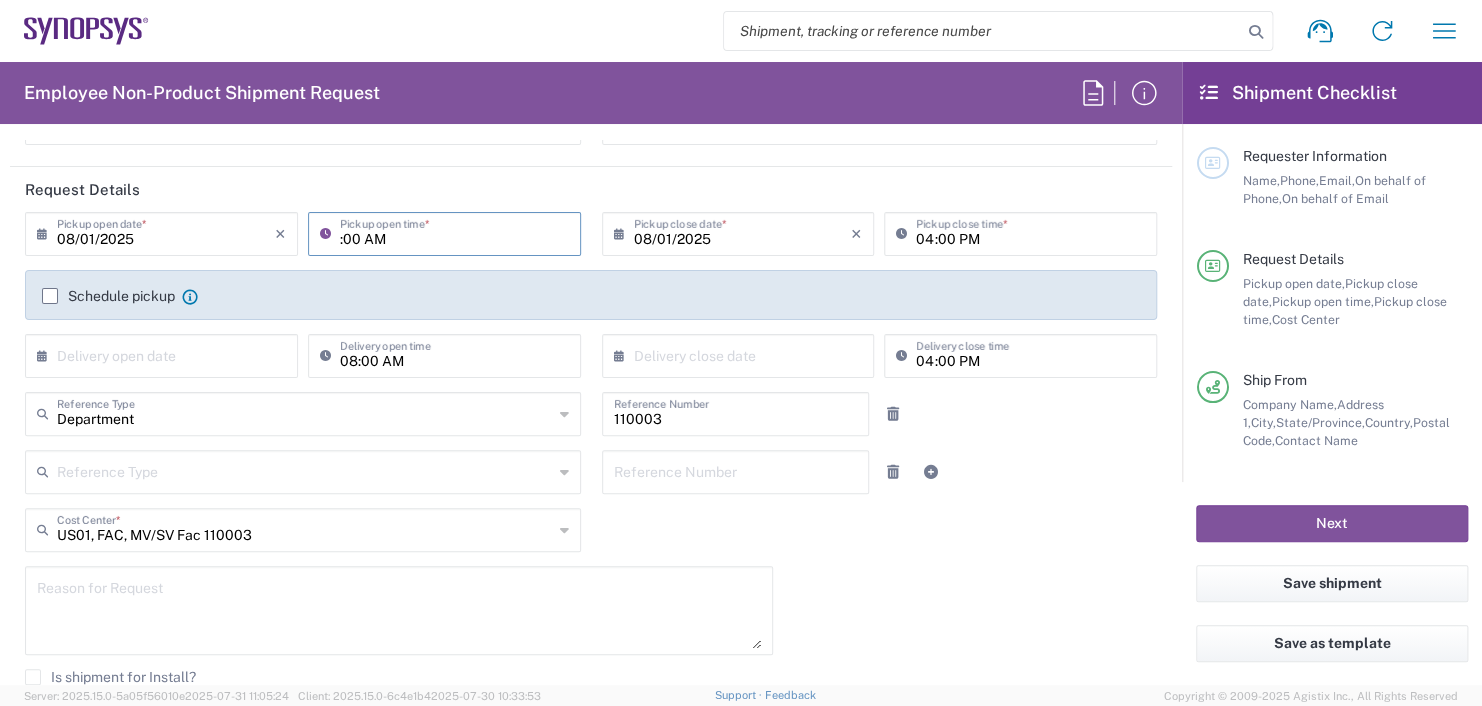 click on ":00 AM" at bounding box center (454, 232) 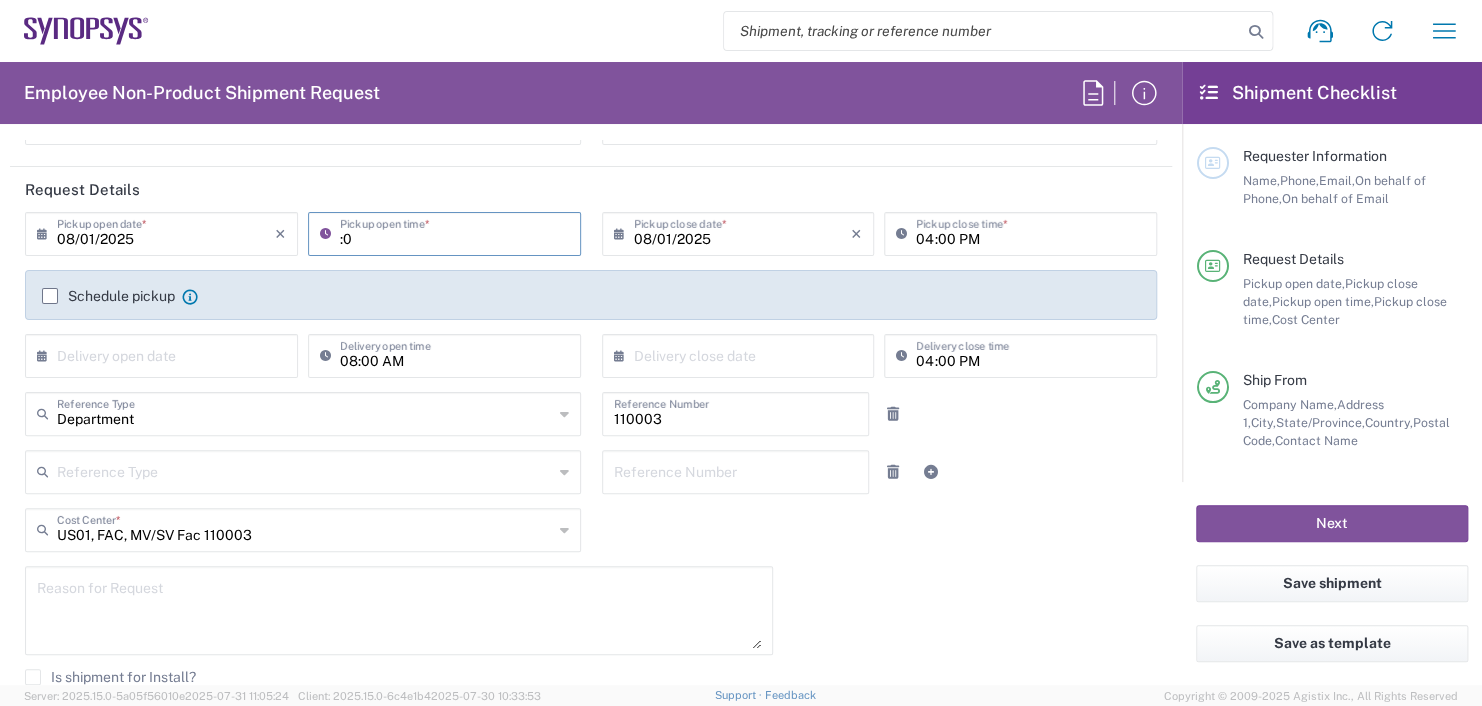 type on ":" 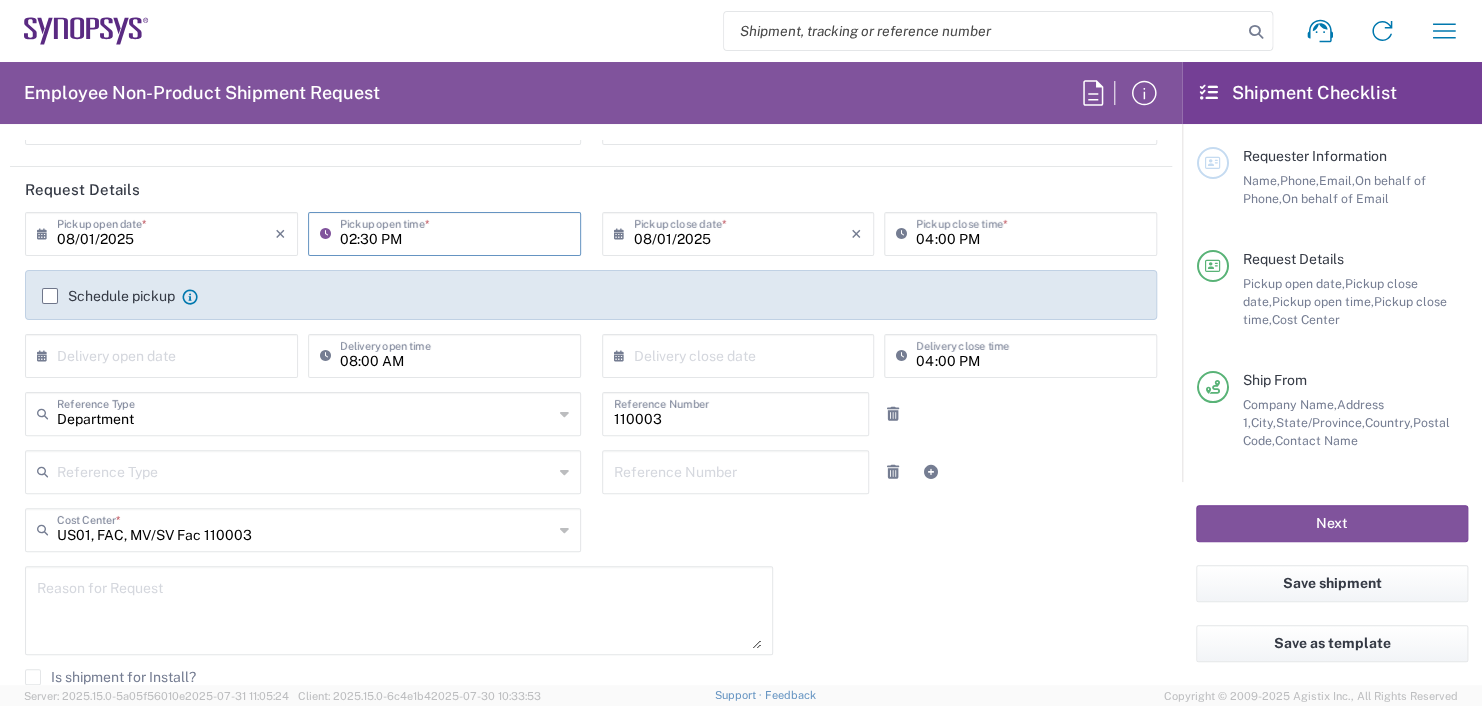 type on "02:30 PM" 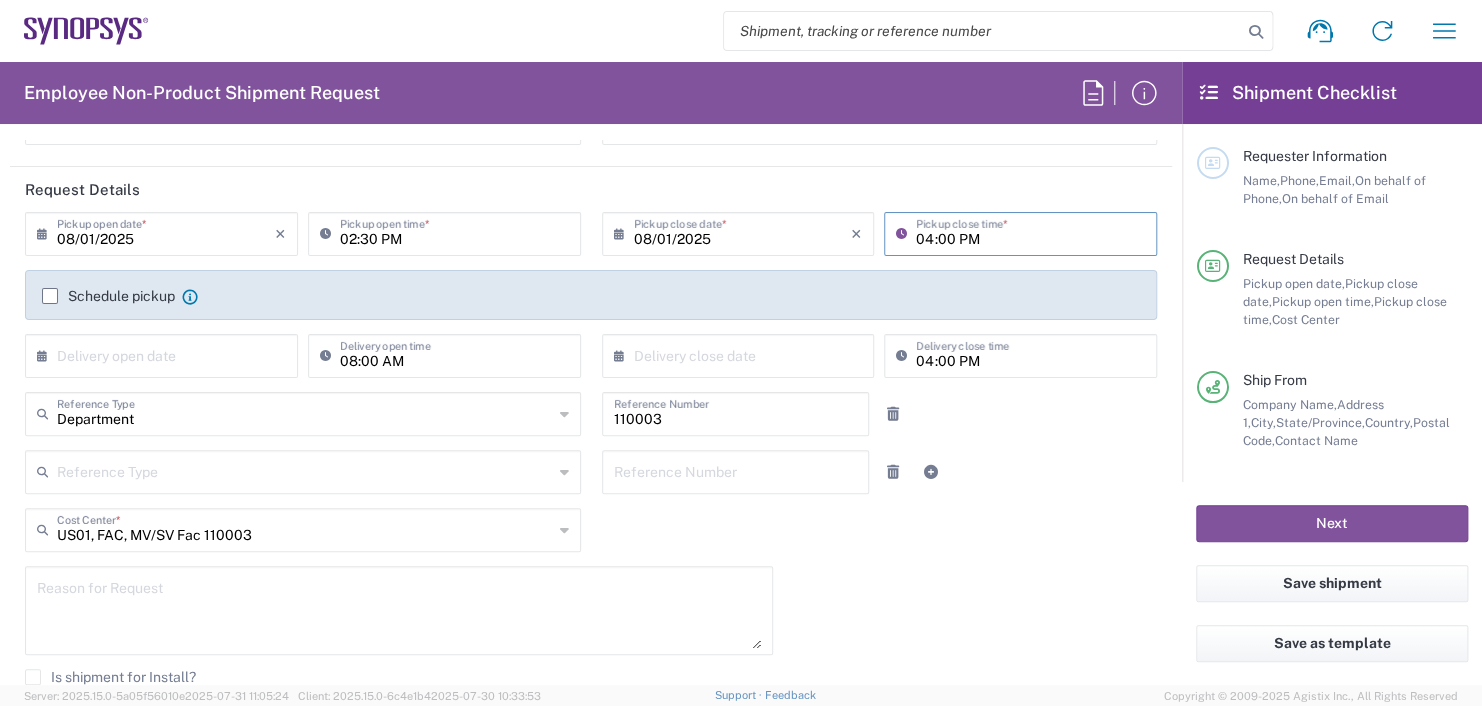 click on "04:00 PM" at bounding box center [1030, 232] 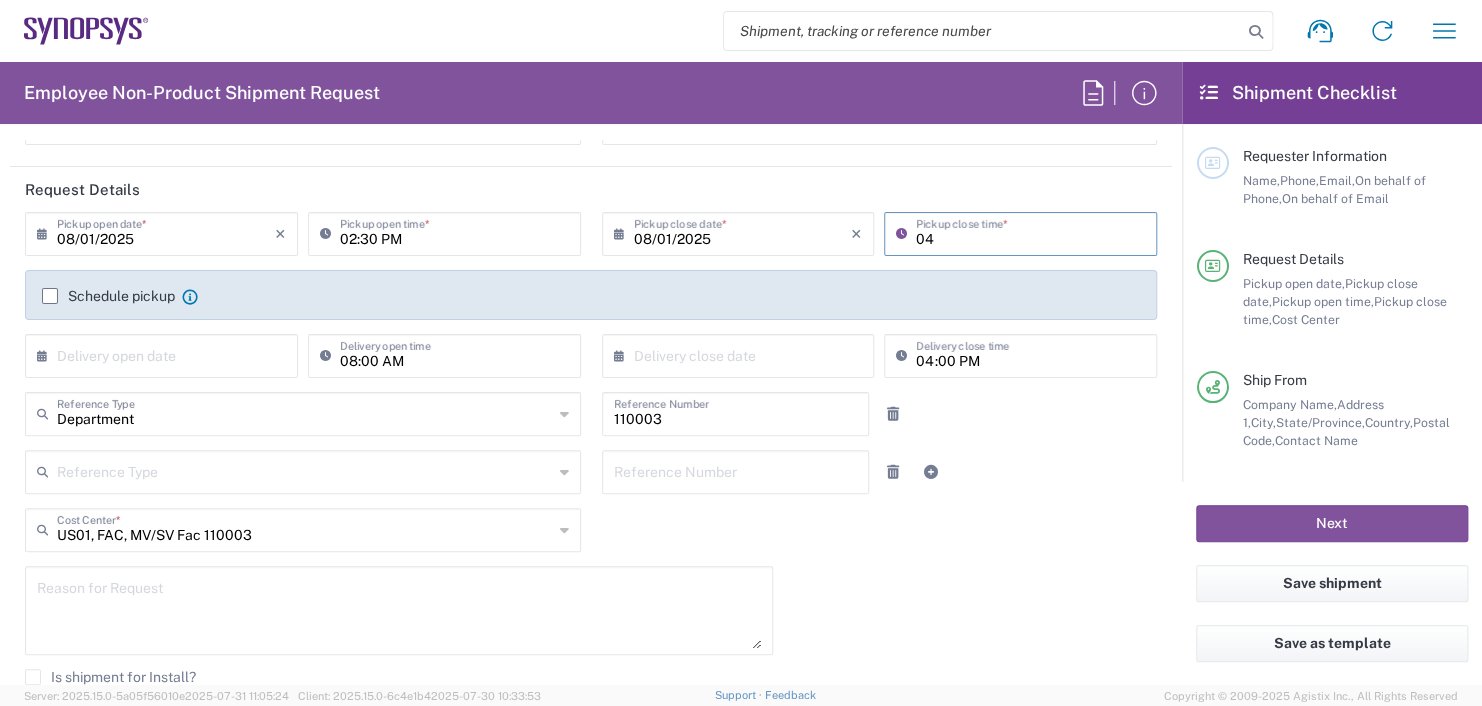 type on "0" 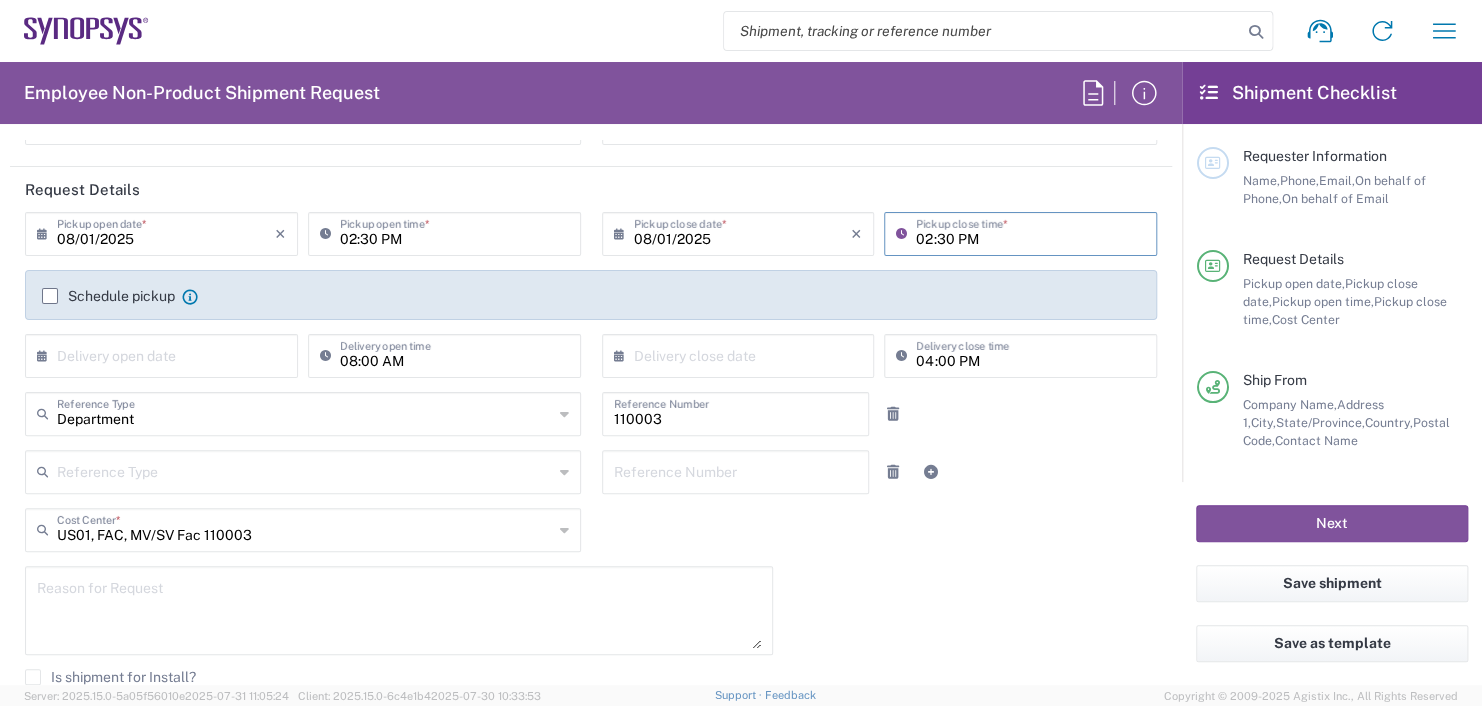 type on "02:30 PM" 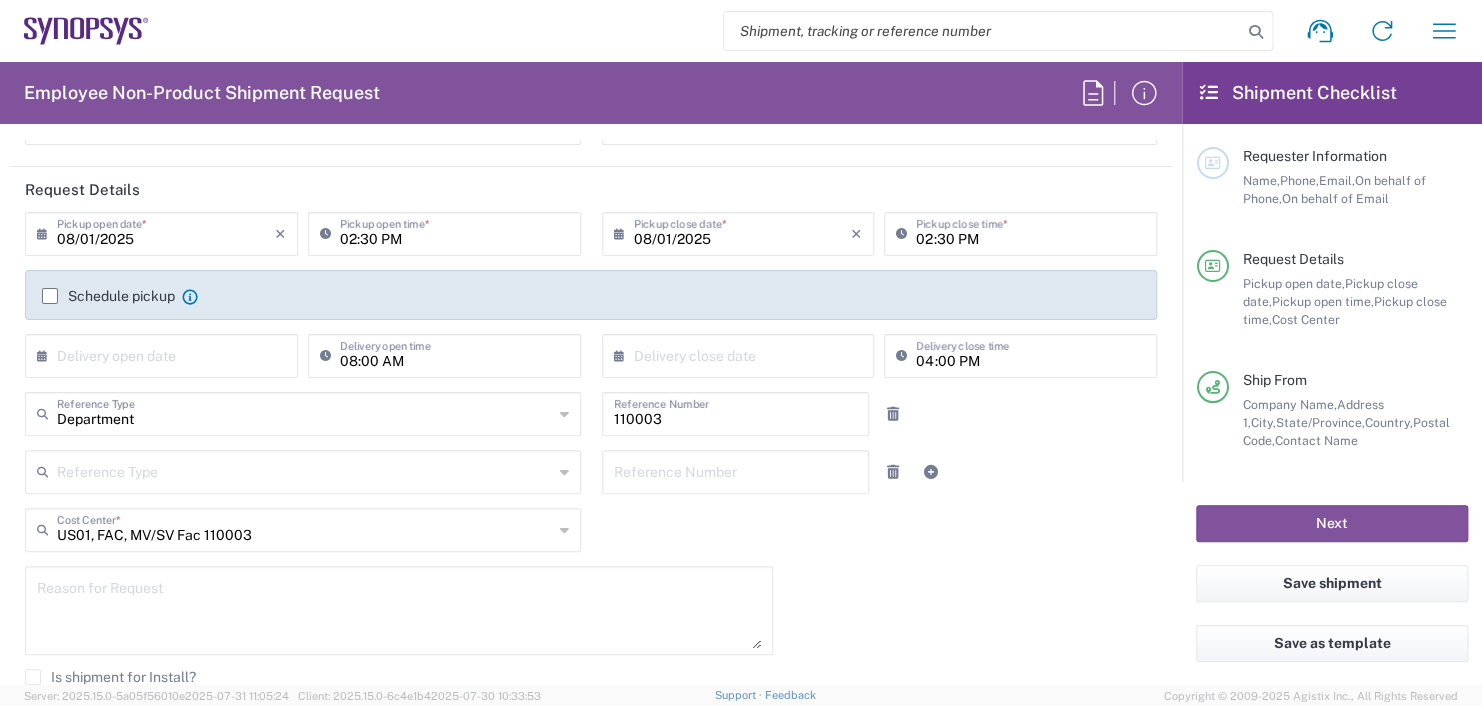 click at bounding box center [166, 354] 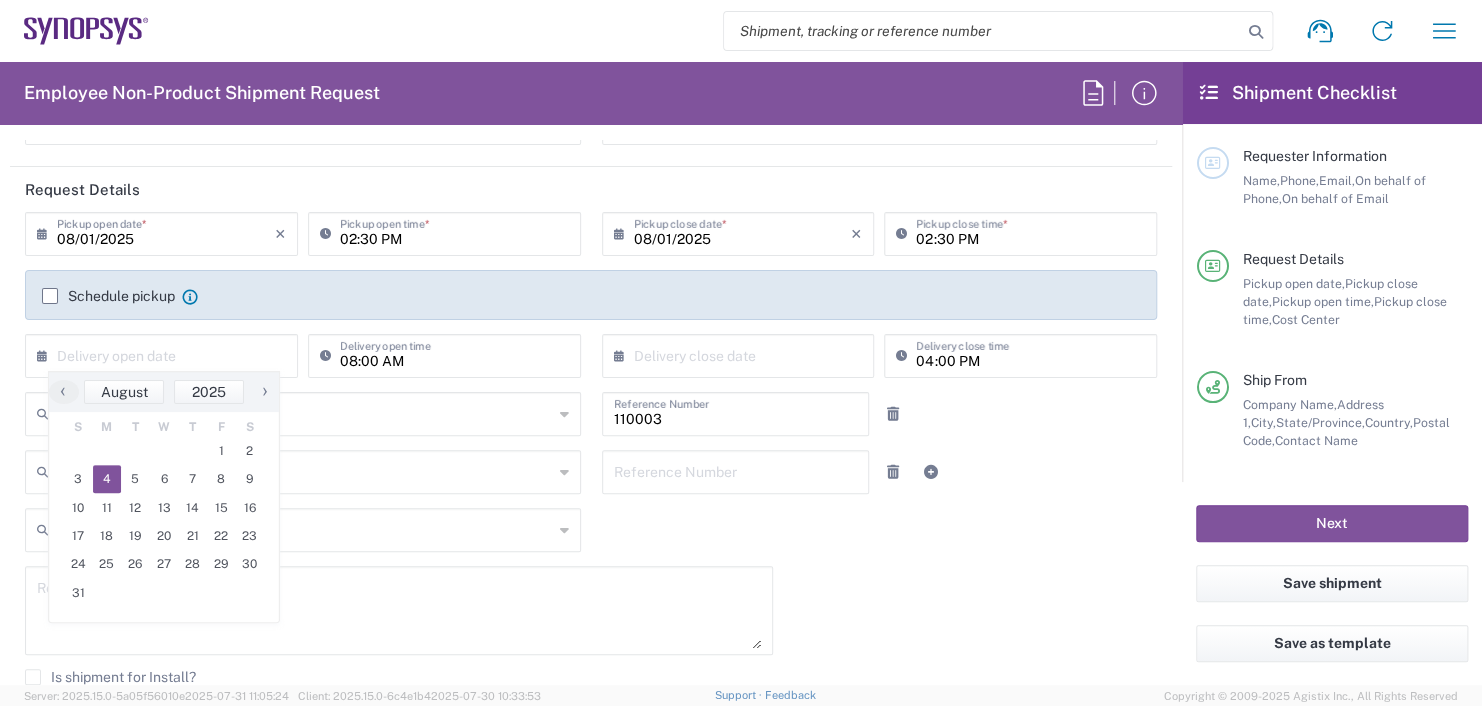 click on "4" 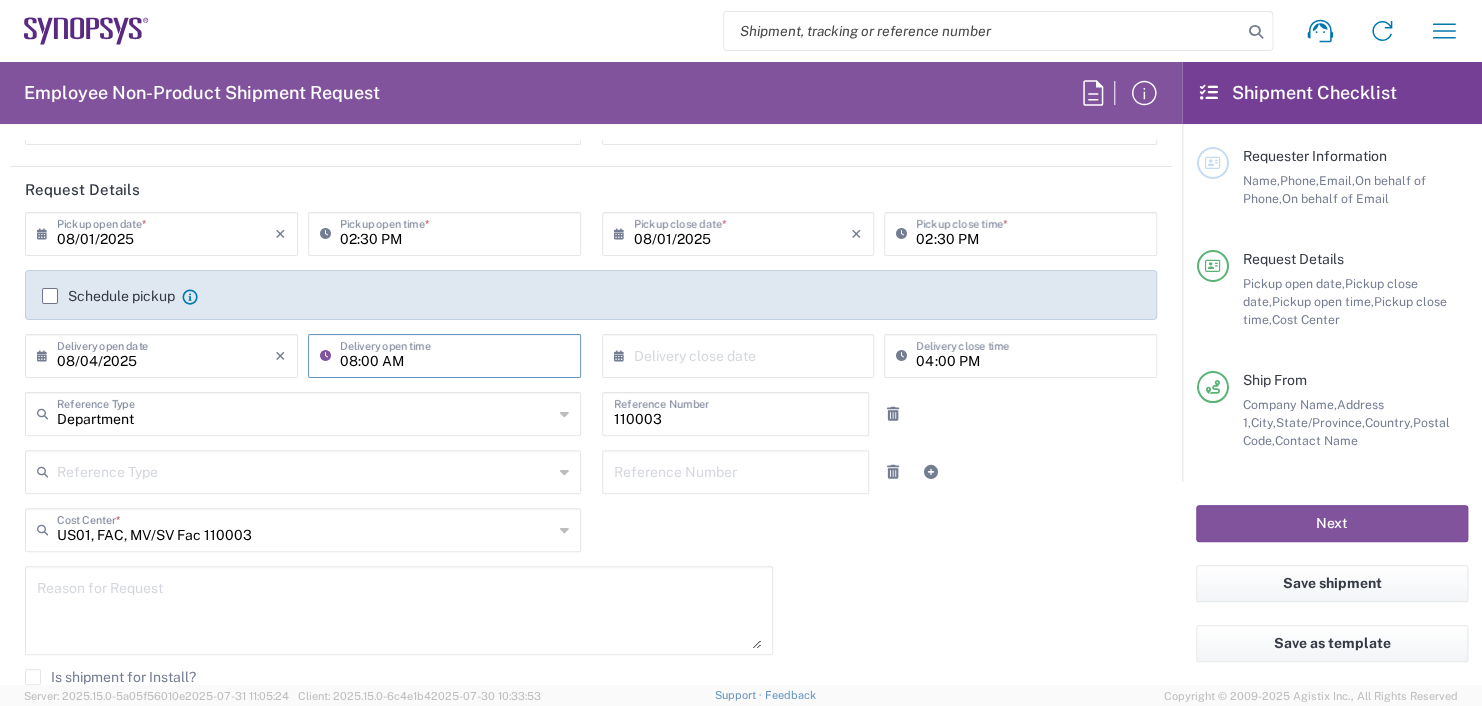 click on "08:00 AM" at bounding box center [454, 354] 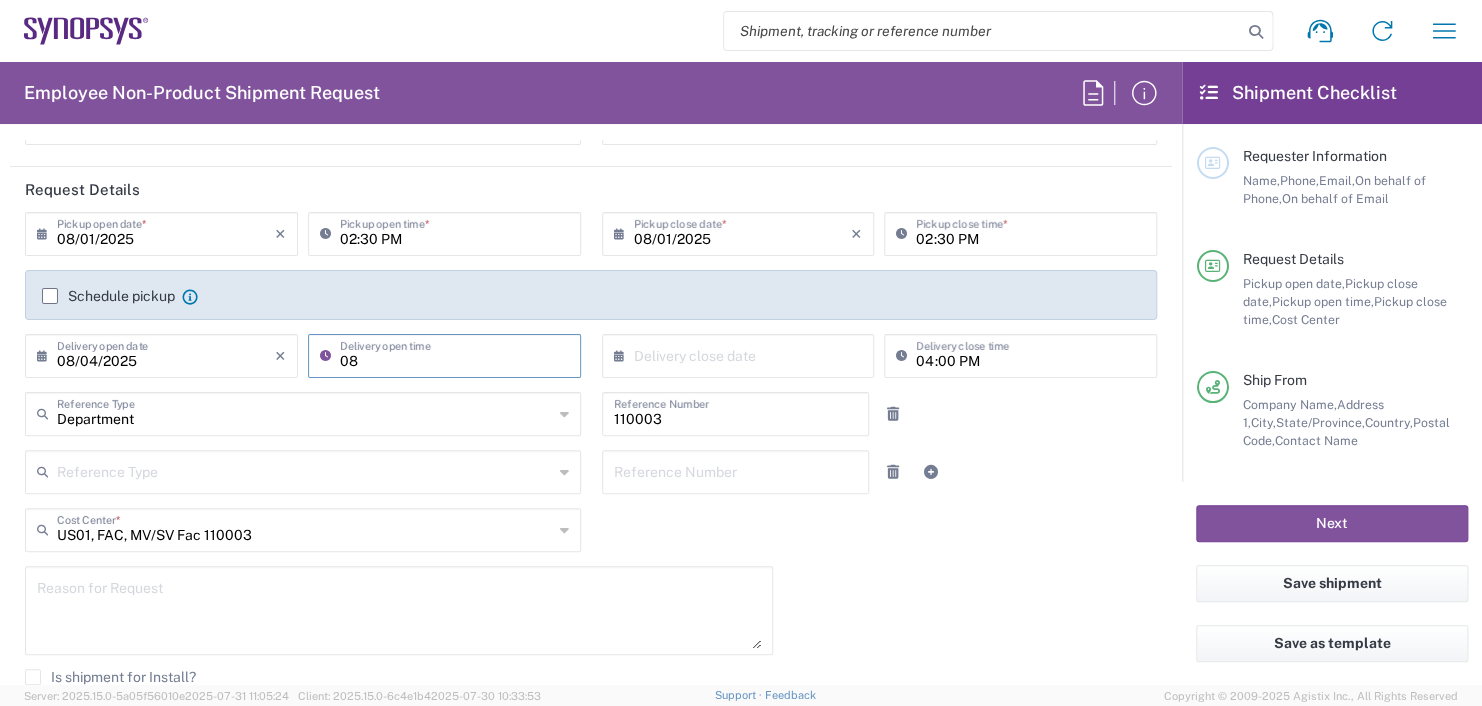 type on "0" 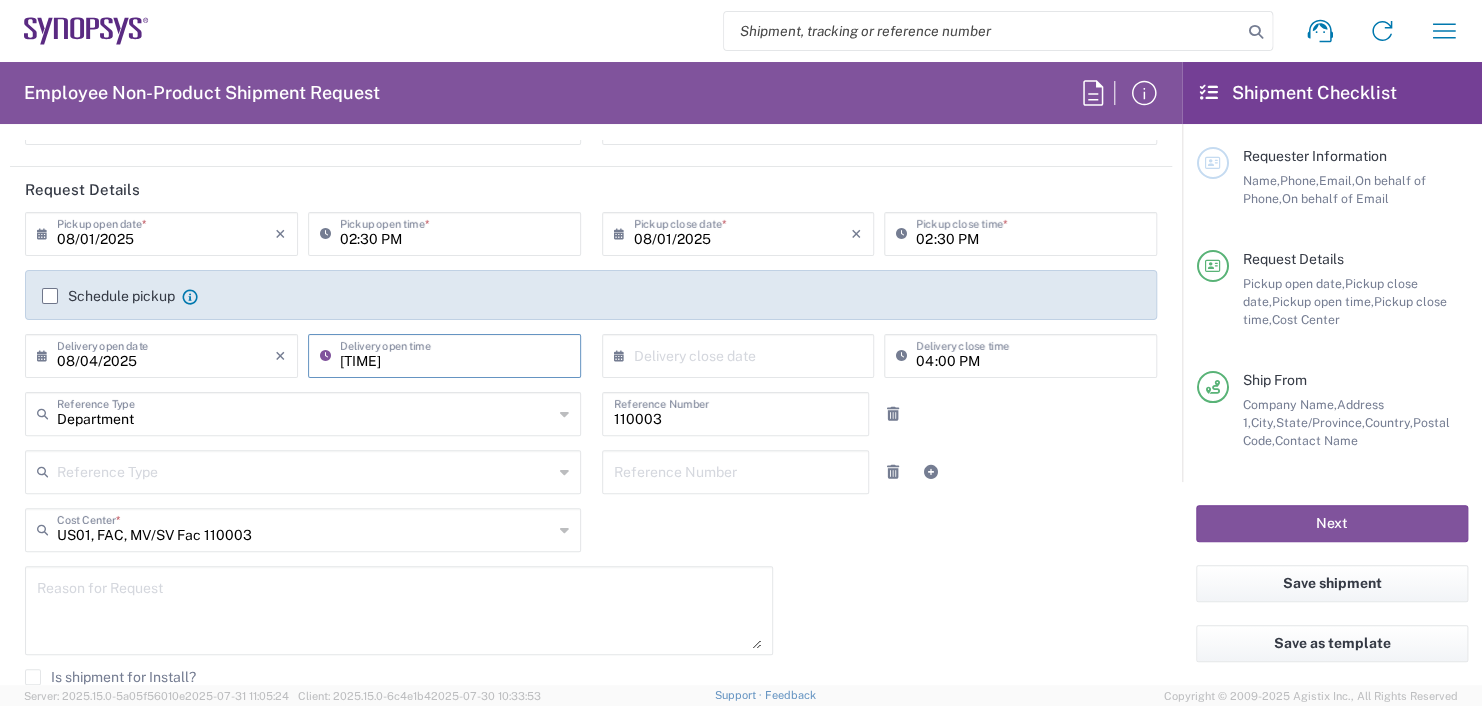 type on "11:00 AM" 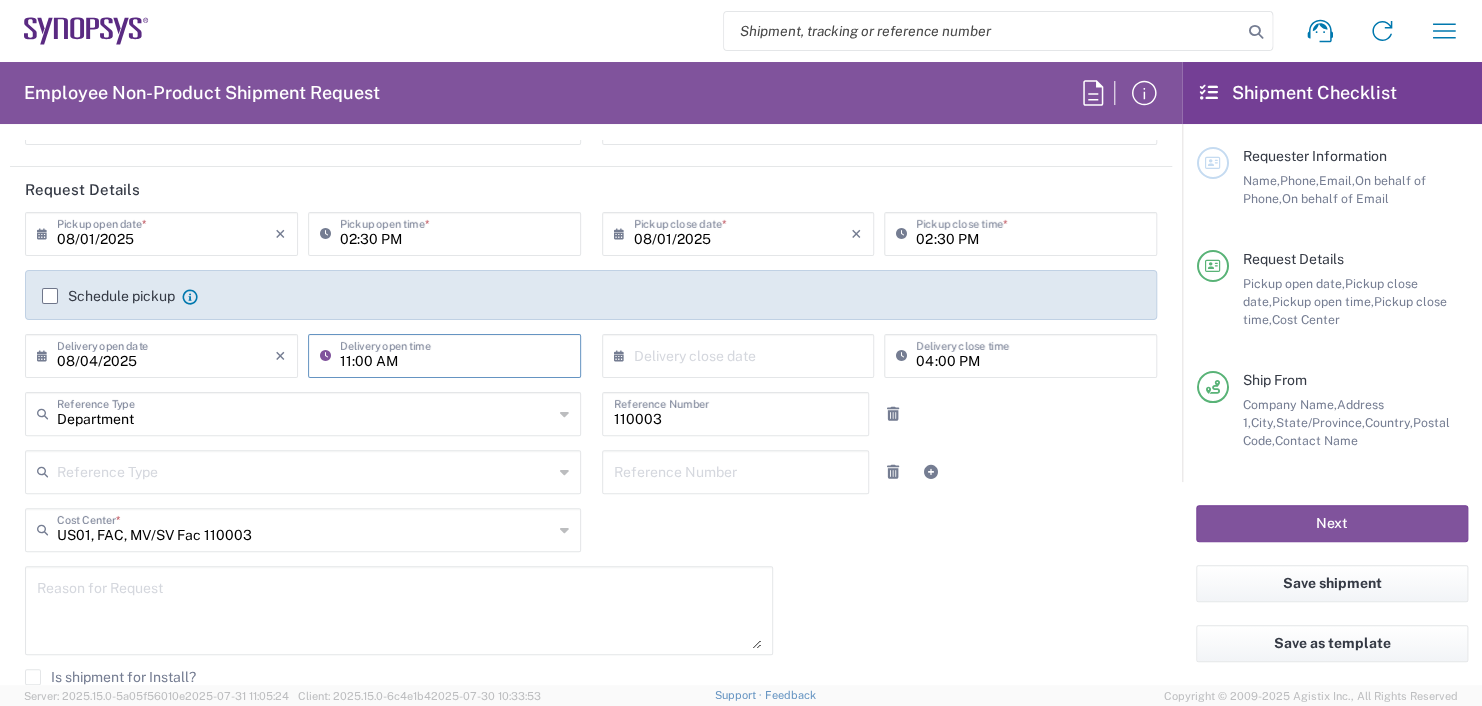 click at bounding box center [743, 354] 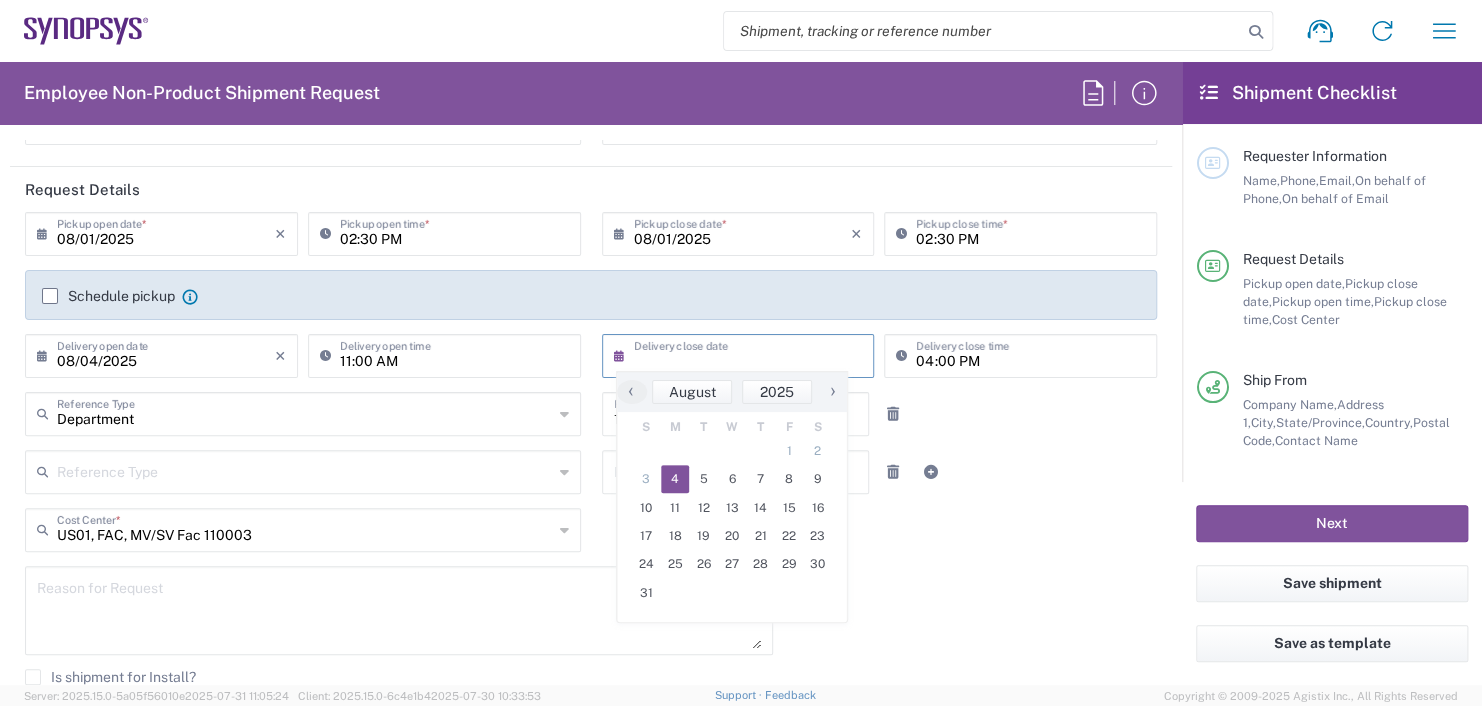 click on "4" 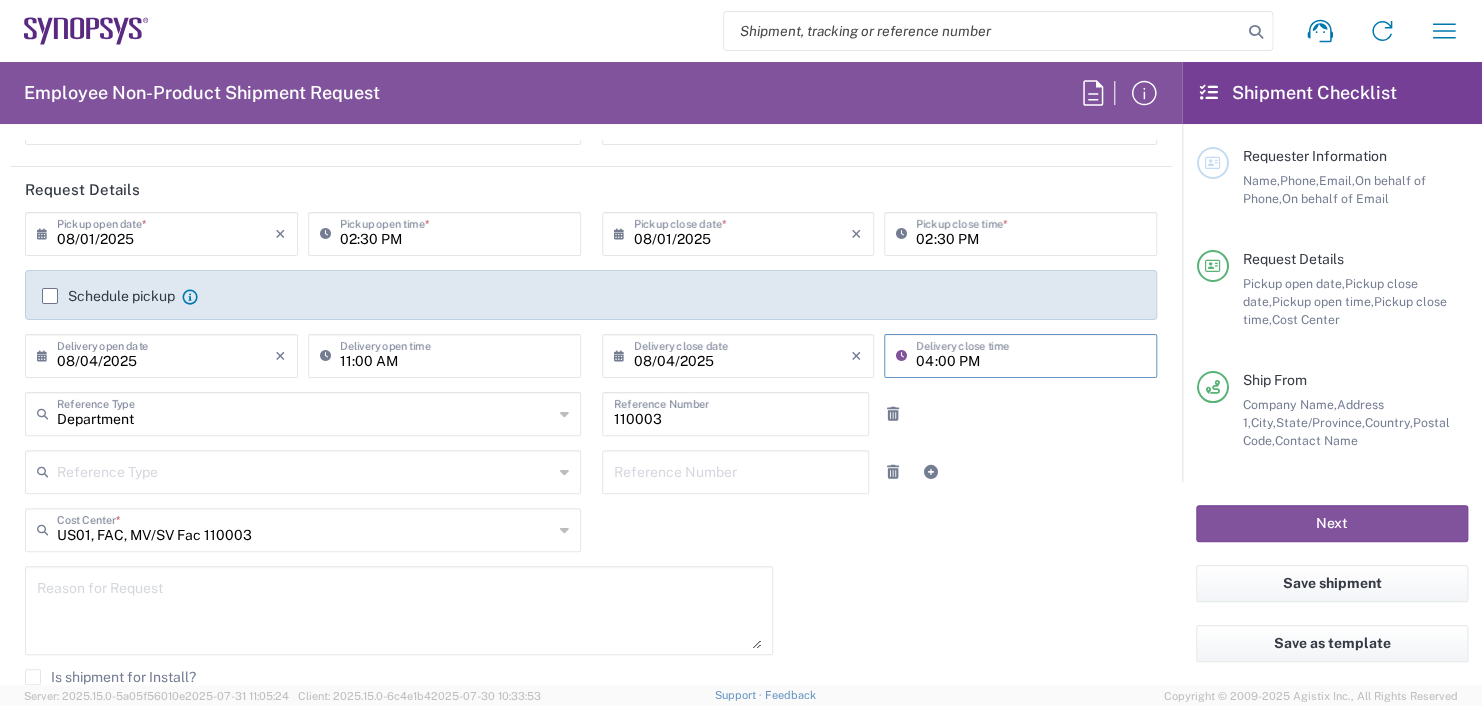click on "04:00 PM" at bounding box center [1030, 354] 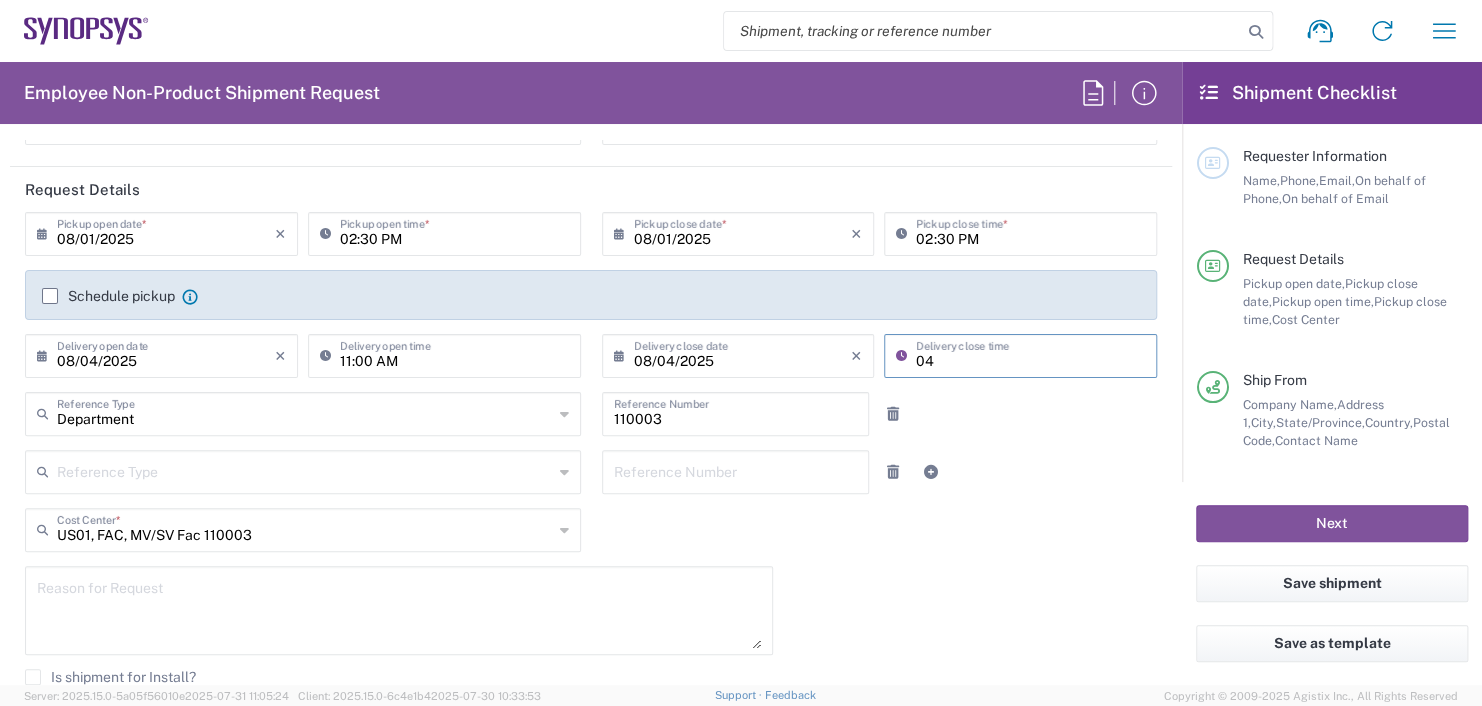 type on "0" 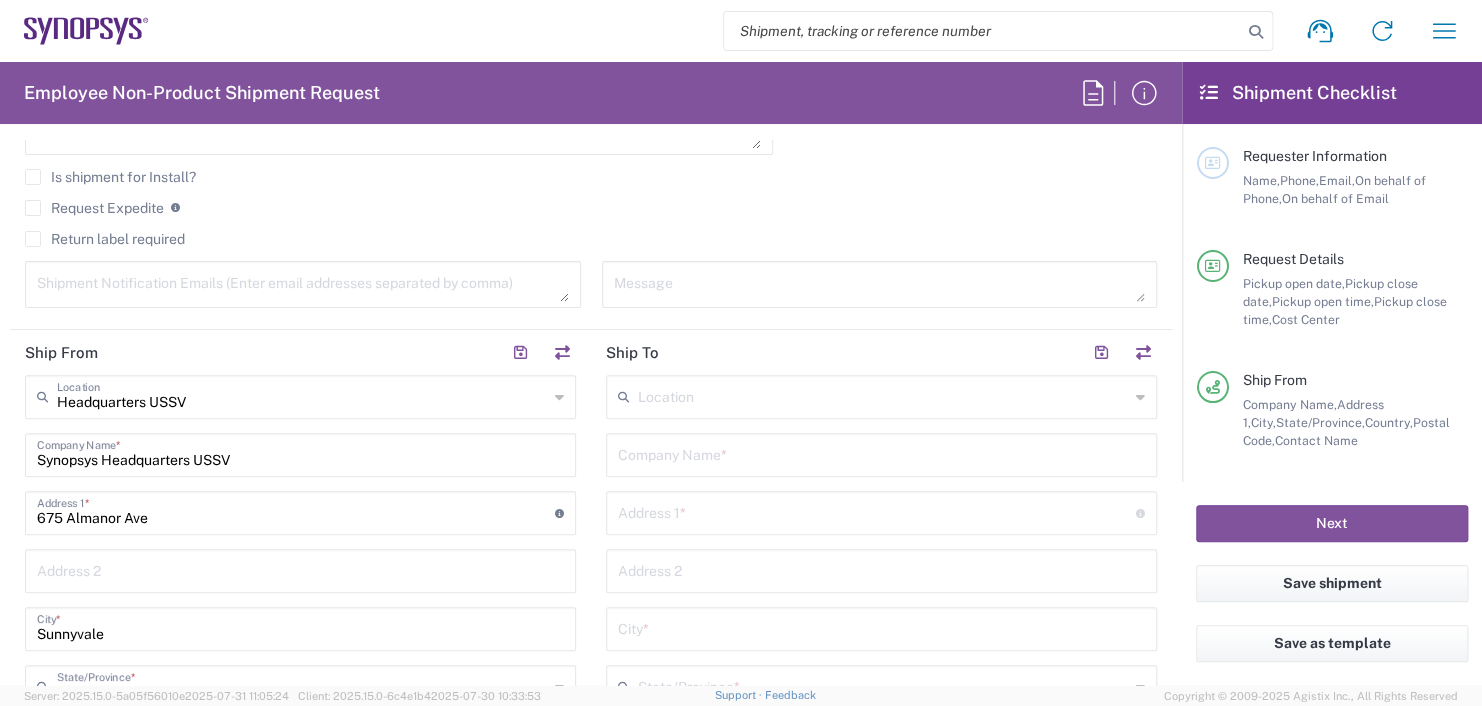 scroll, scrollTop: 800, scrollLeft: 0, axis: vertical 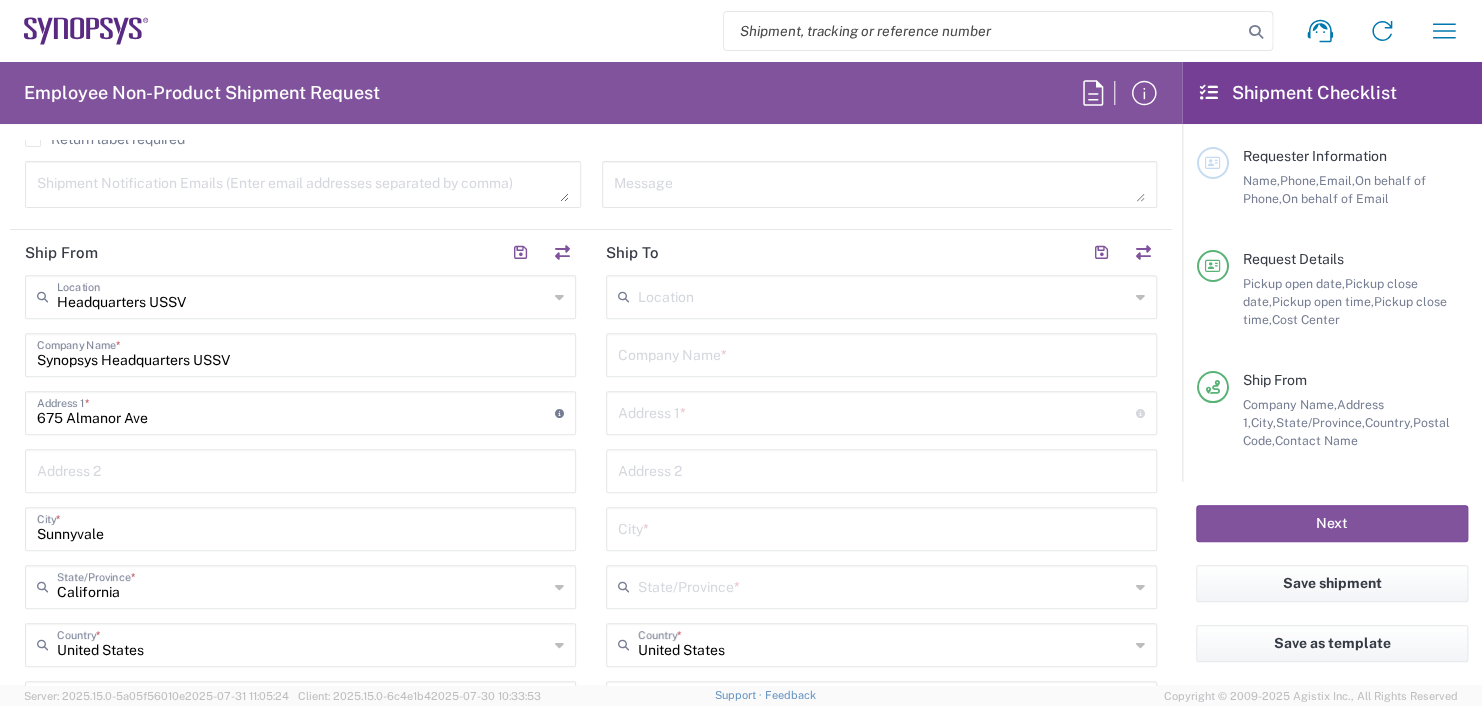 type on "11:00 AM" 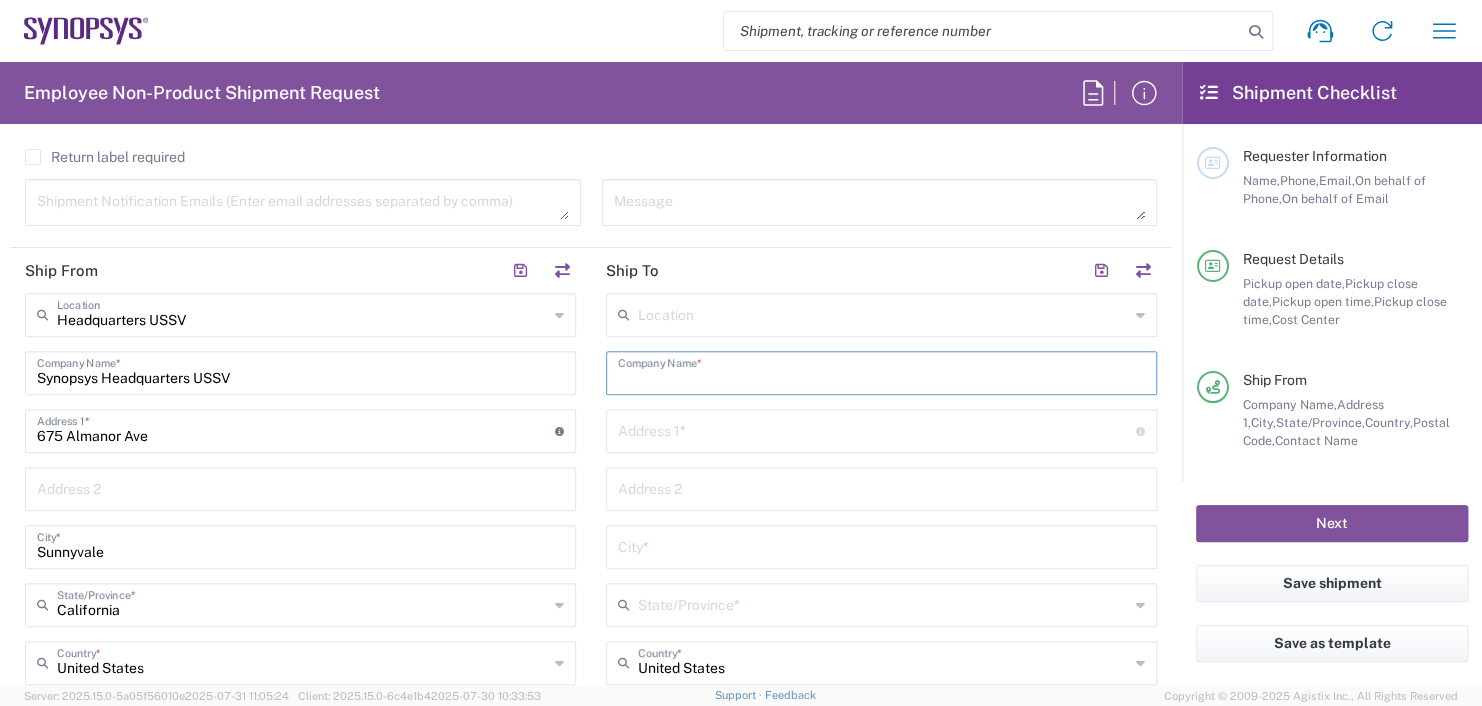 click at bounding box center (881, 371) 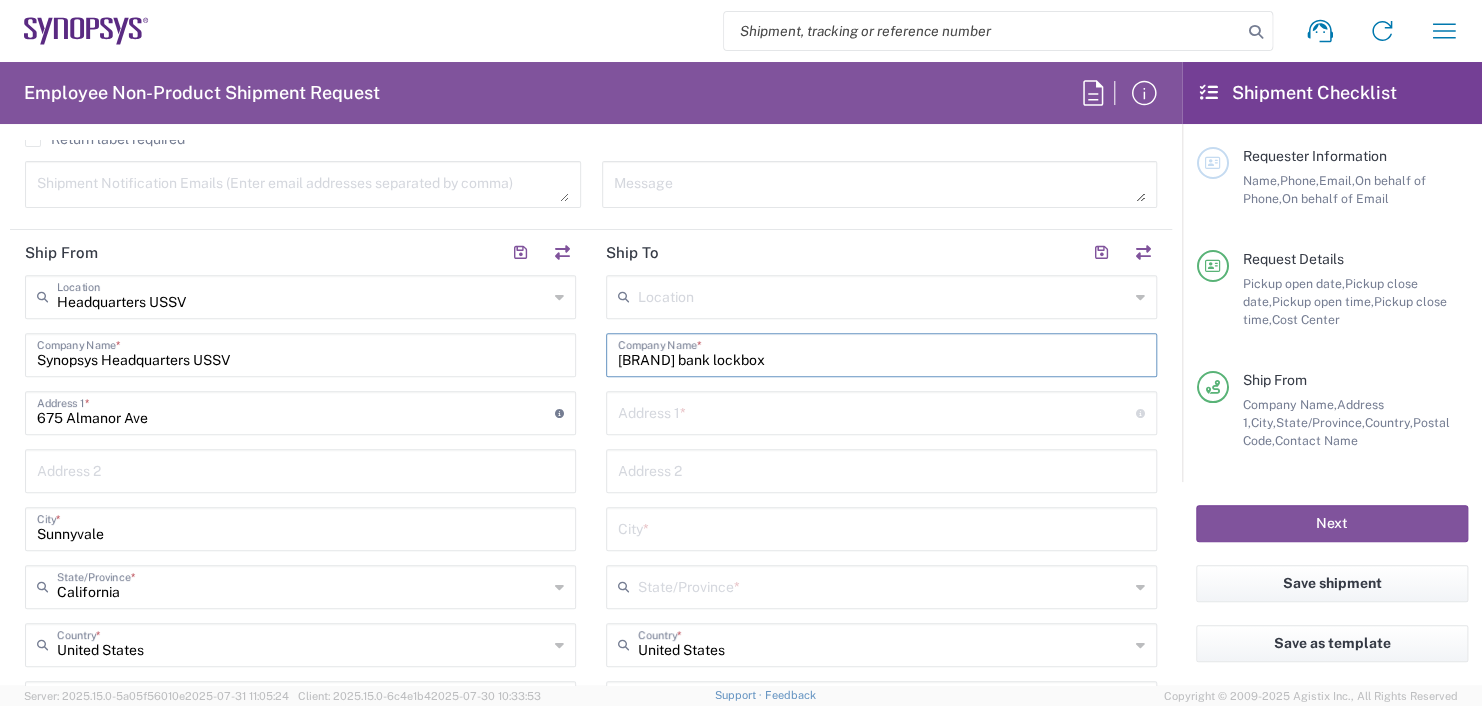click on "[BRAND] bank lockbox" at bounding box center (881, 353) 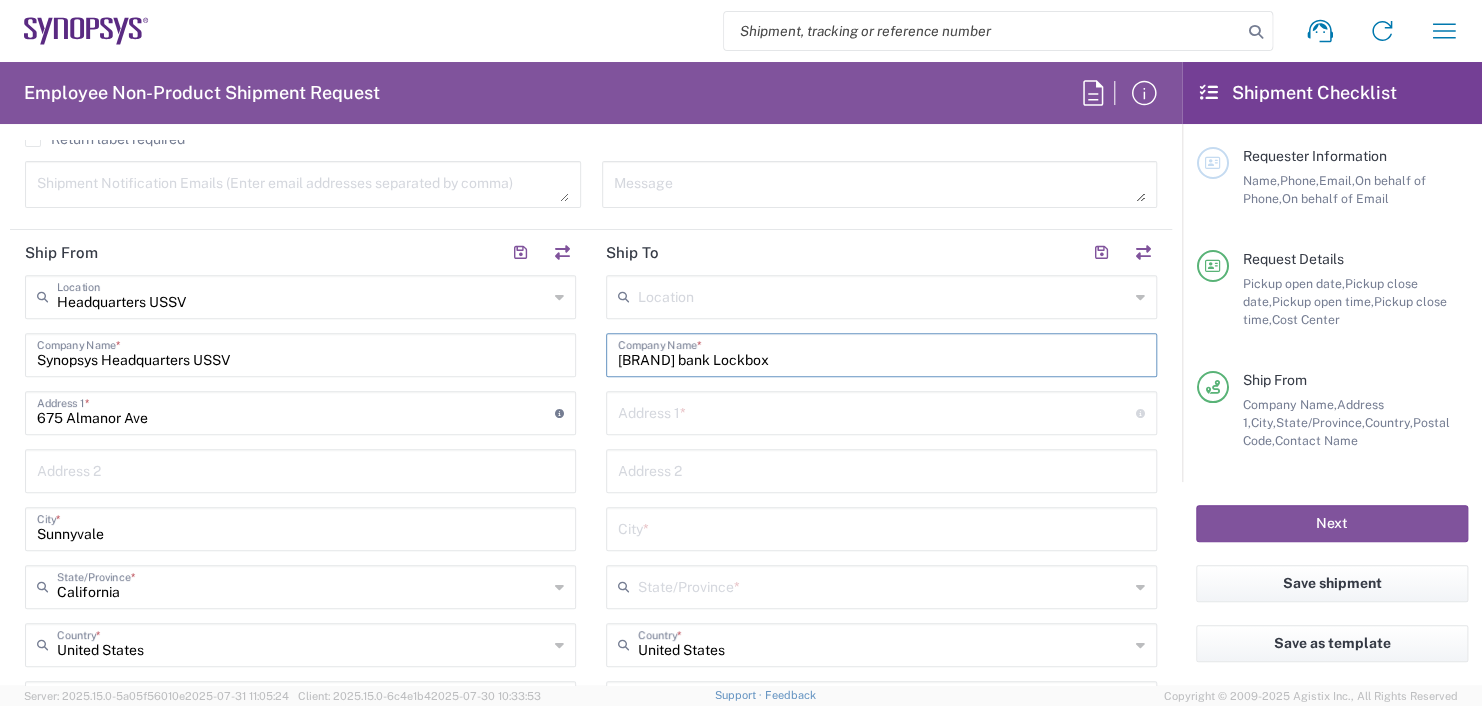 click on "[BRAND] bank Lockbox" at bounding box center [881, 353] 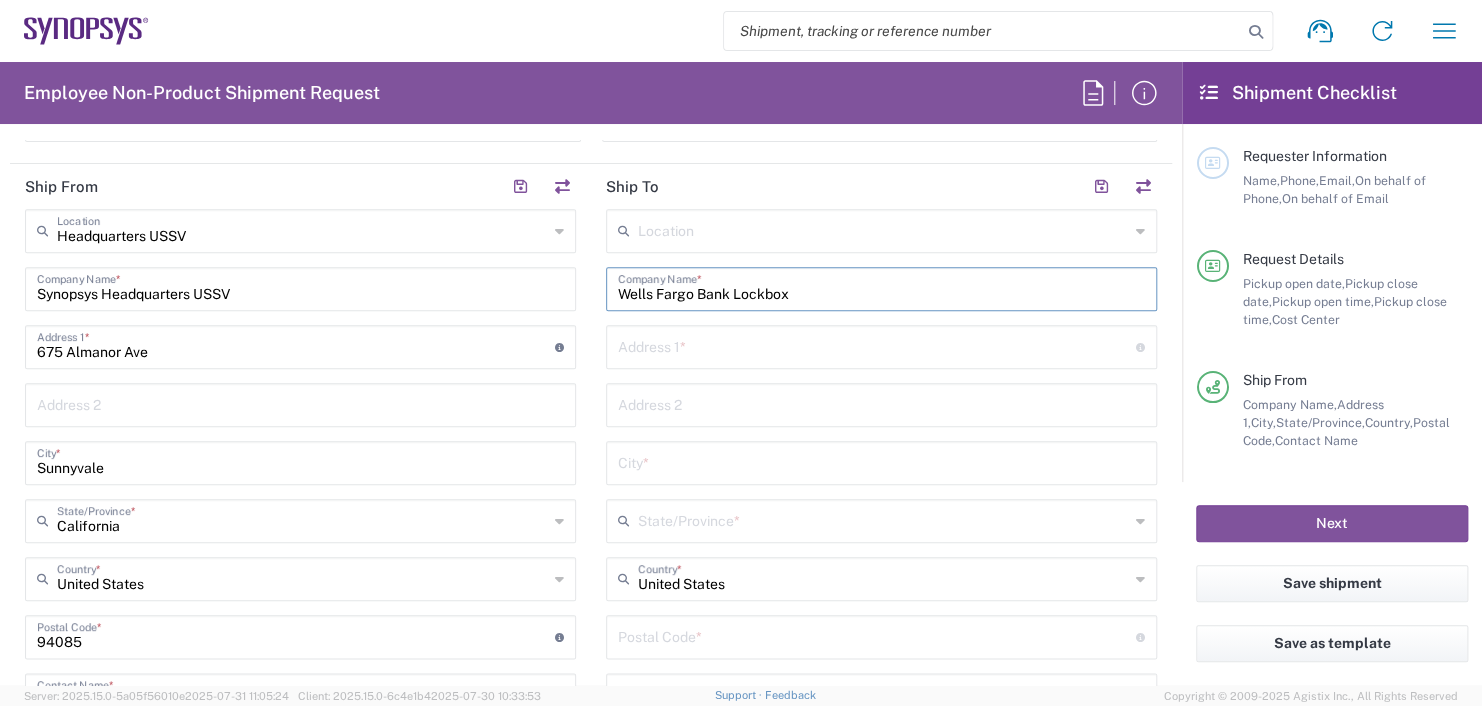scroll, scrollTop: 918, scrollLeft: 0, axis: vertical 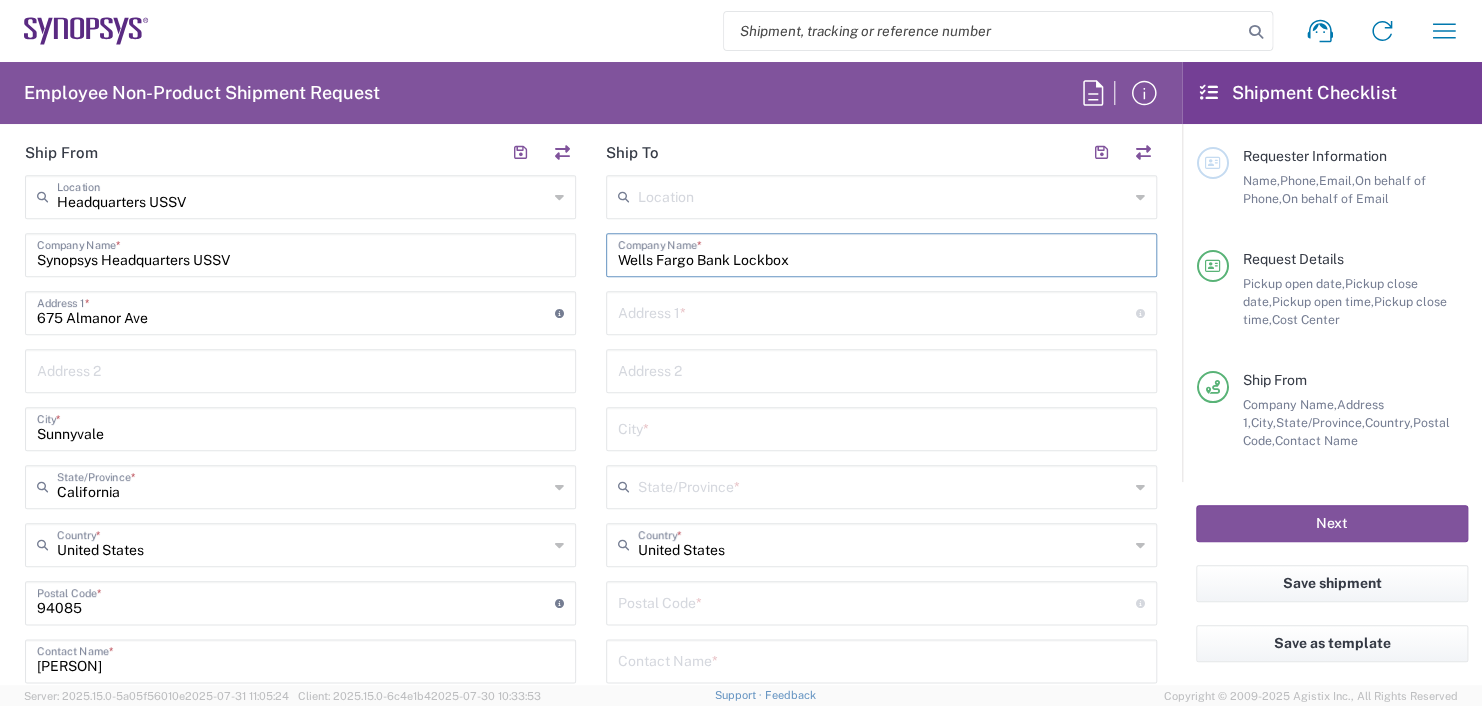 type on "Wells Fargo Bank Lockbox" 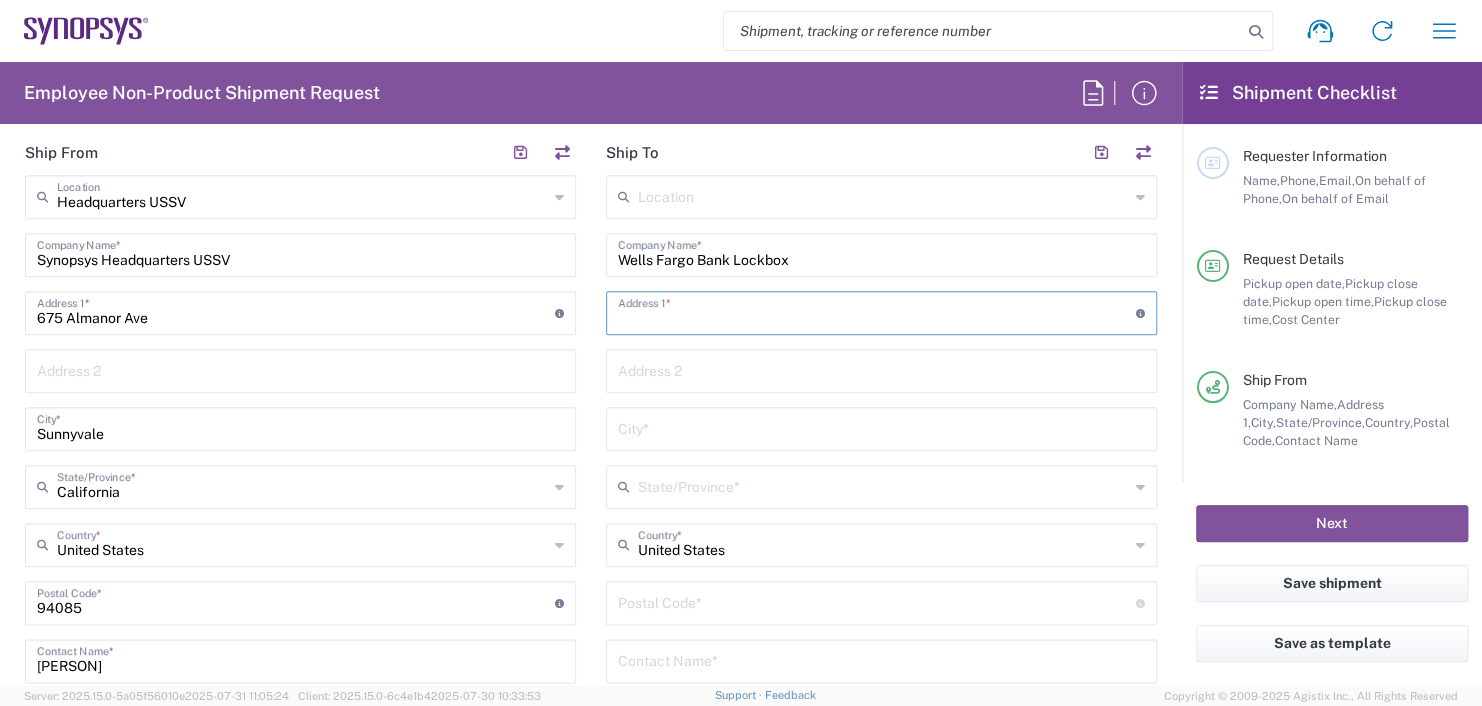 click at bounding box center [877, 311] 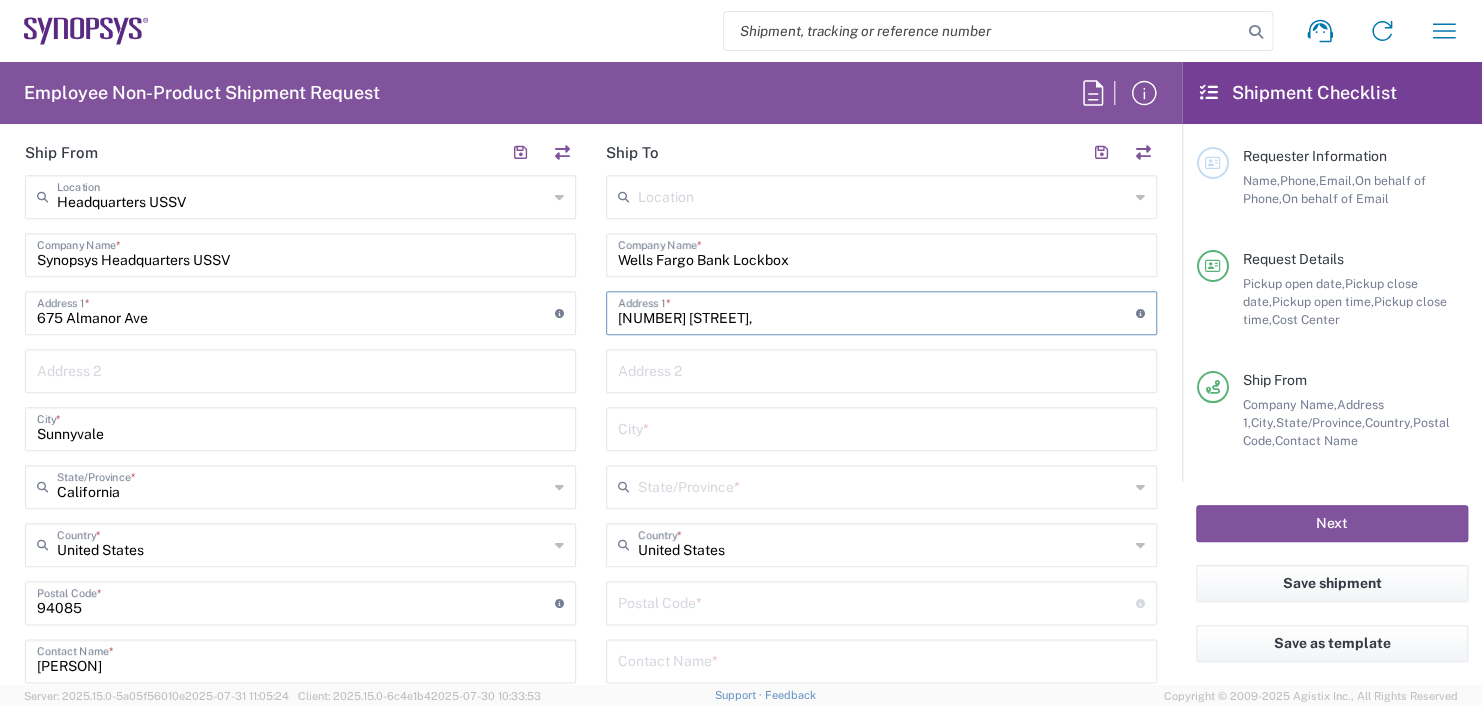 type on "[CITY]," 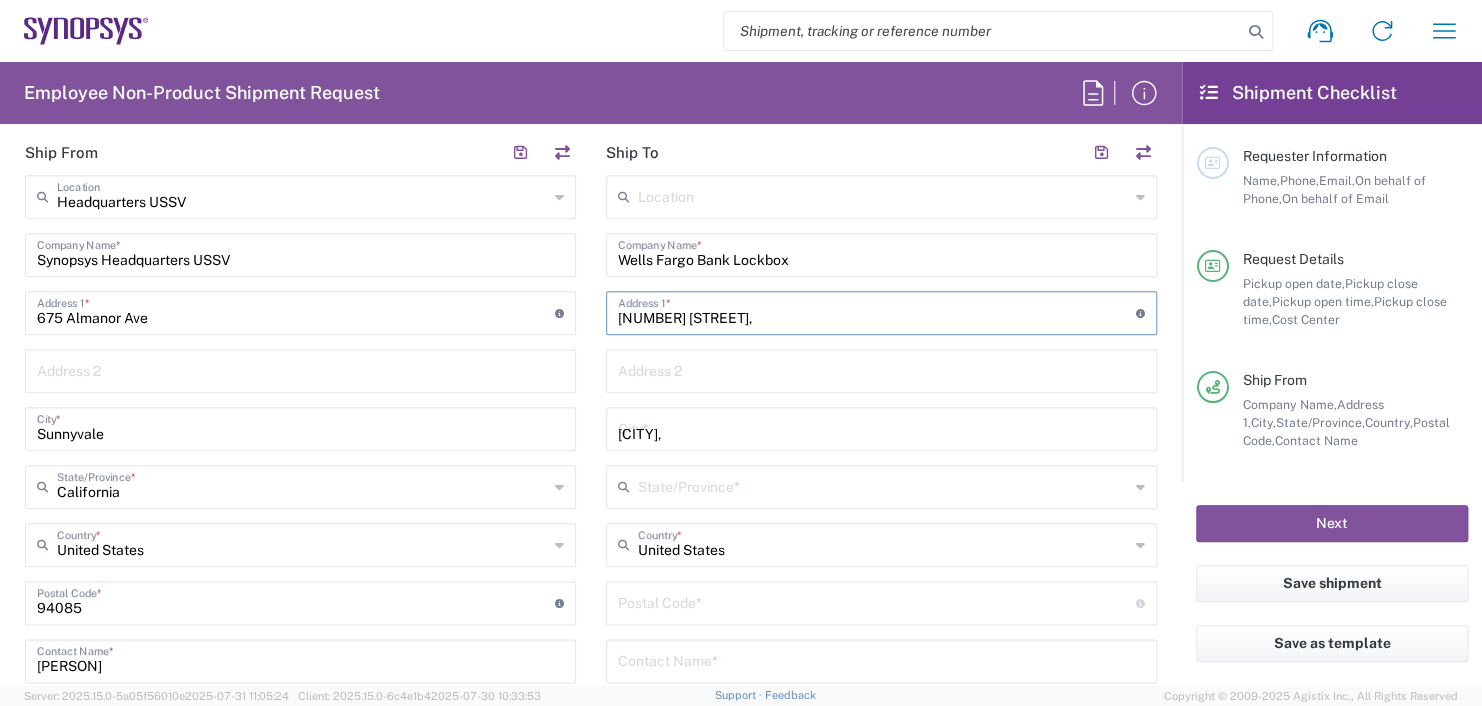 type on "California" 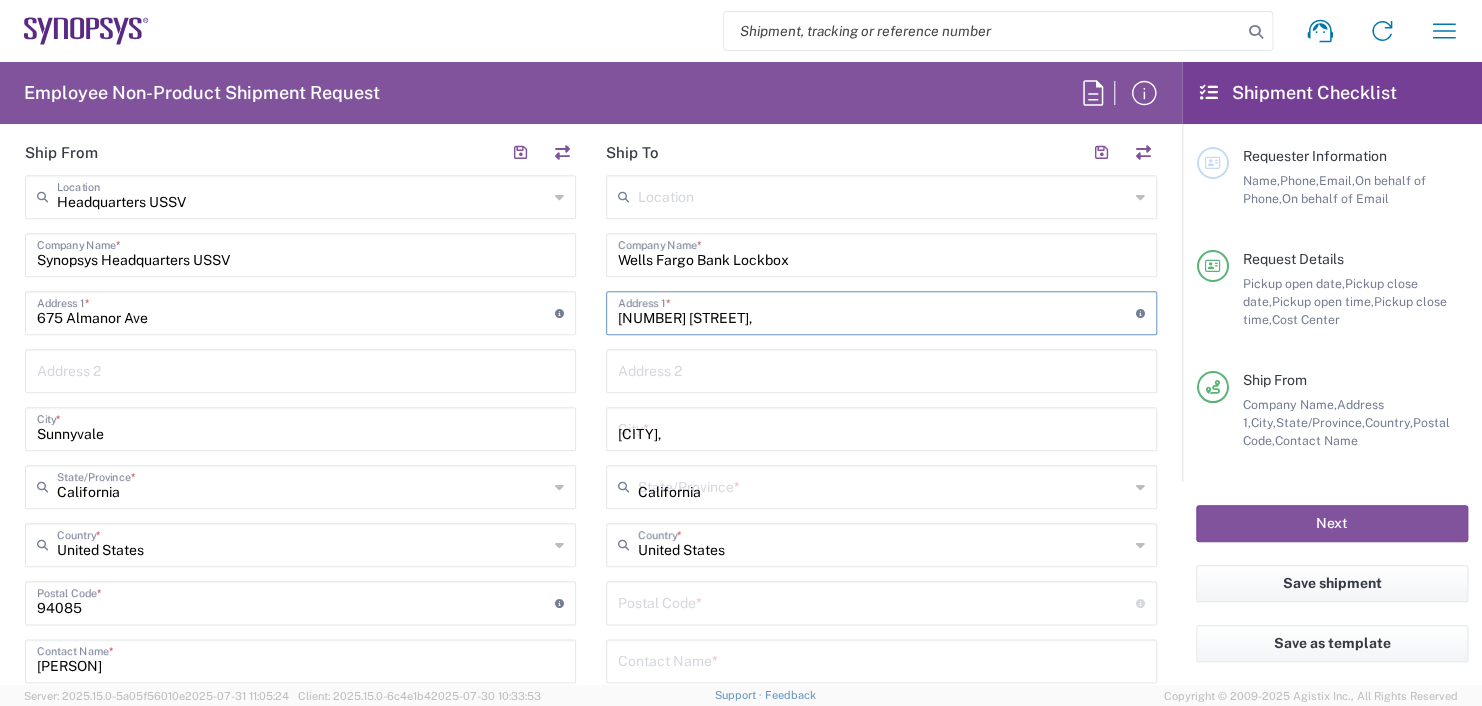 type on "91731" 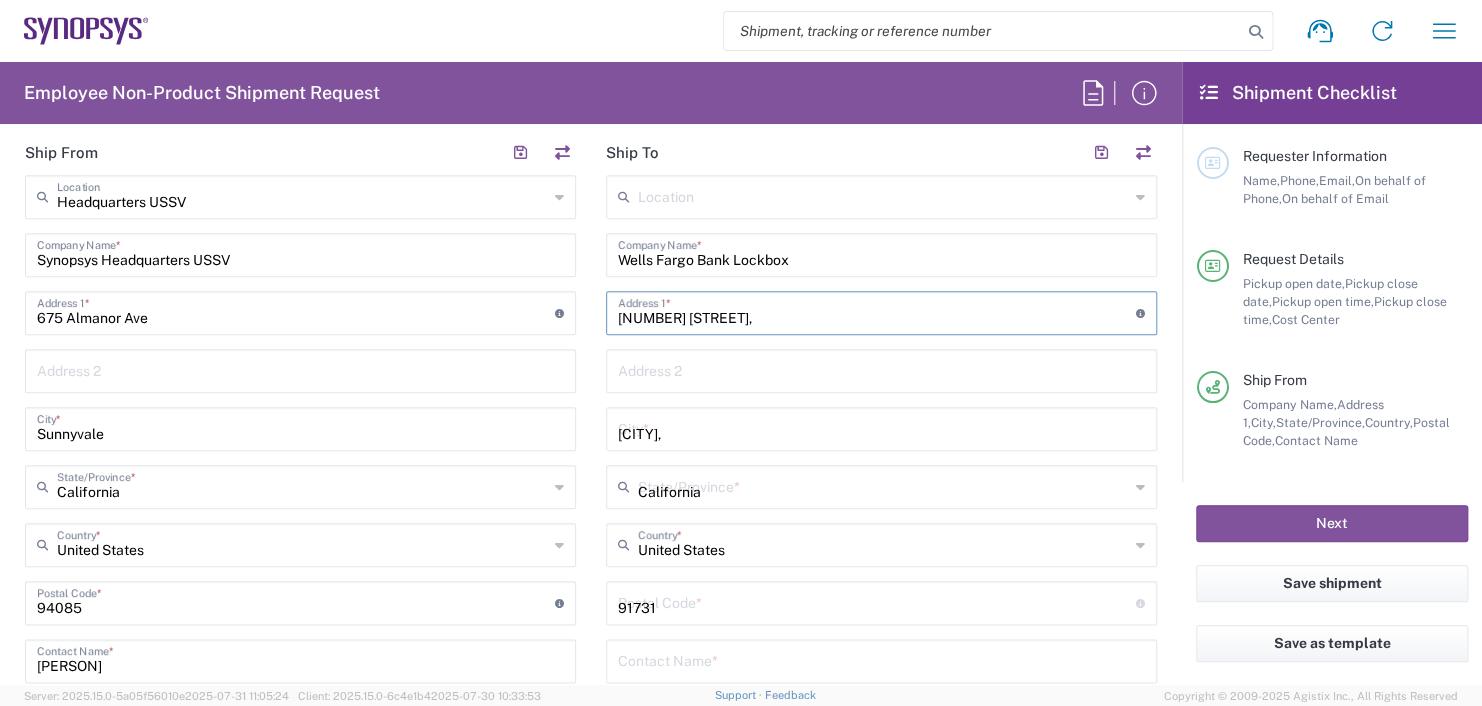 type on "[COMPANY], [NUMBER]" 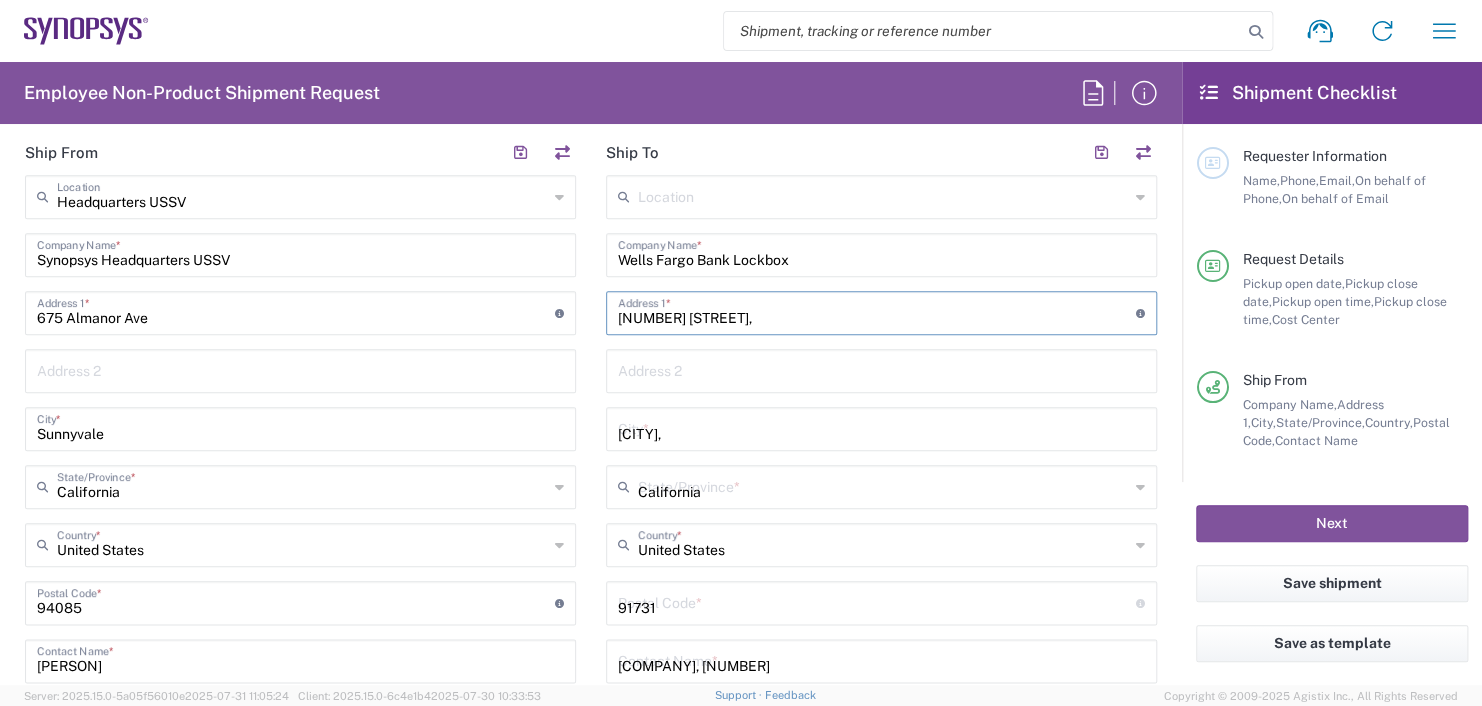 type on "[PHONE]" 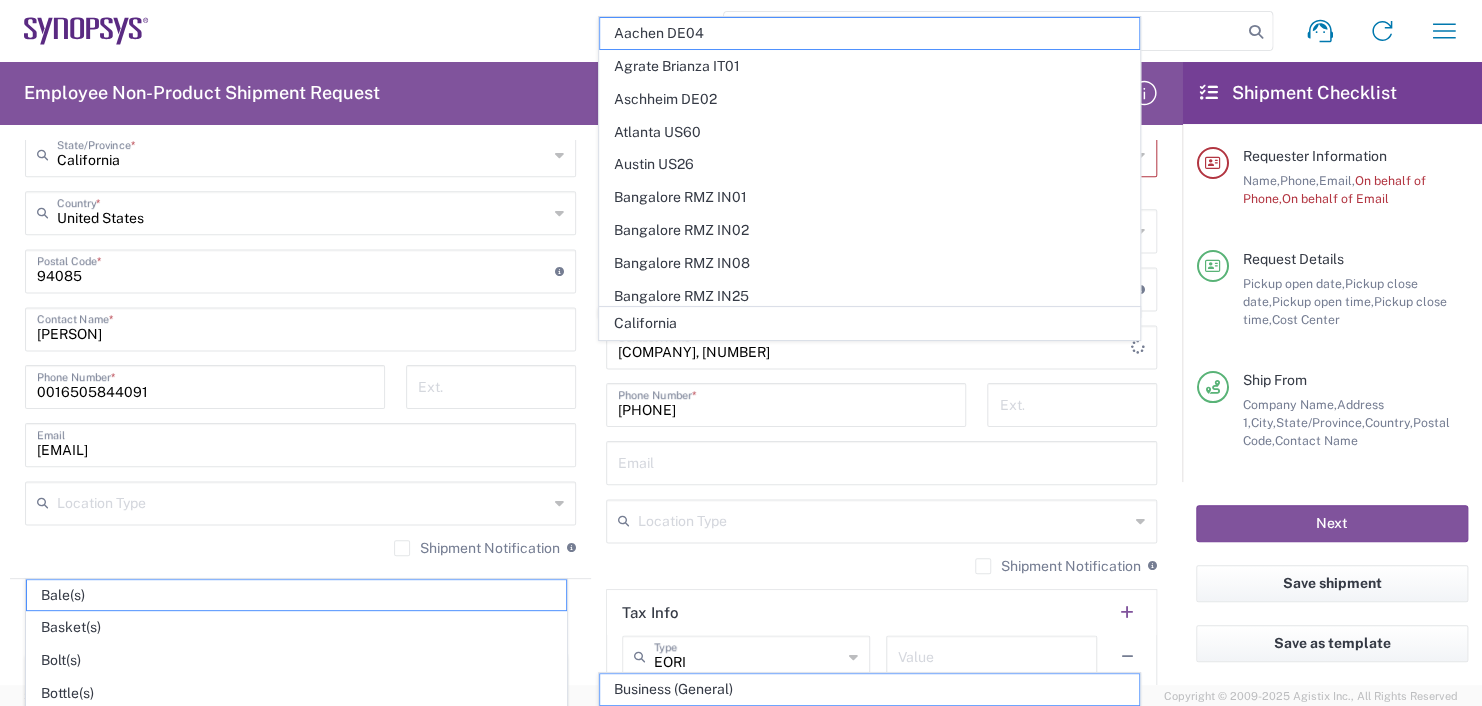 scroll, scrollTop: 1321, scrollLeft: 0, axis: vertical 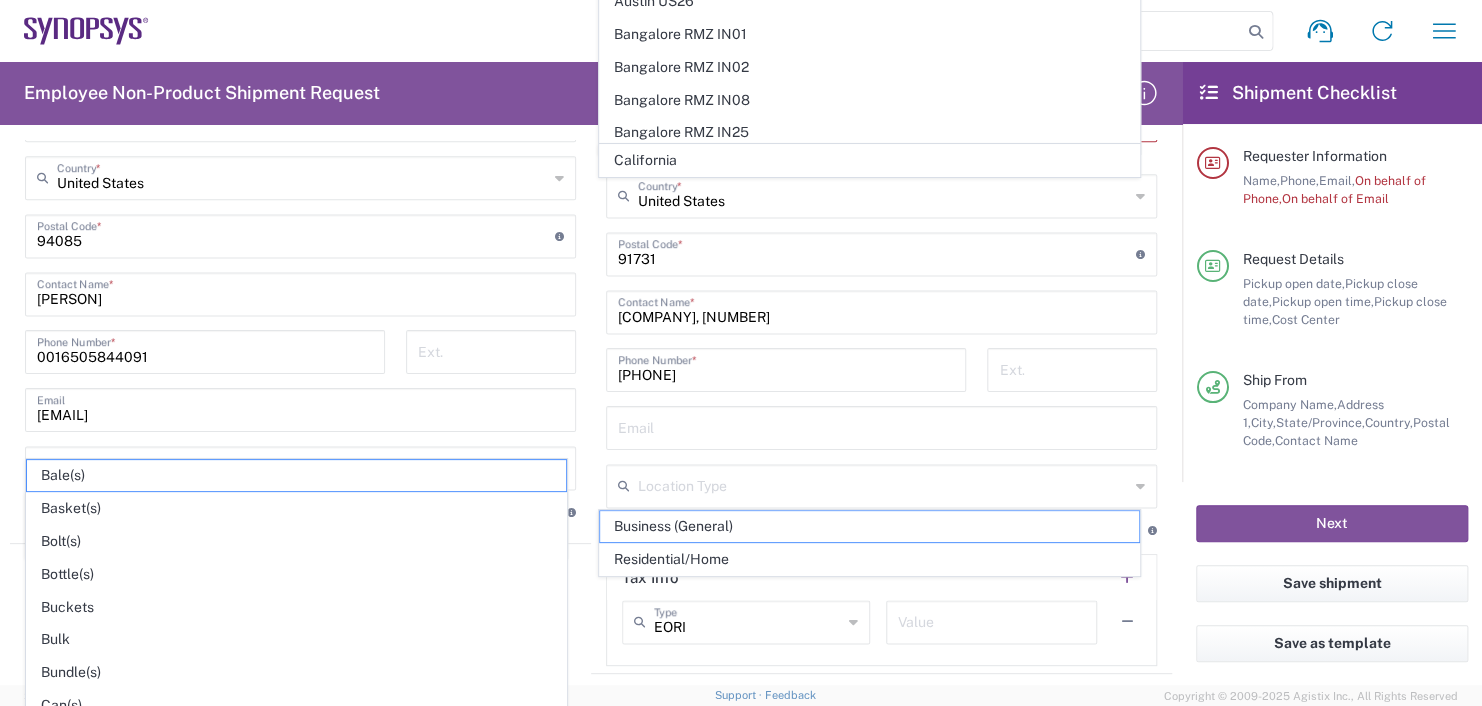 click 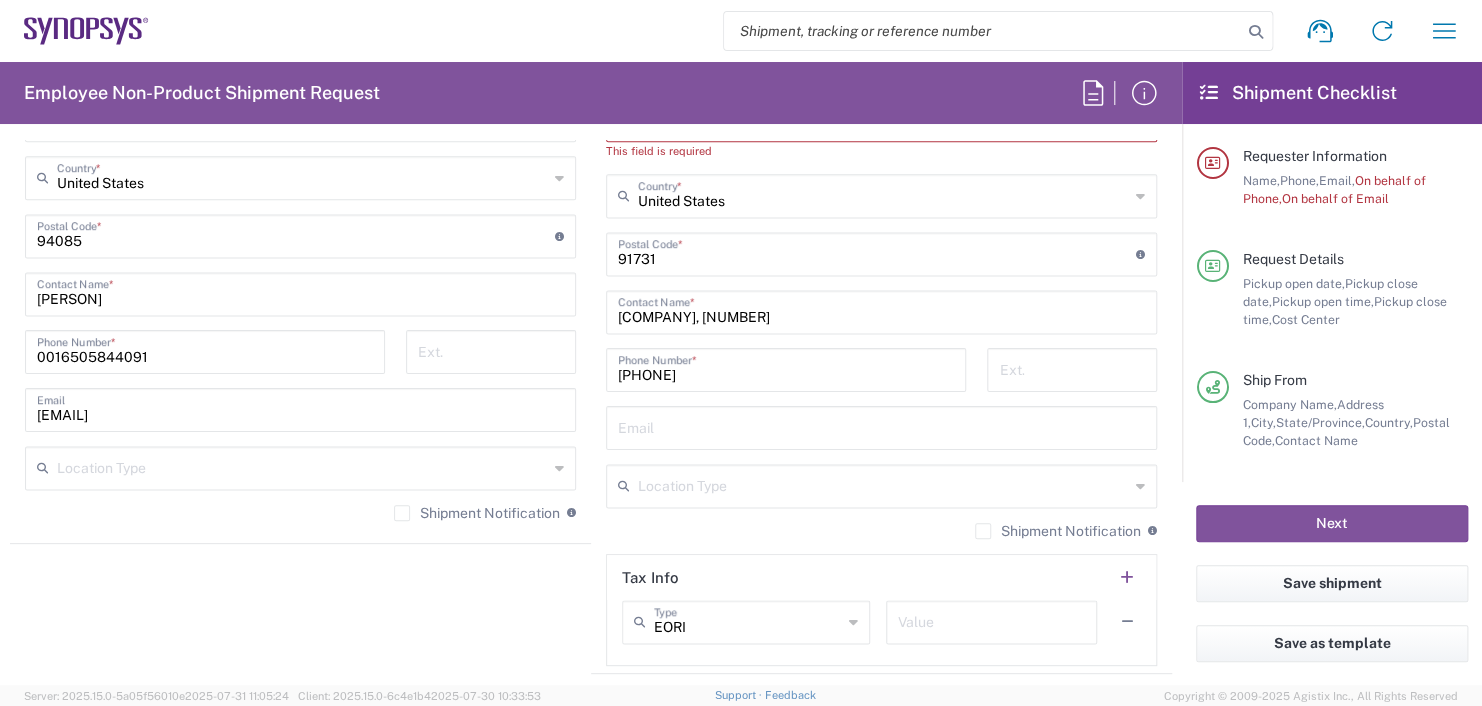scroll, scrollTop: 1221, scrollLeft: 0, axis: vertical 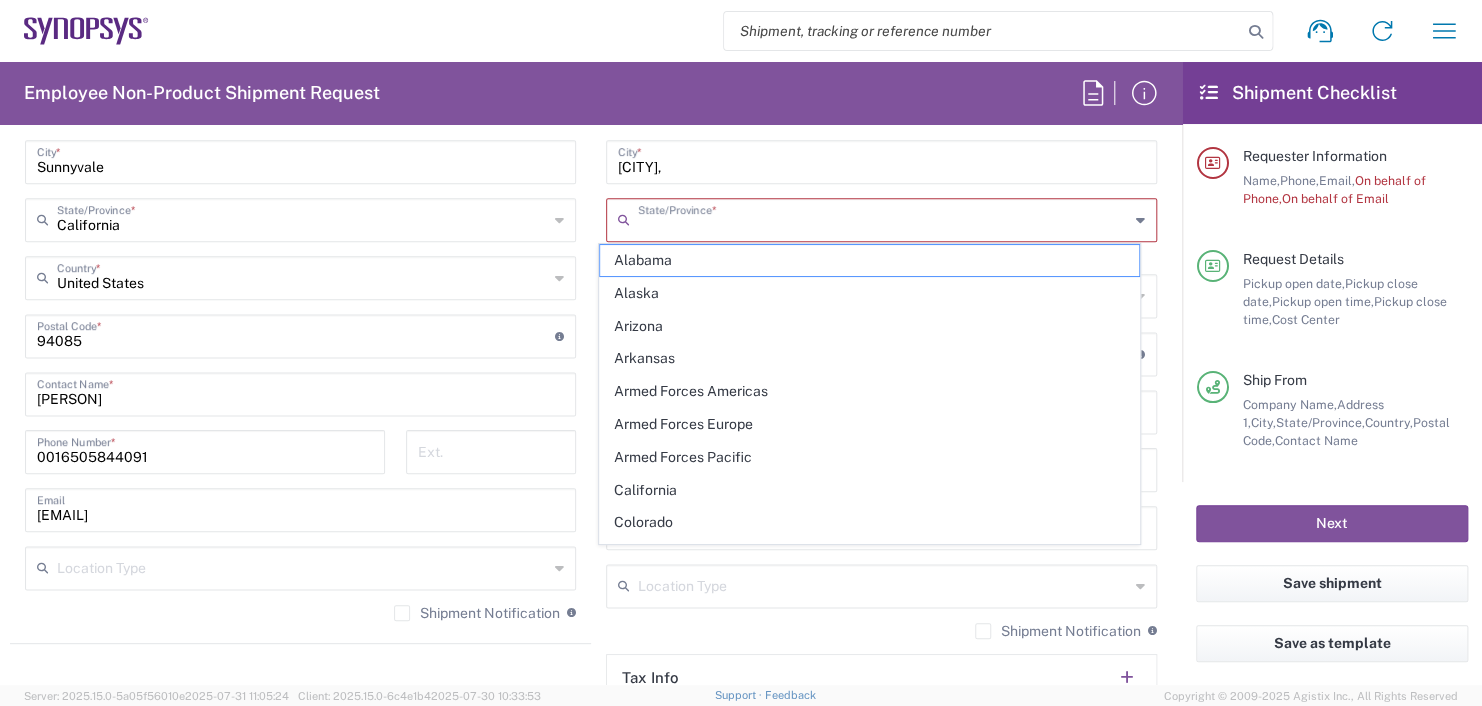 click at bounding box center (883, 218) 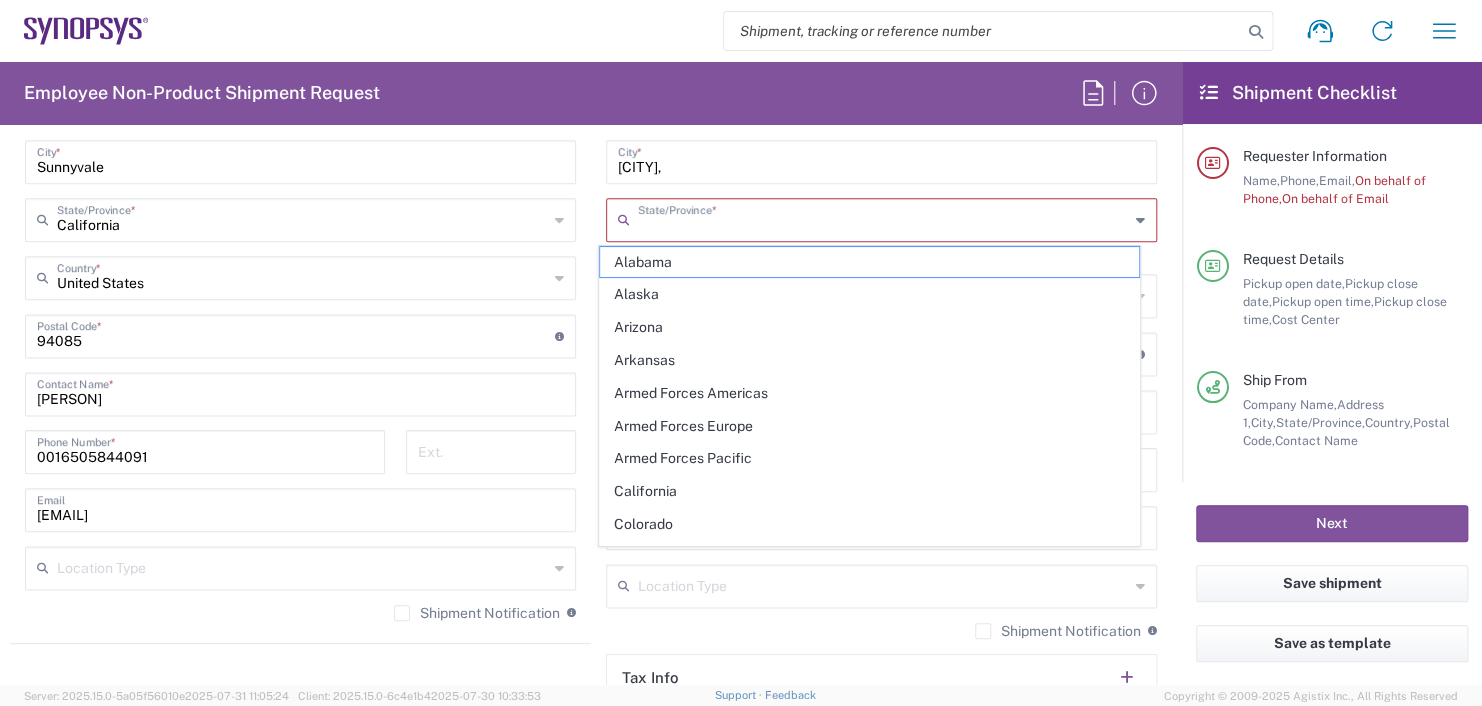 scroll, scrollTop: 1121, scrollLeft: 0, axis: vertical 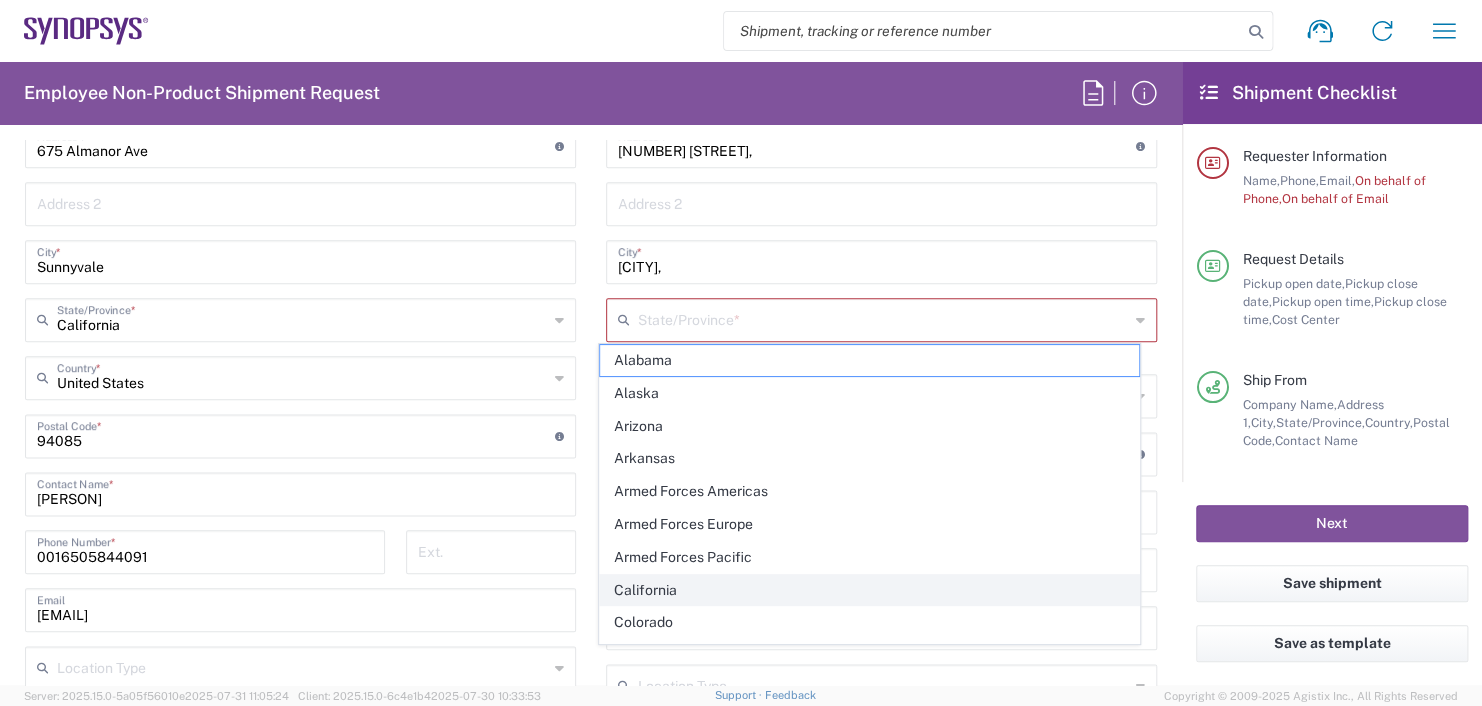 click on "California" 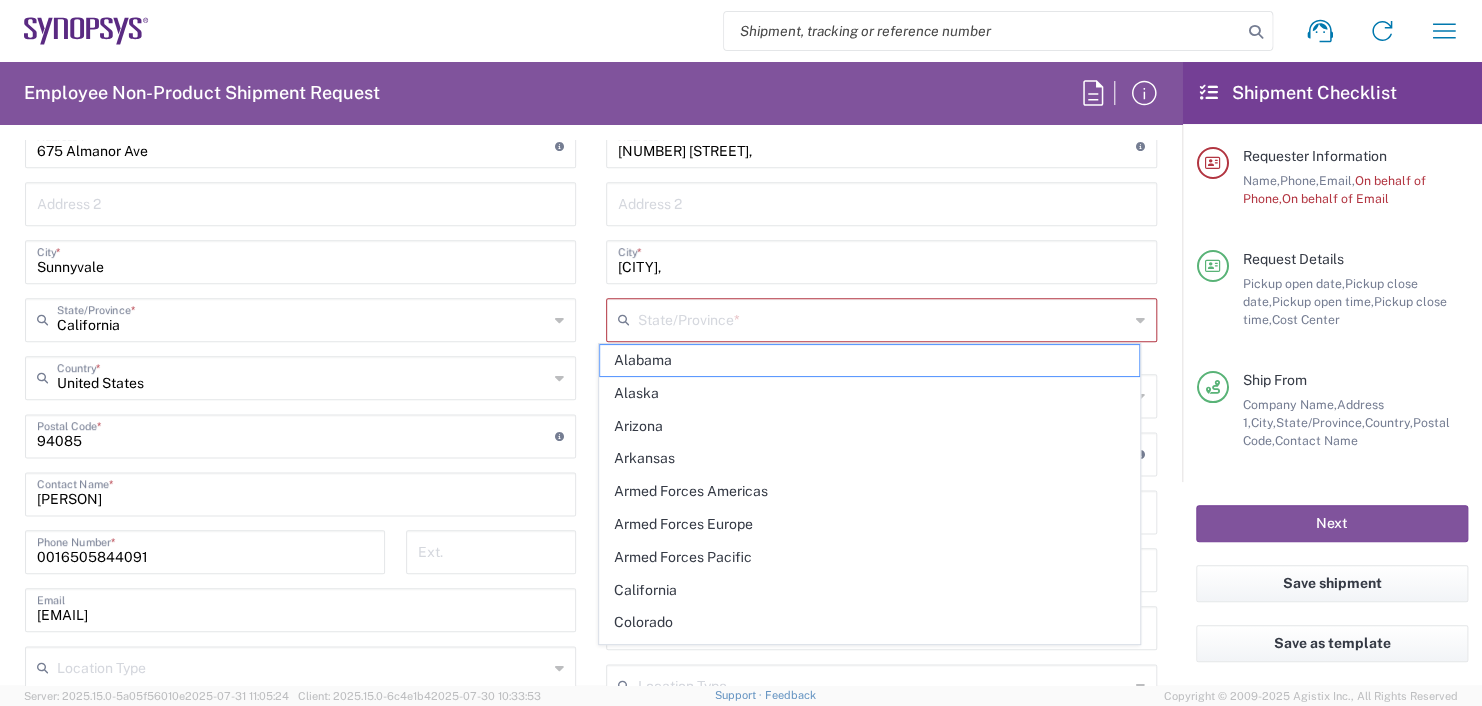 type on "California" 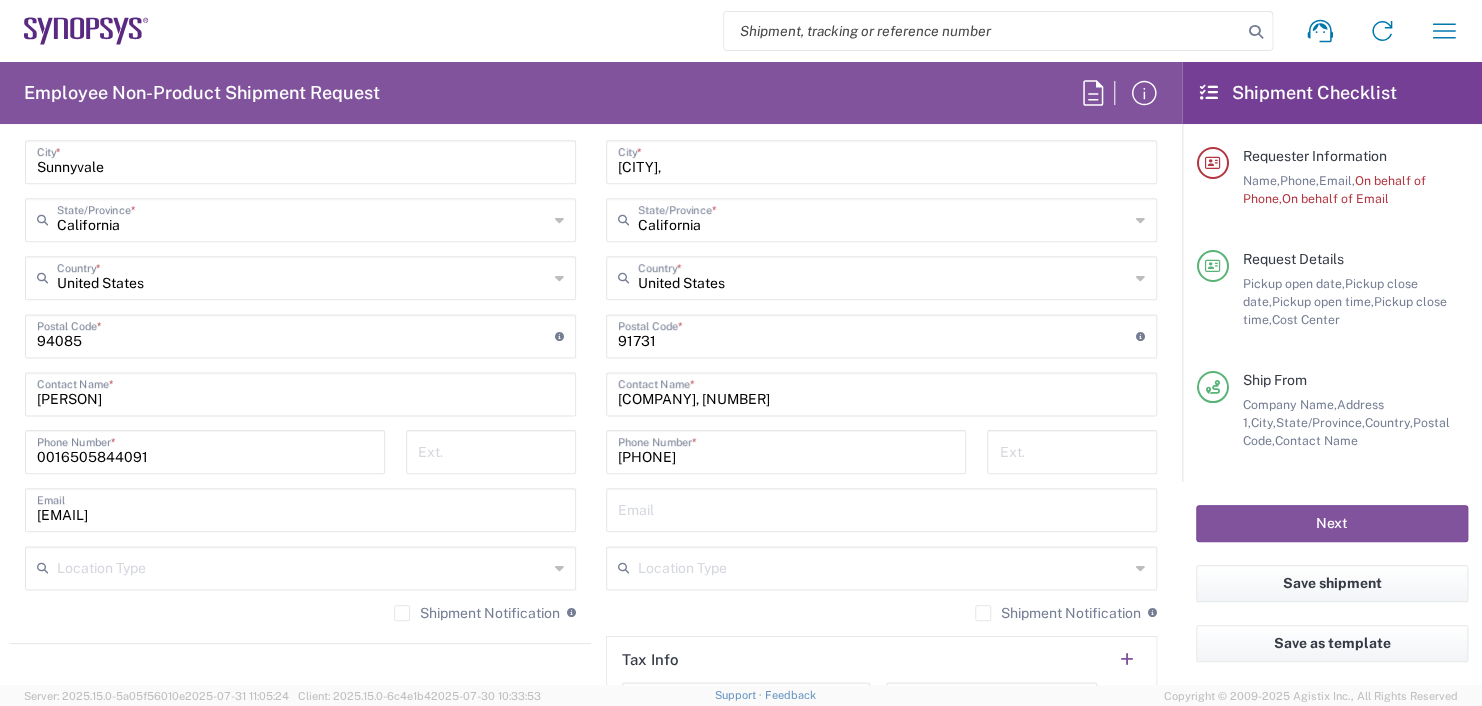 scroll, scrollTop: 1521, scrollLeft: 0, axis: vertical 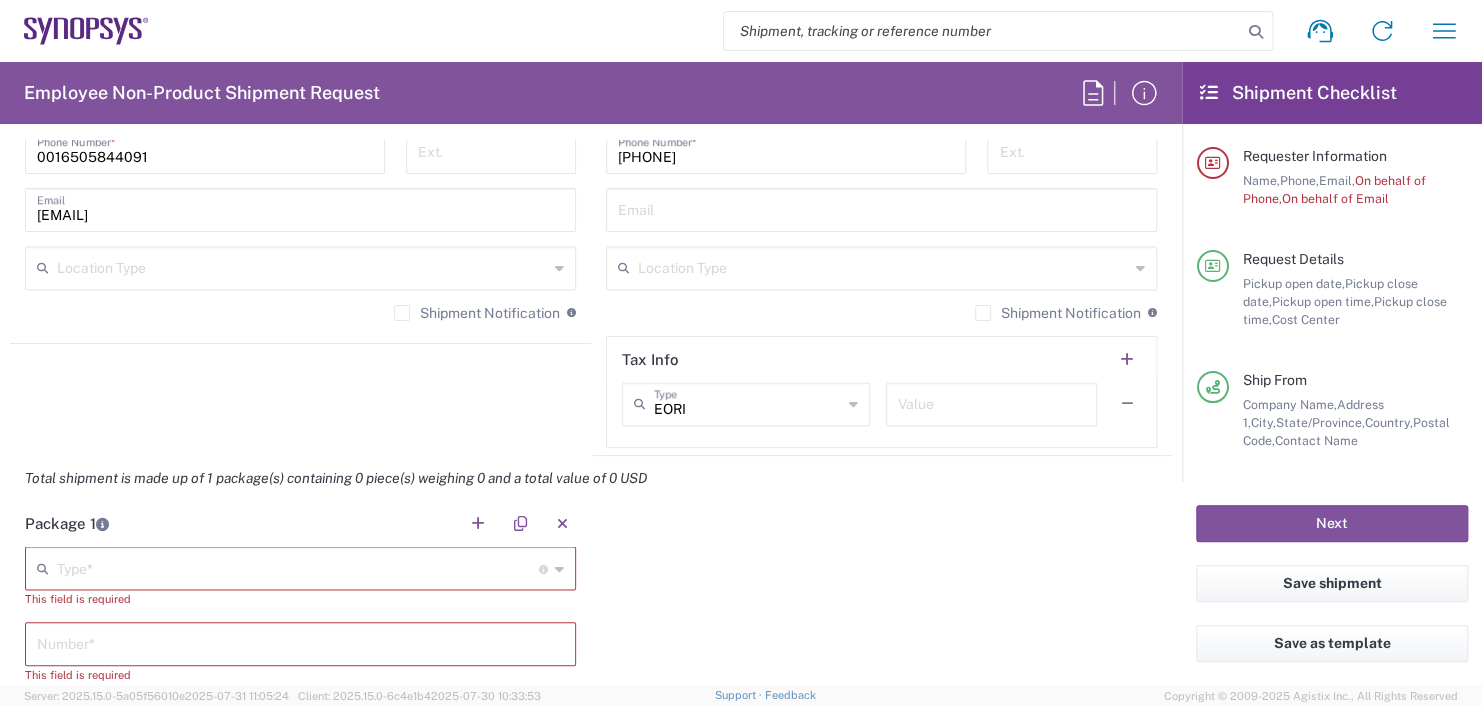 click at bounding box center (298, 566) 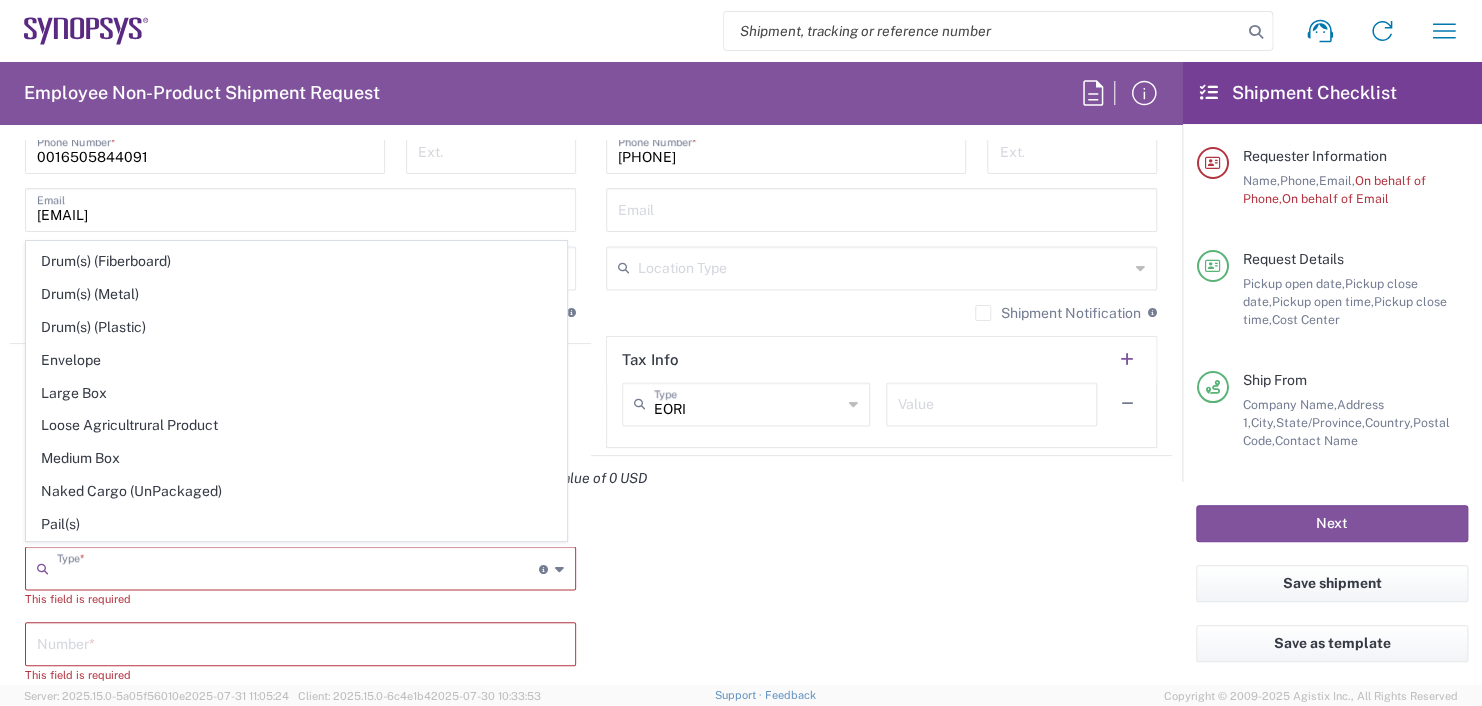 scroll, scrollTop: 500, scrollLeft: 0, axis: vertical 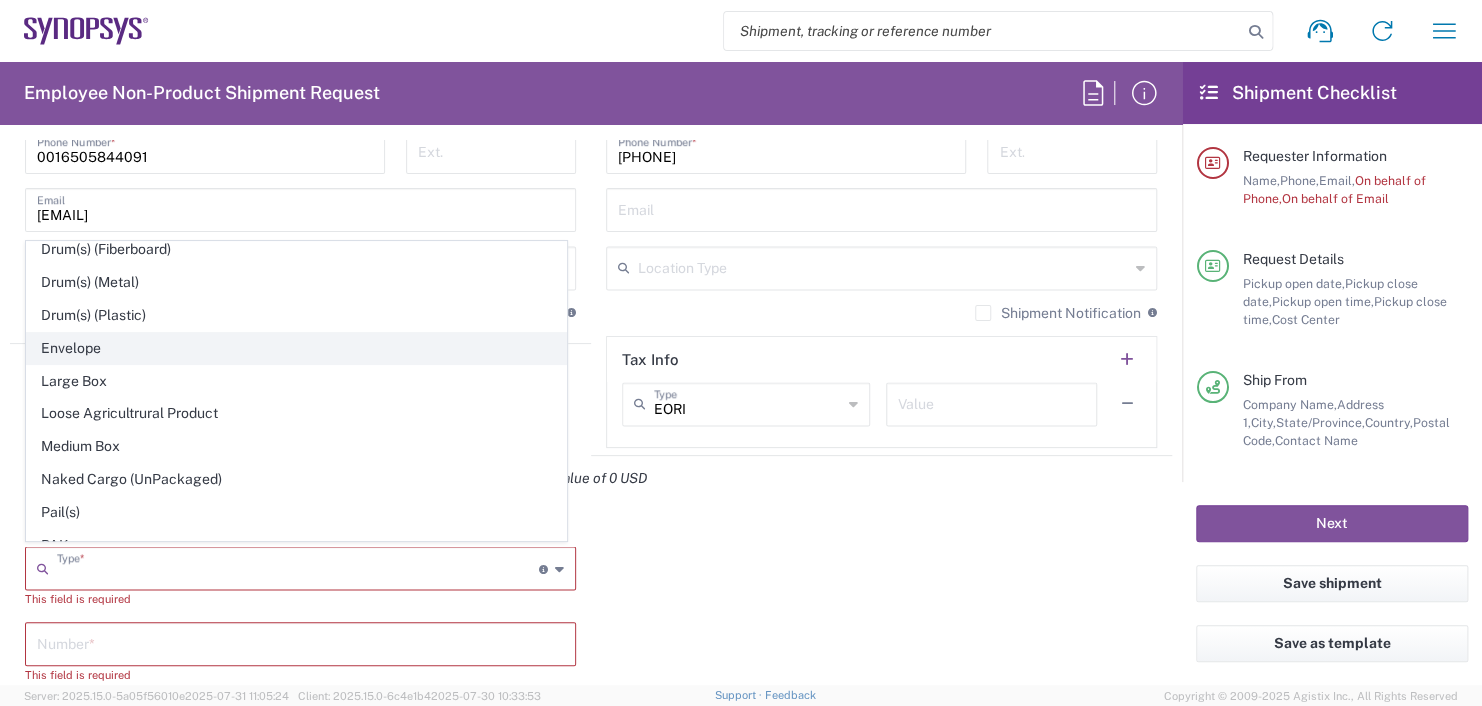 click on "Envelope" 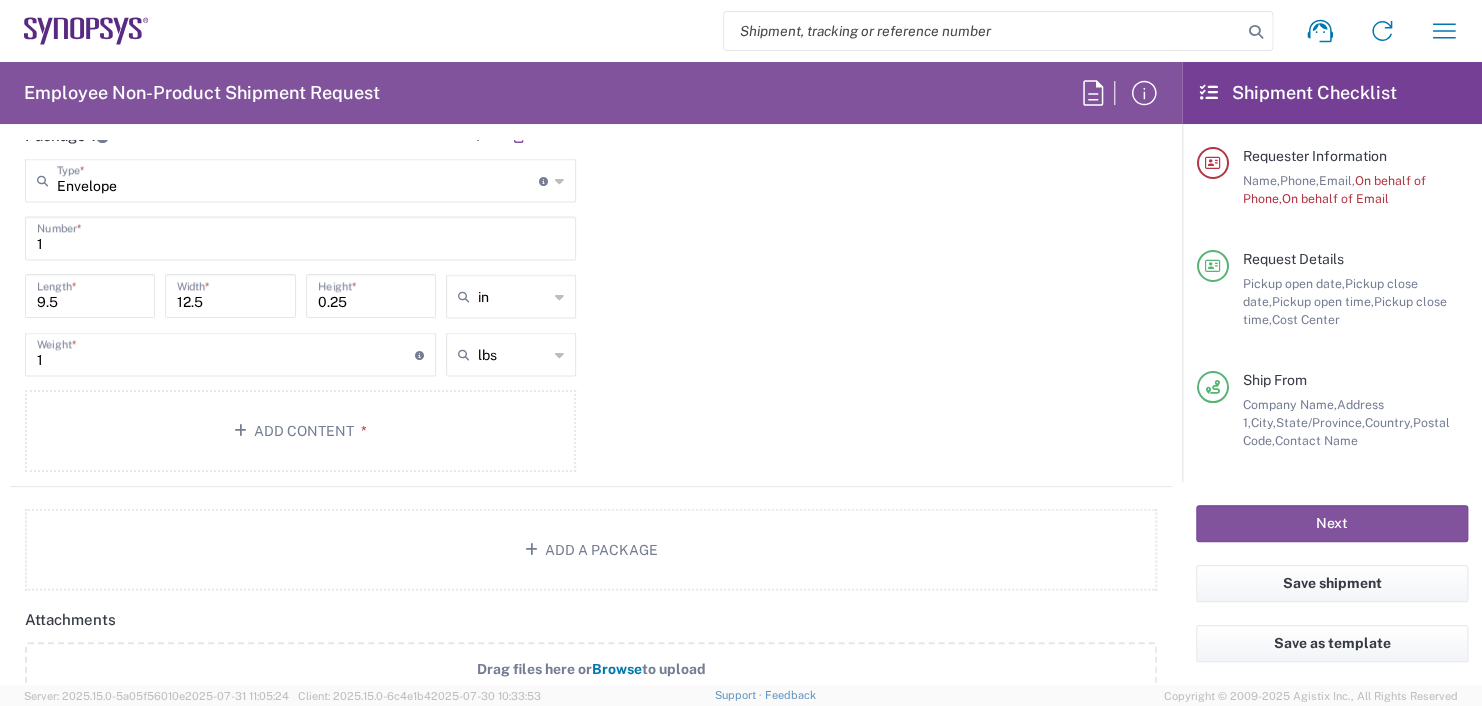scroll, scrollTop: 1921, scrollLeft: 0, axis: vertical 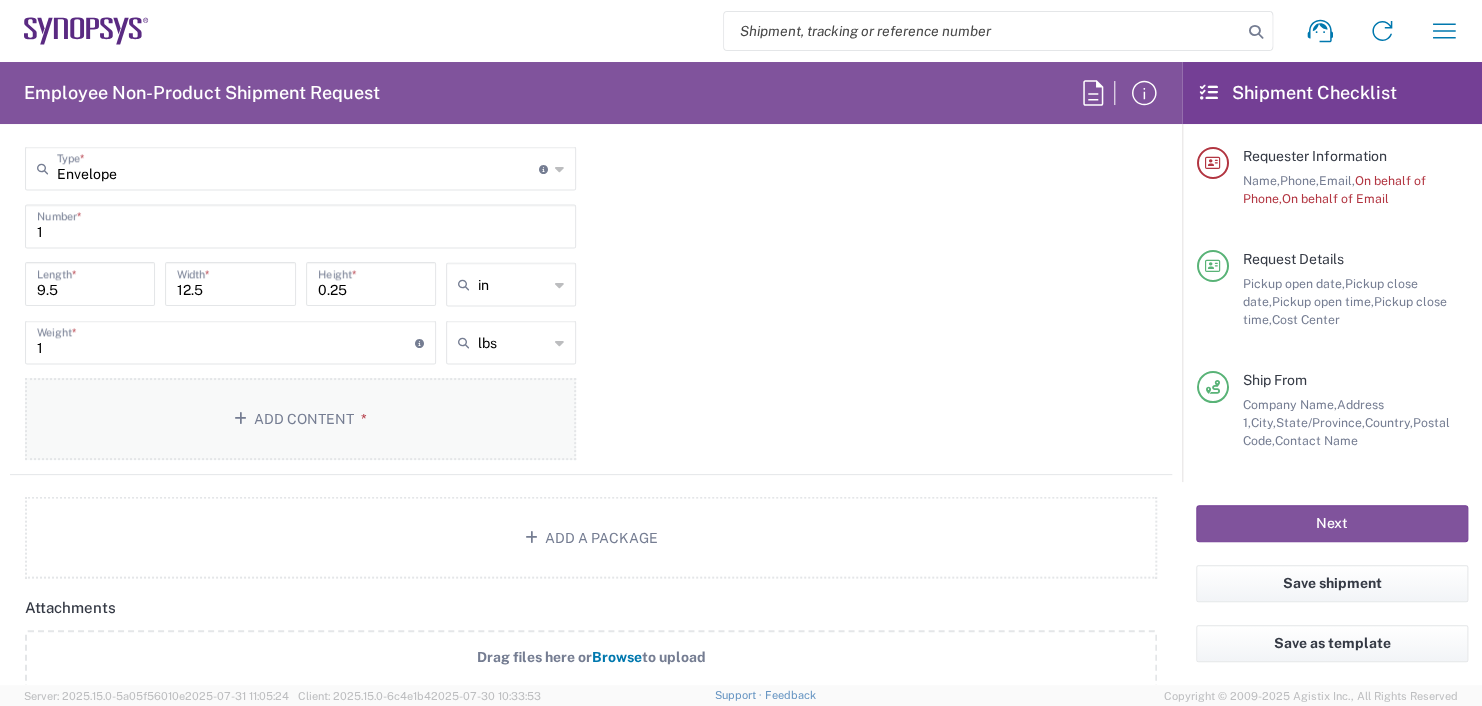 click on "Add Content *" 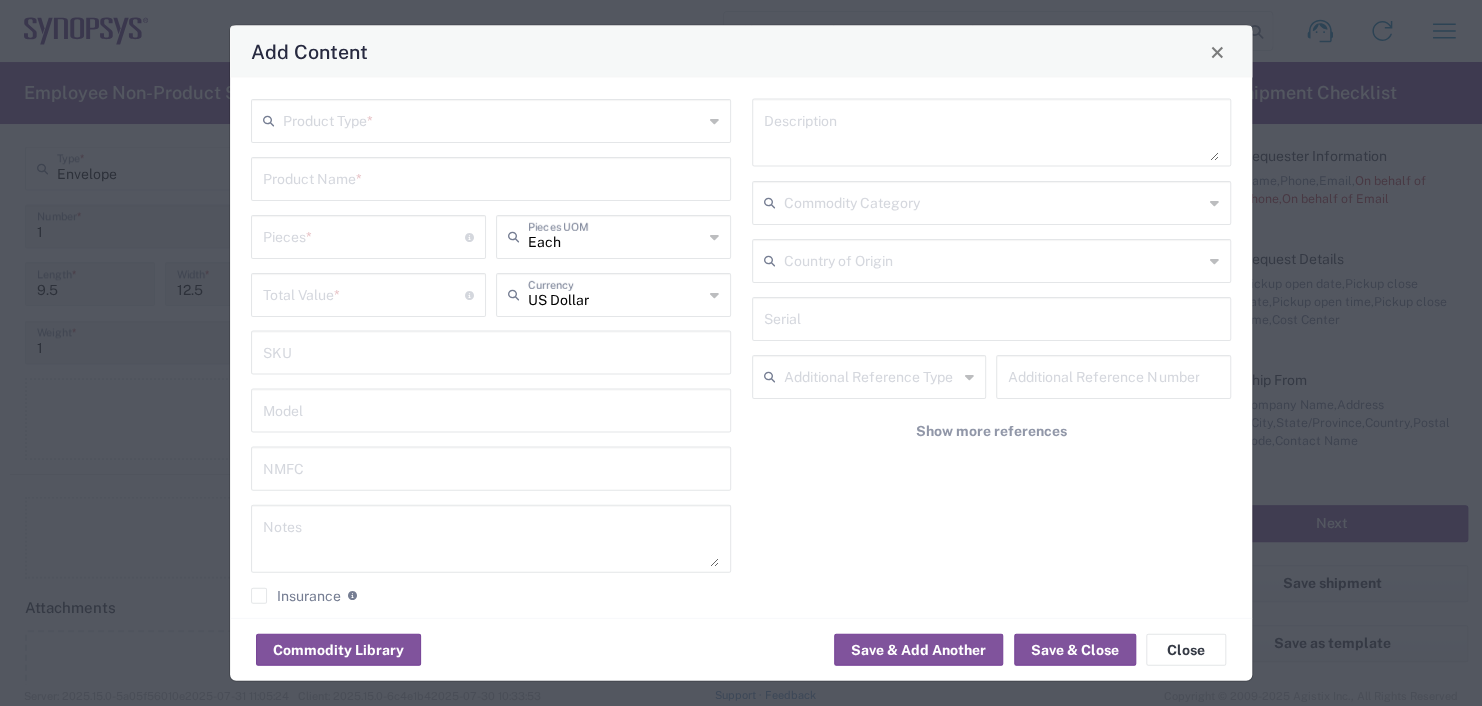 click at bounding box center [493, 119] 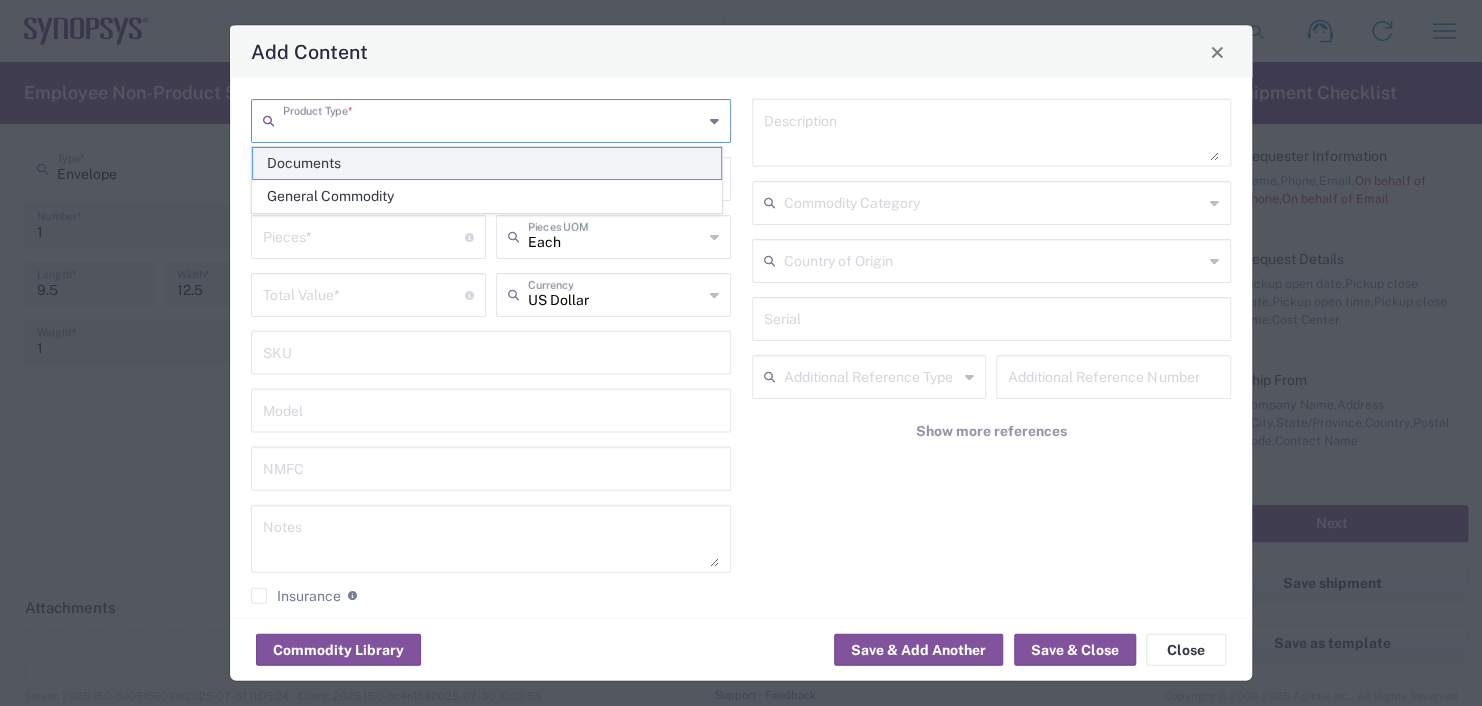 click on "Documents" 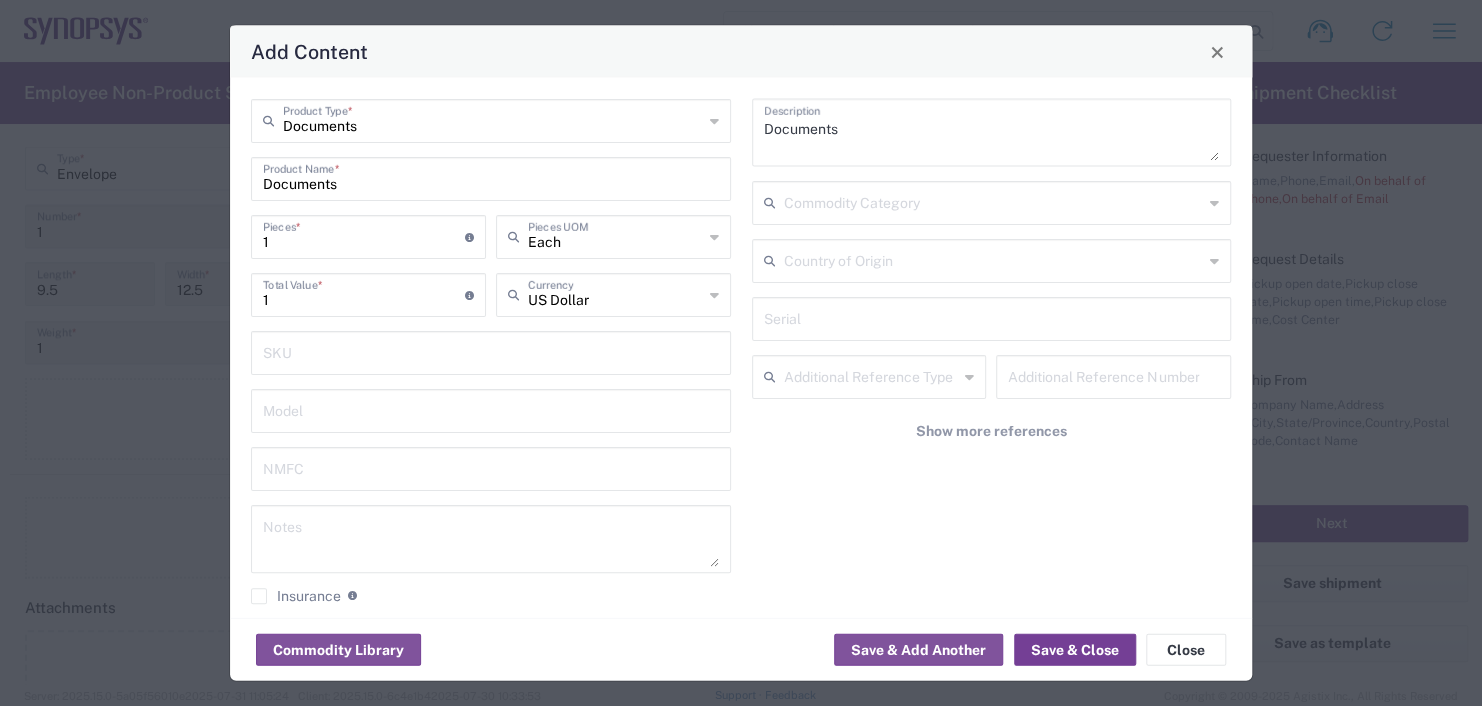 click on "Save & Close" 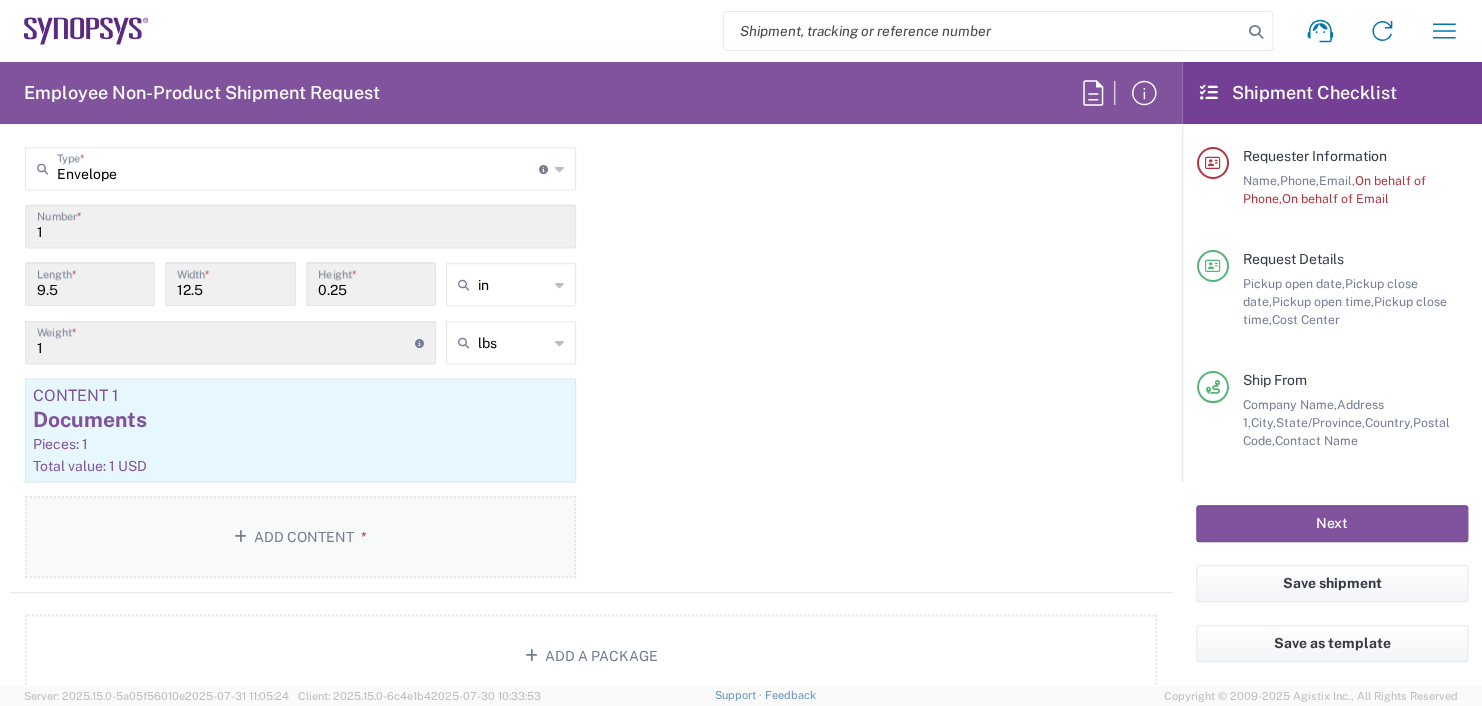 click on "Add Content *" 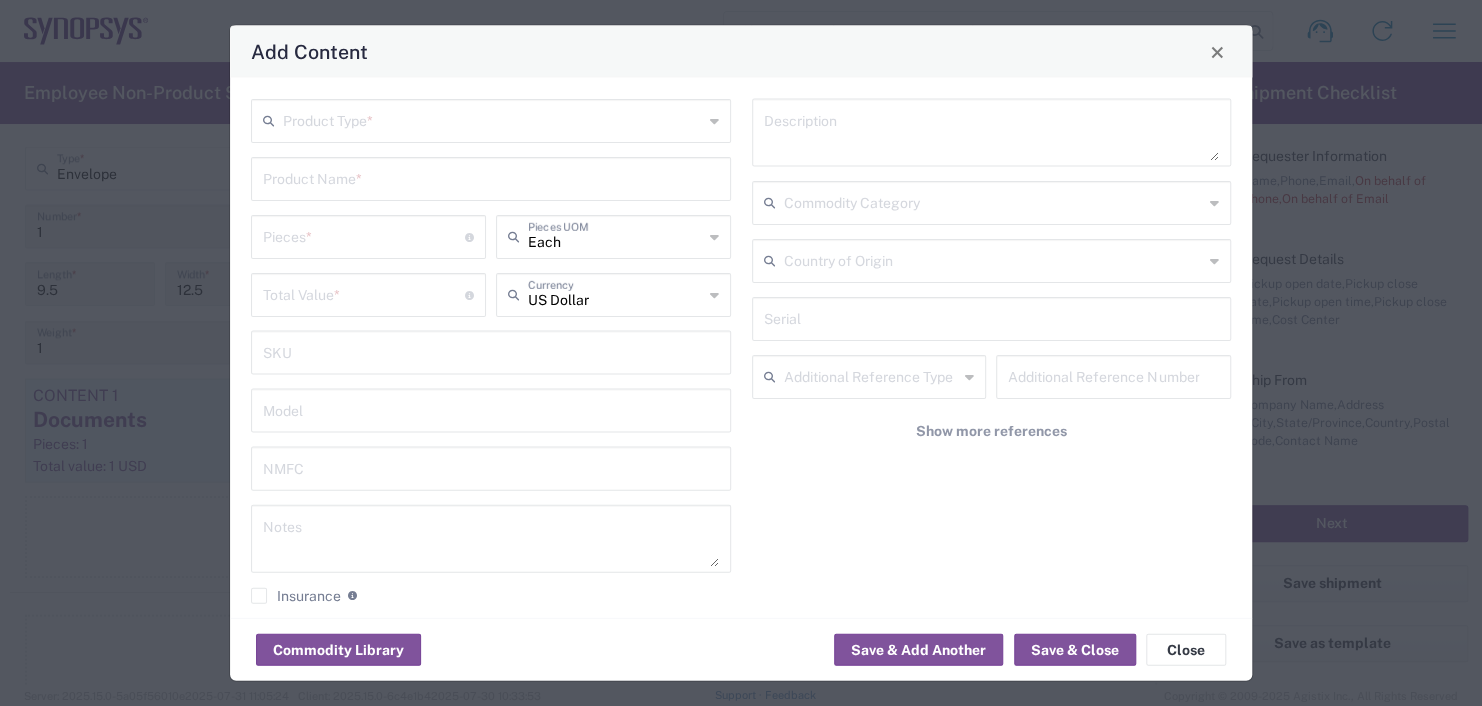 click at bounding box center [493, 119] 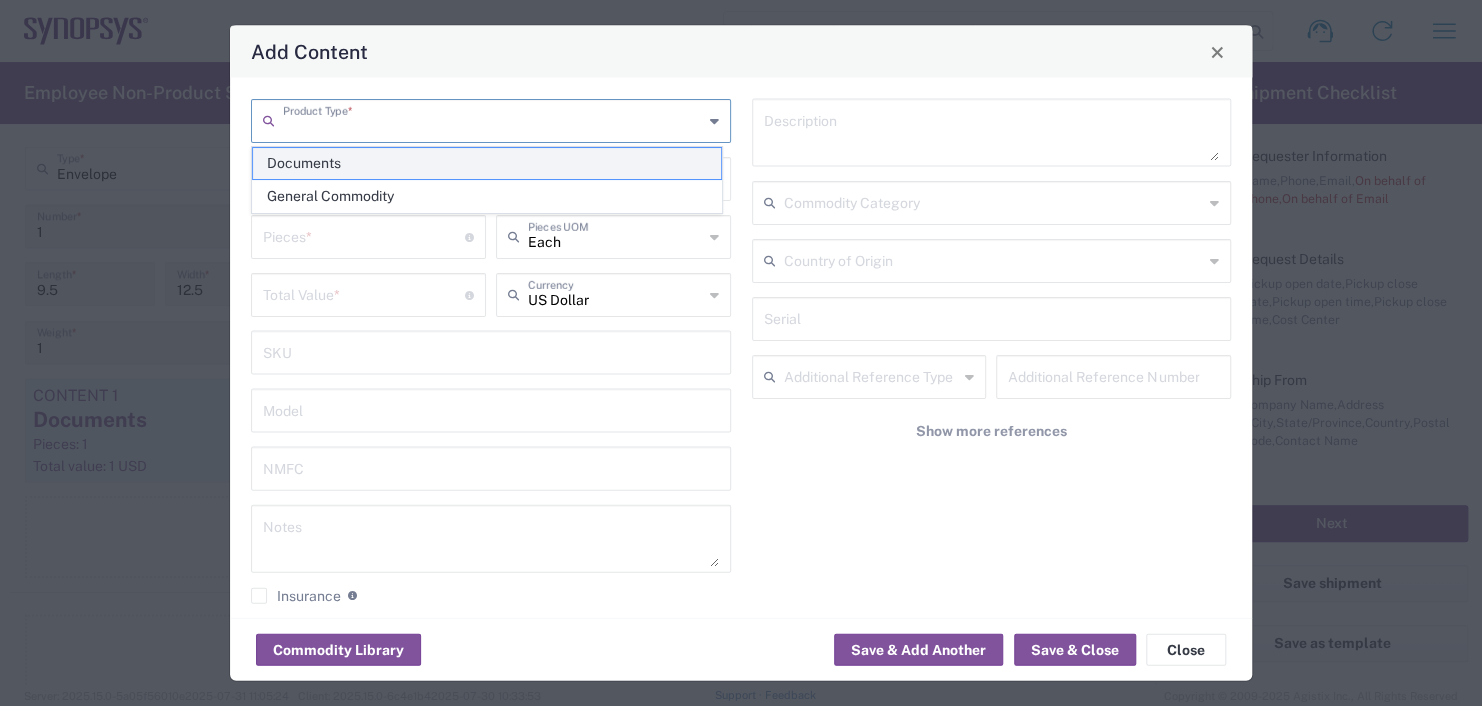 click on "Documents" 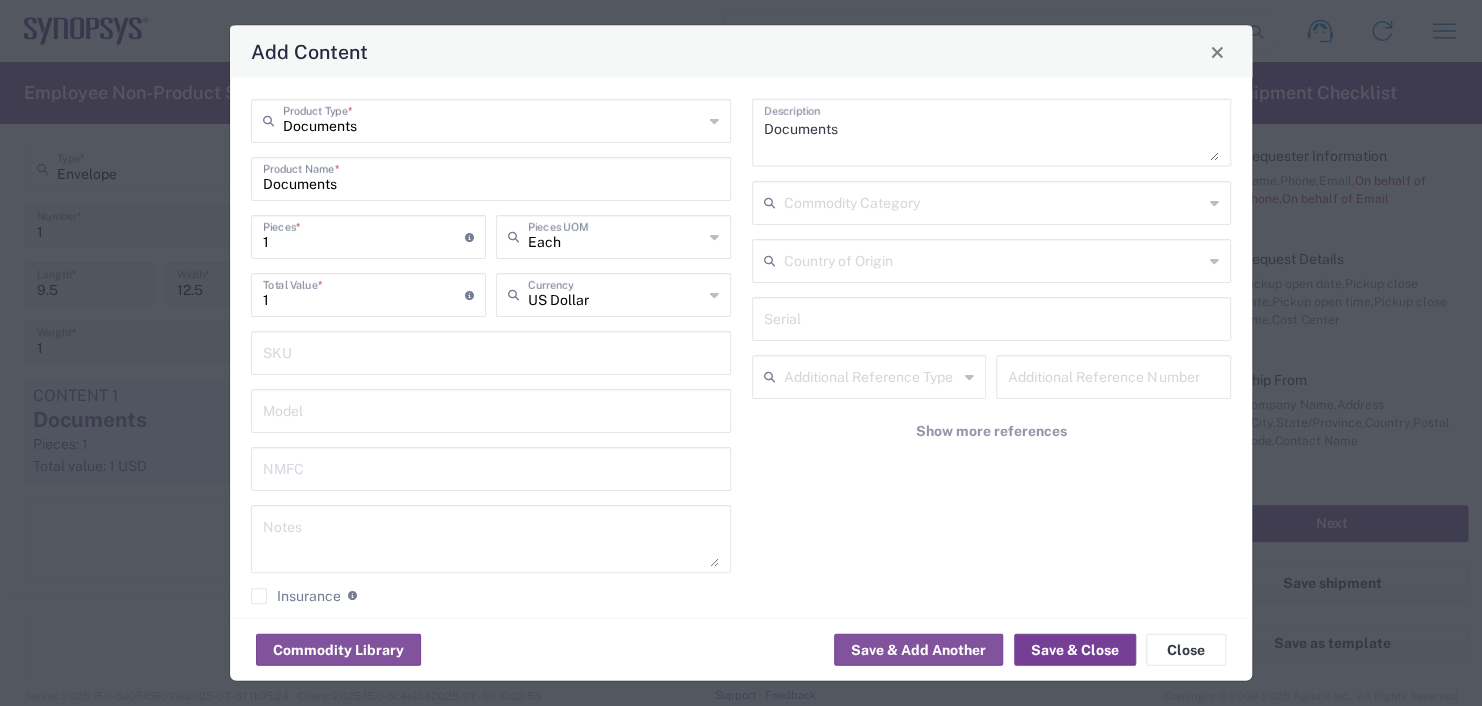 click on "Save & Close" 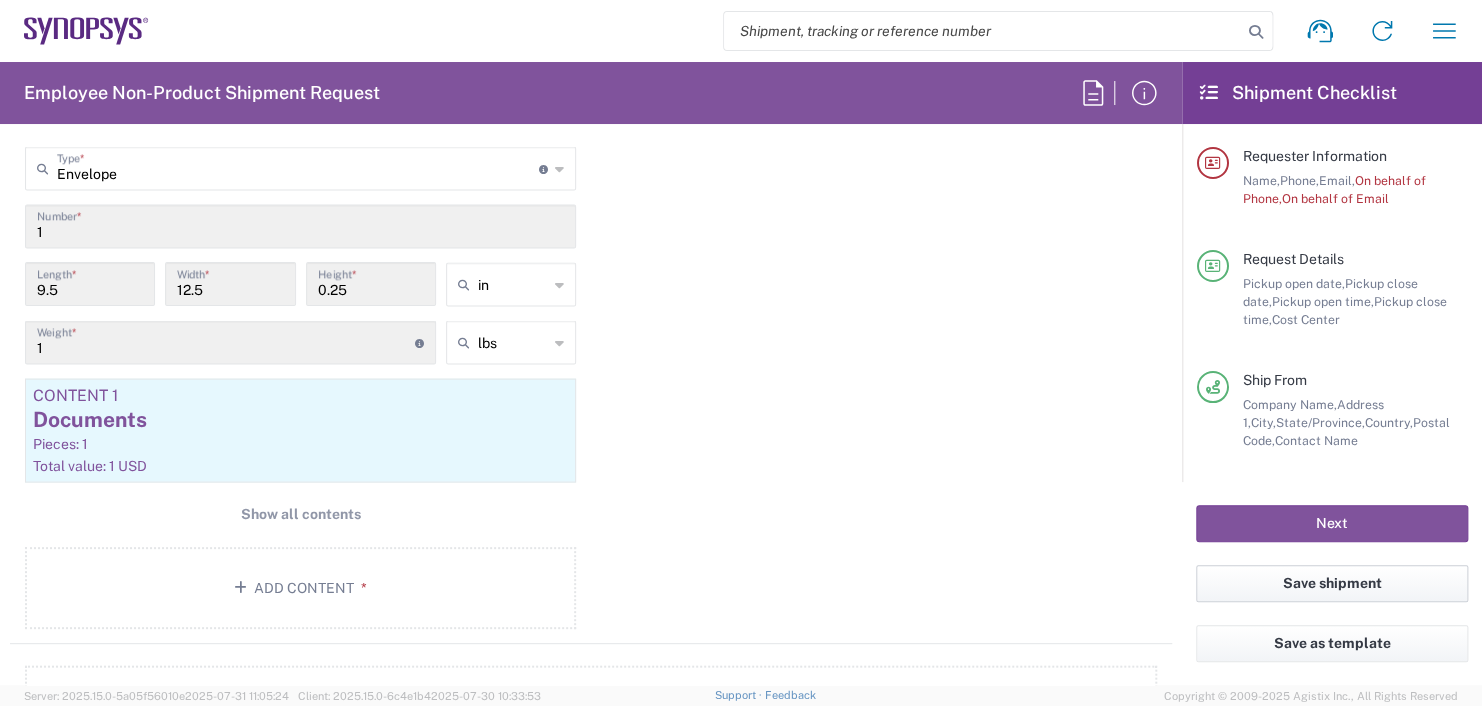 click on "Save shipment" 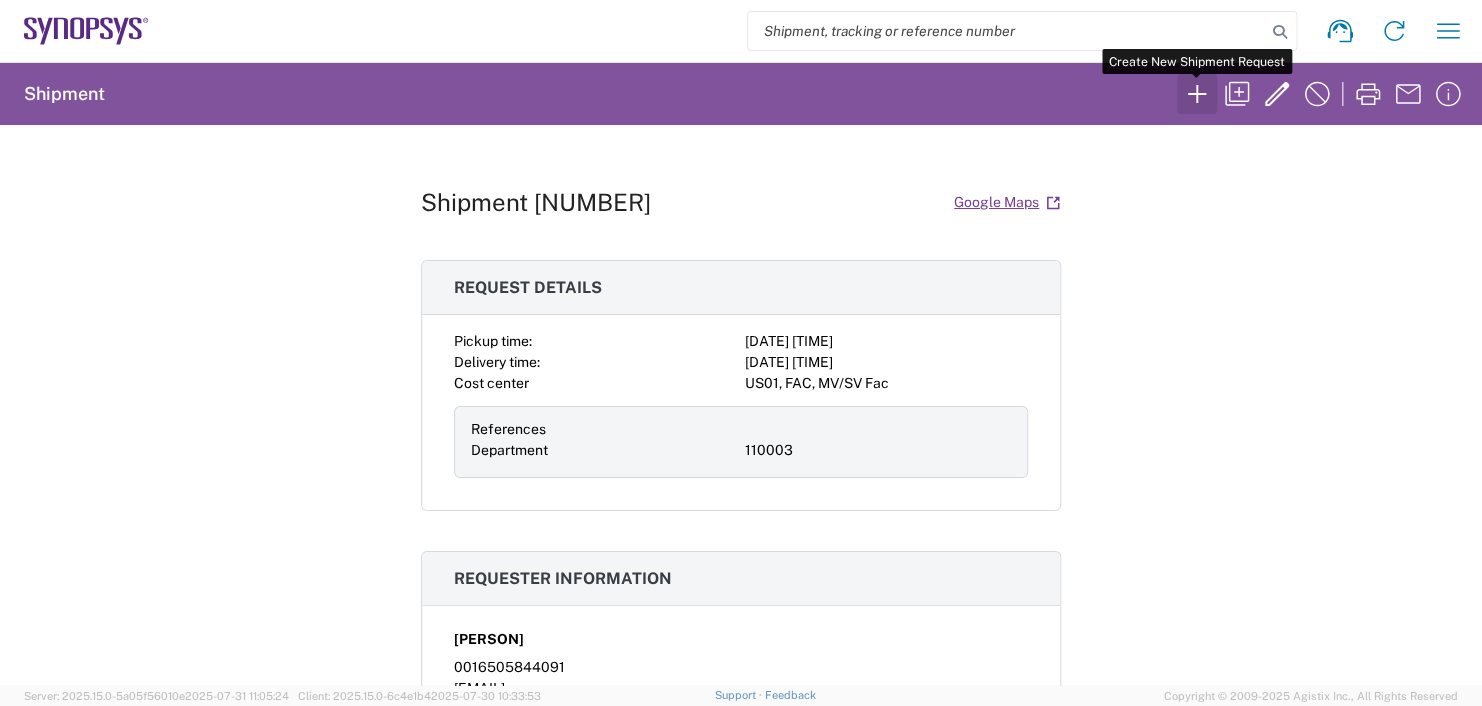 click 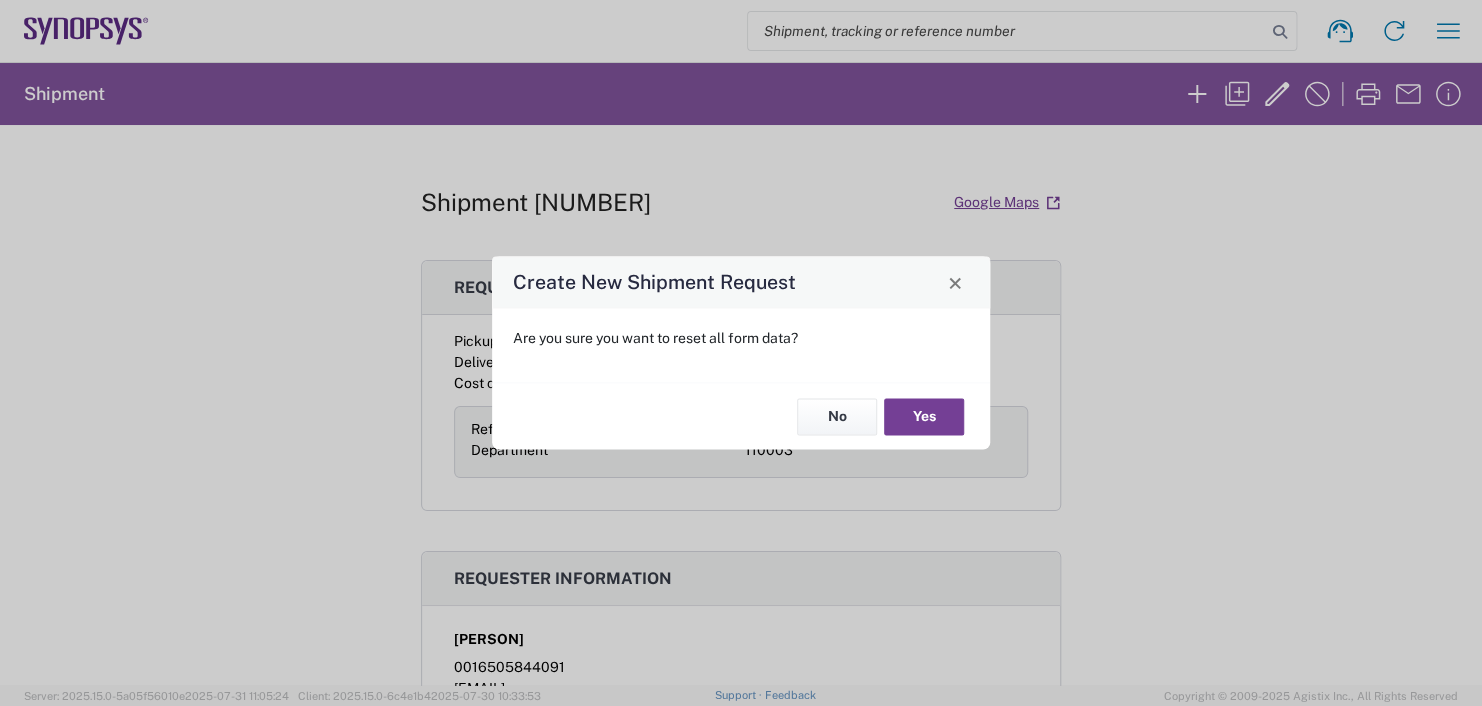 click on "Yes" 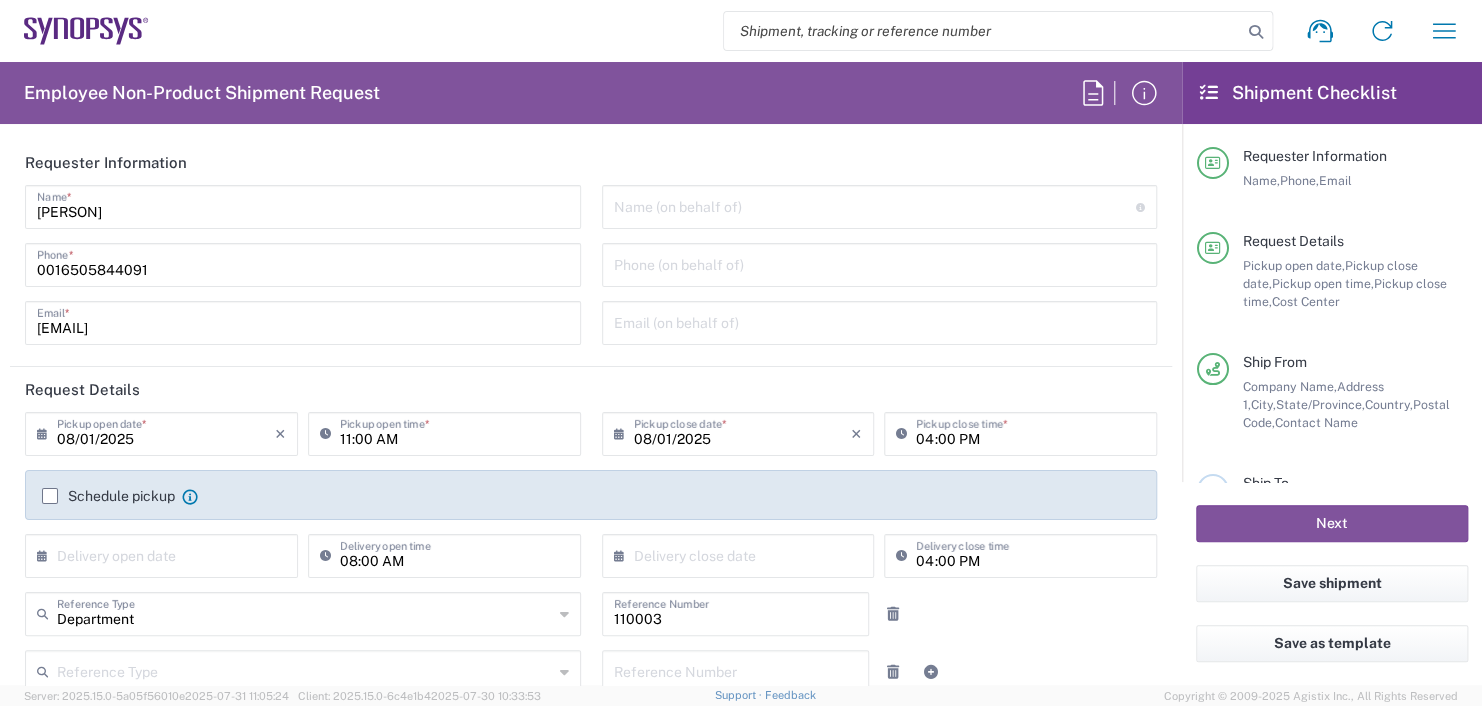 type on "US01, FAC, MV/SV Fac 110003" 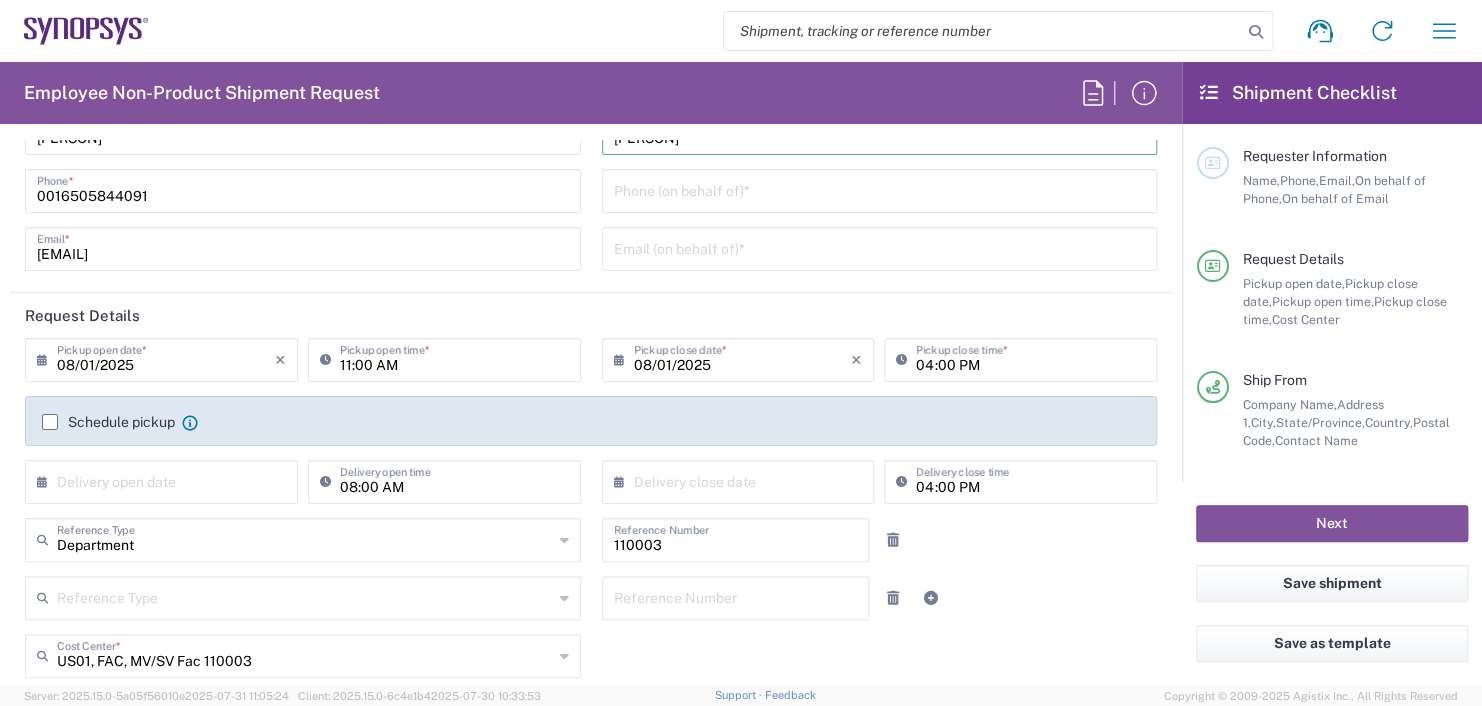 scroll, scrollTop: 200, scrollLeft: 0, axis: vertical 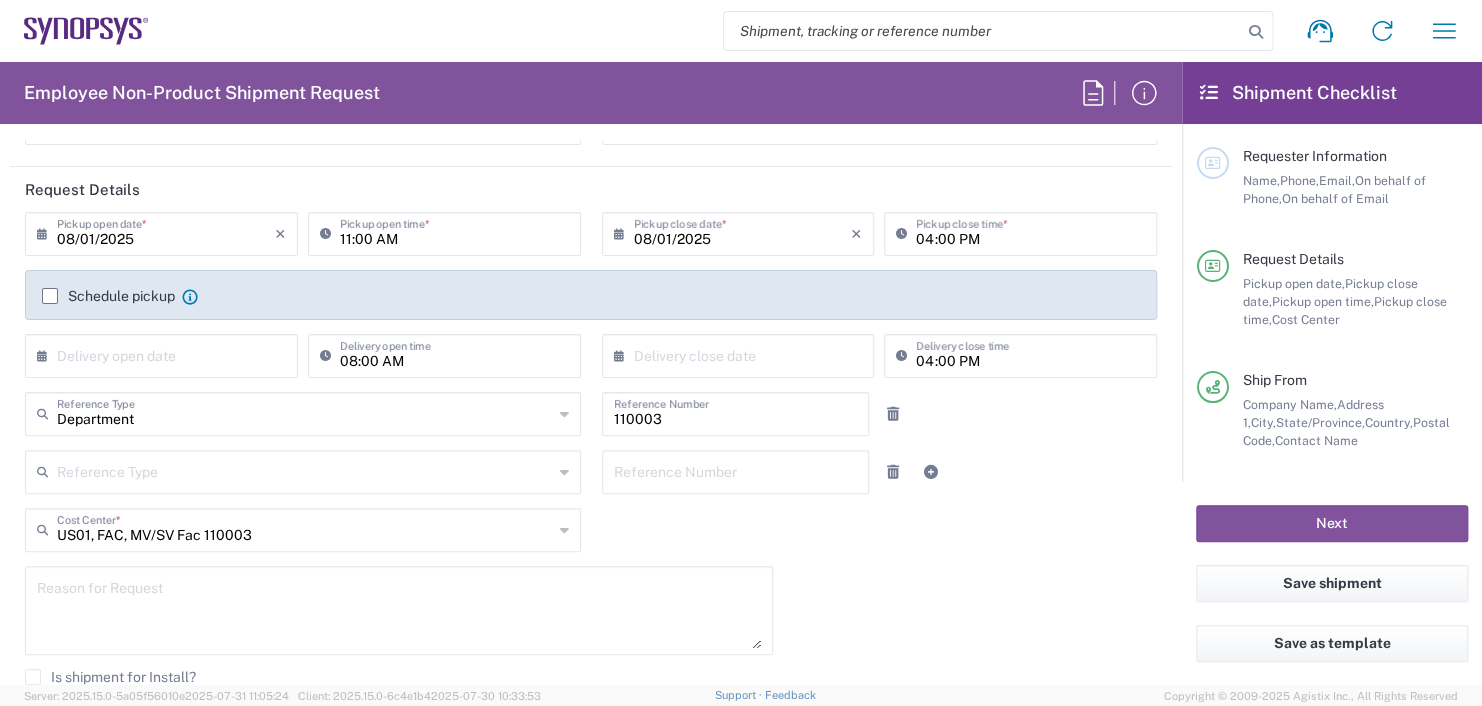 type on "[PERSON]" 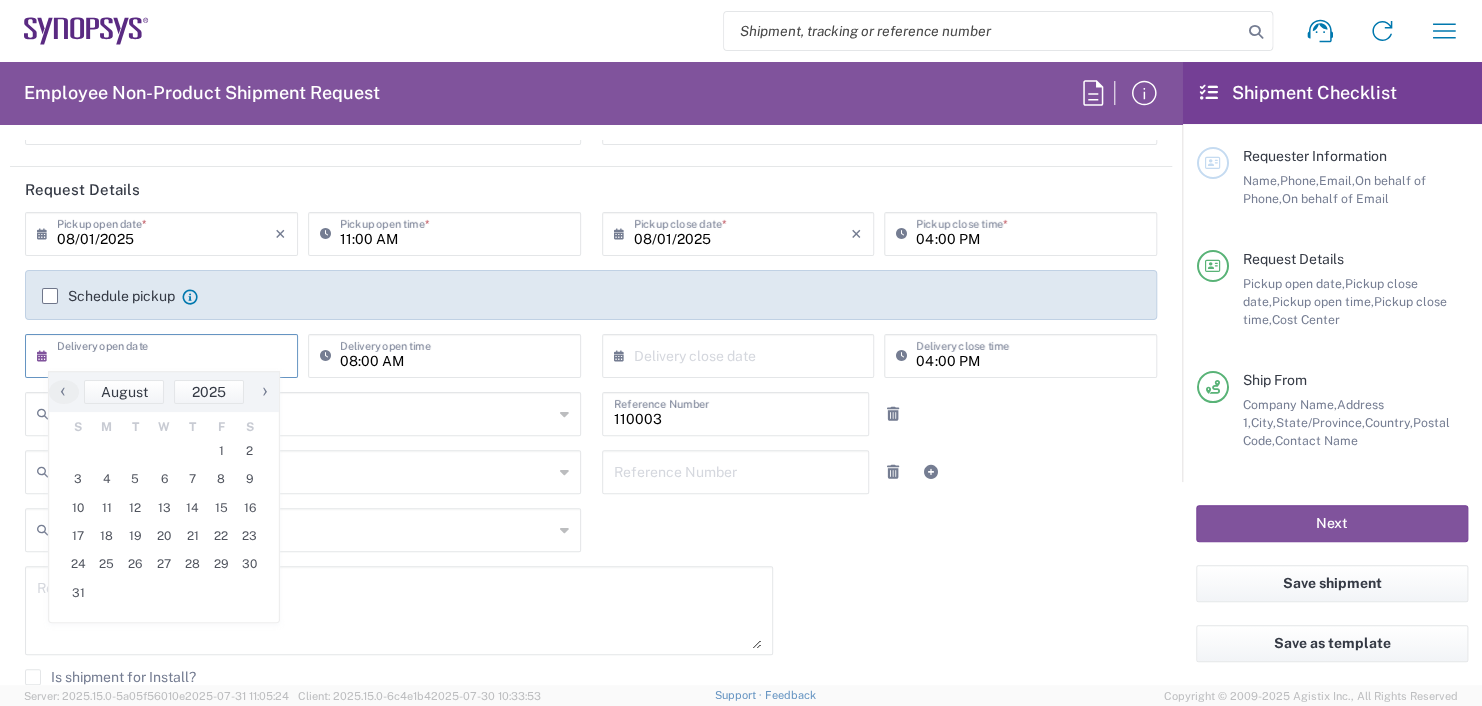 click at bounding box center [166, 354] 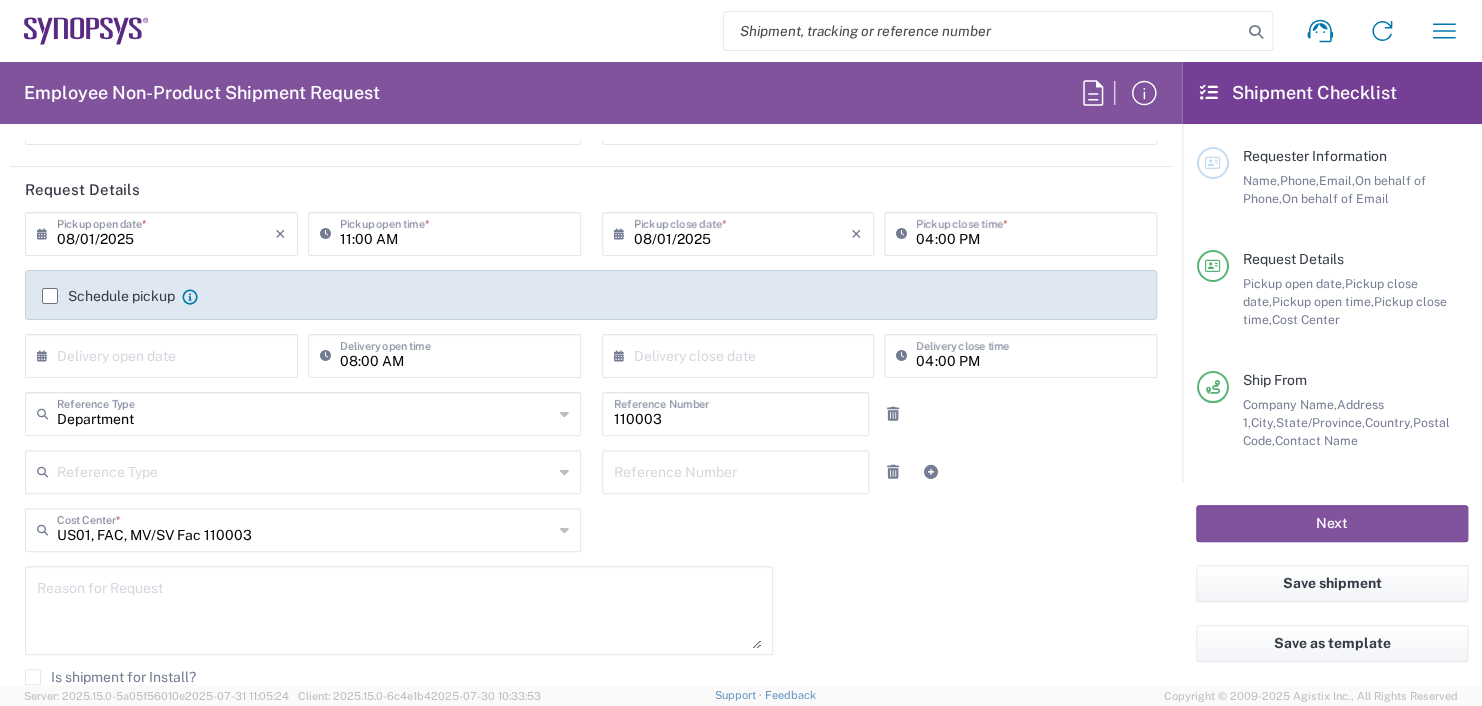 click at bounding box center (166, 354) 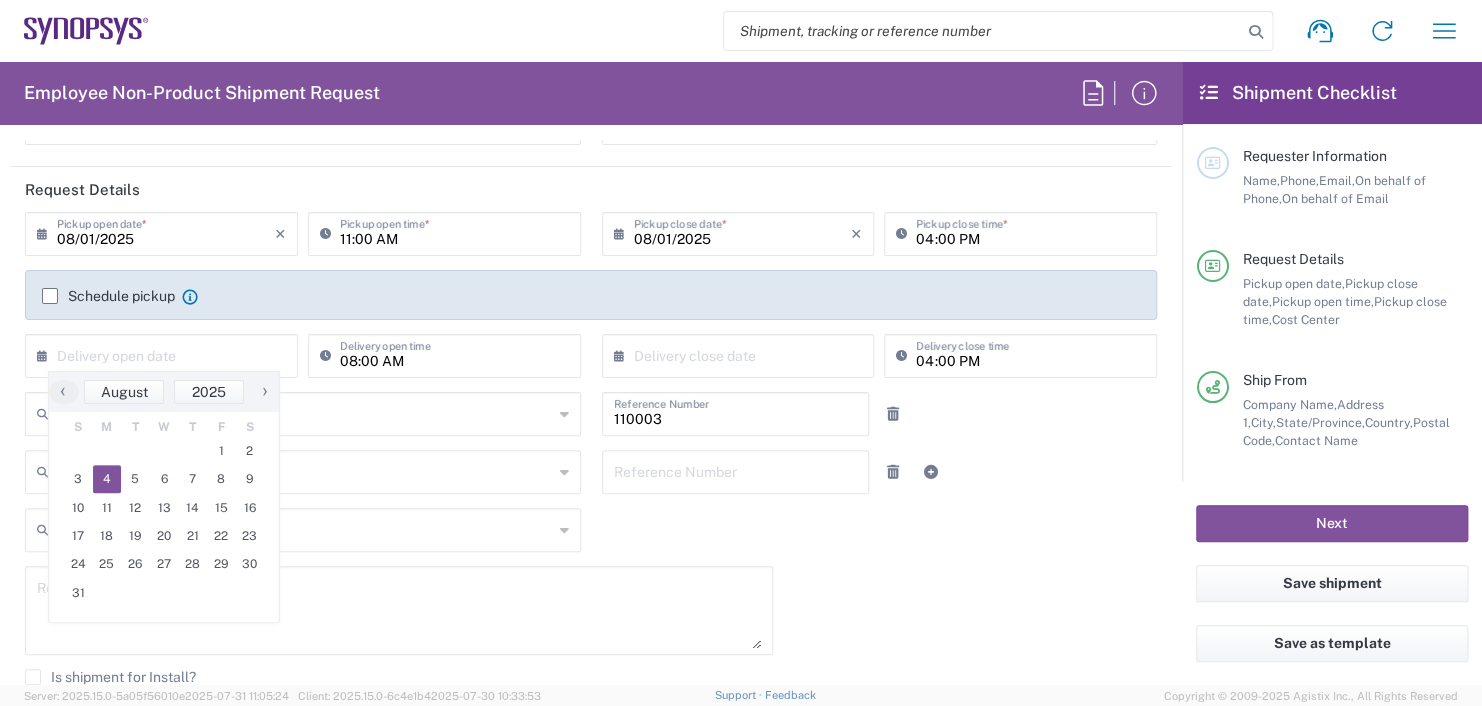 click on "4" 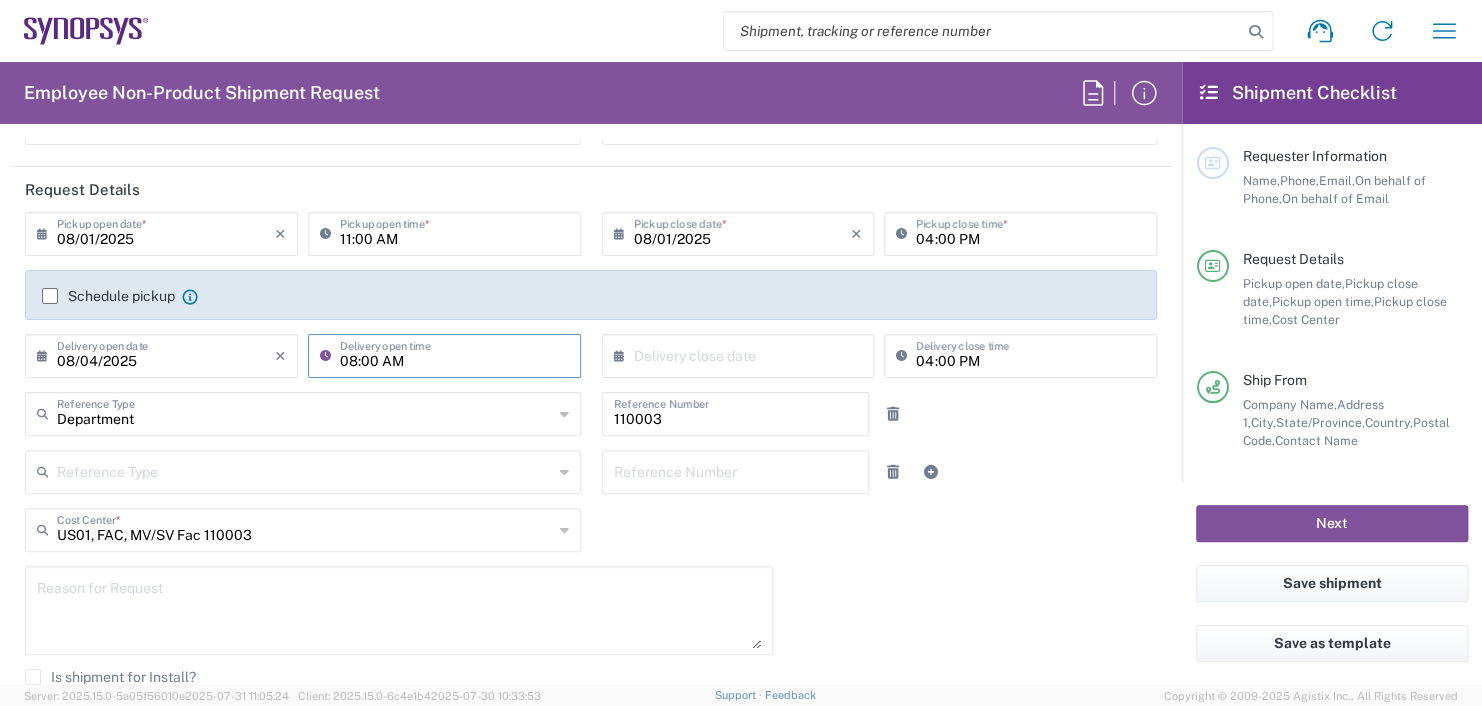 click on "08:00 AM" at bounding box center (454, 354) 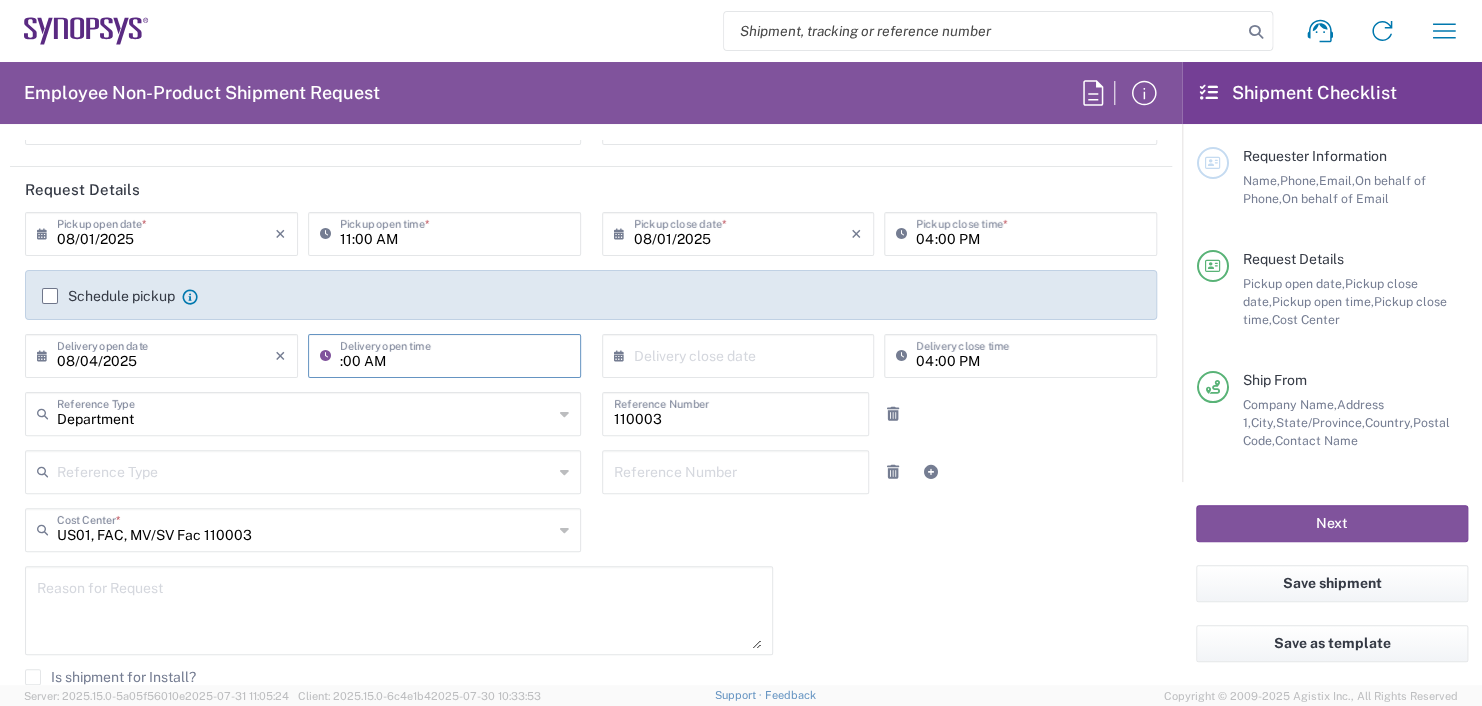 click on "[DATE] ×  Pickup open date  * Cancel Apply [TIME]  Pickup open time  * [DATE] ×  Pickup close date  * Cancel Apply [TIME]  Pickup close time  *  Schedule pickup  When scheduling a pickup please be sure to meet the following criteria:
1. Pickup window should start at least 2 hours after current time.
2.Pickup window needs to be at least 2 hours.
3.Pickup close time should not exceed business hours.
[DATE] ×  Delivery open date  Cancel Apply :[TIME]  Delivery open time  ×  Delivery close date  Cancel Apply [TIME]  Delivery close time" 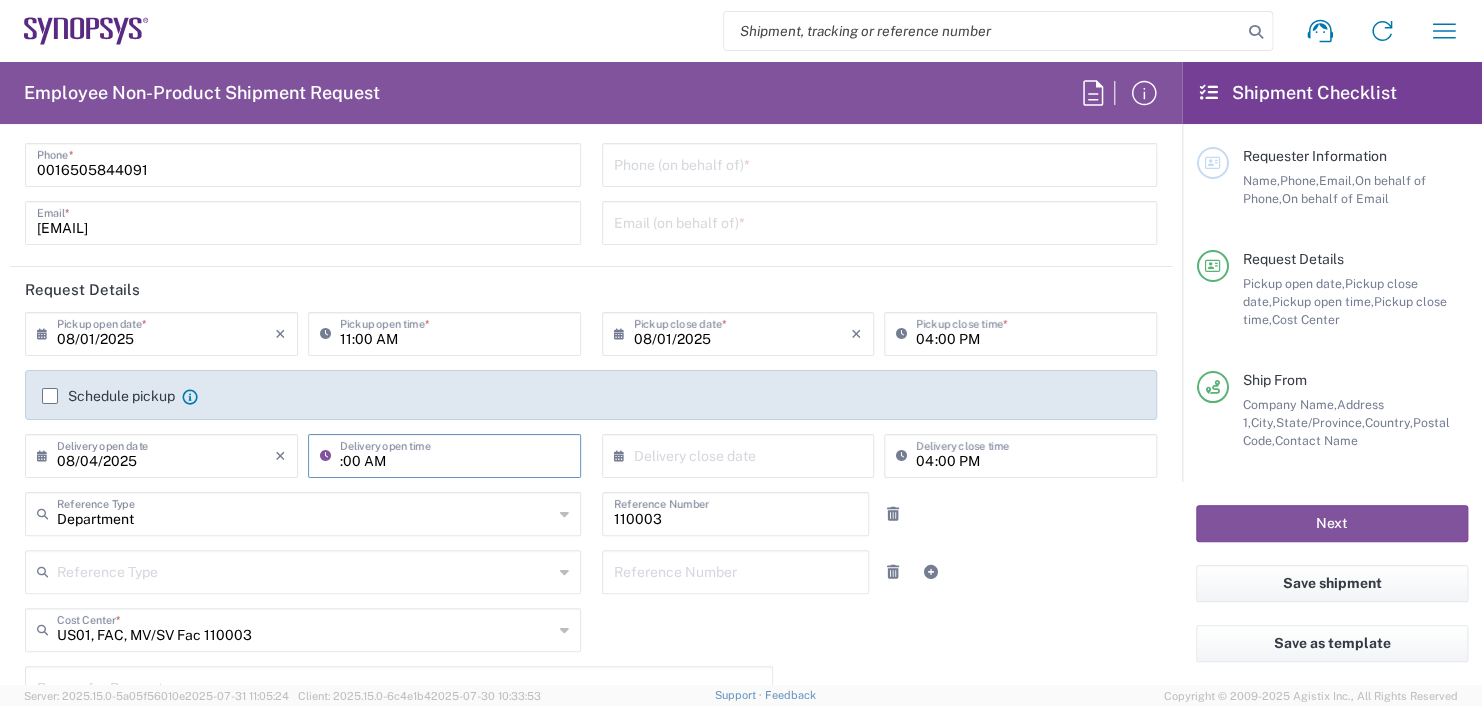 type on ":00 AM" 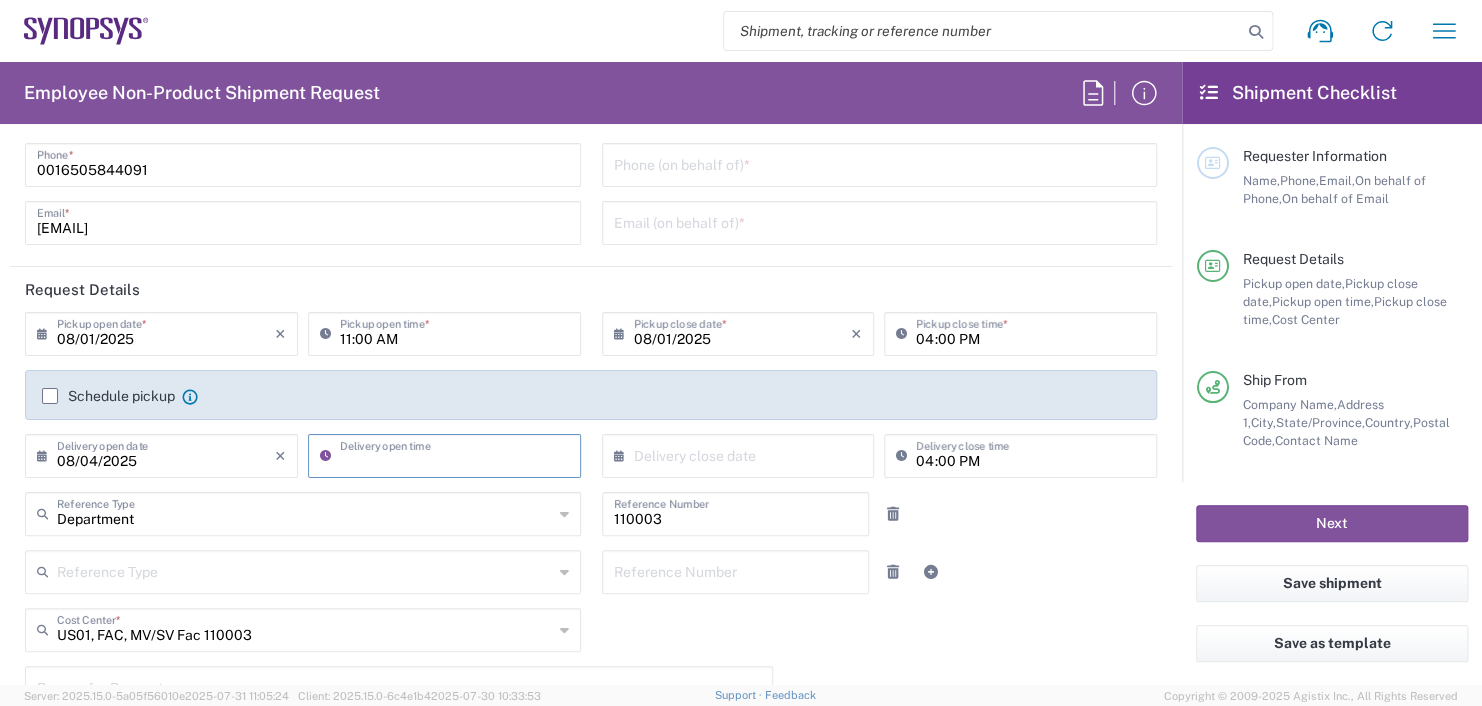 click on "11:00 AM" at bounding box center (454, 332) 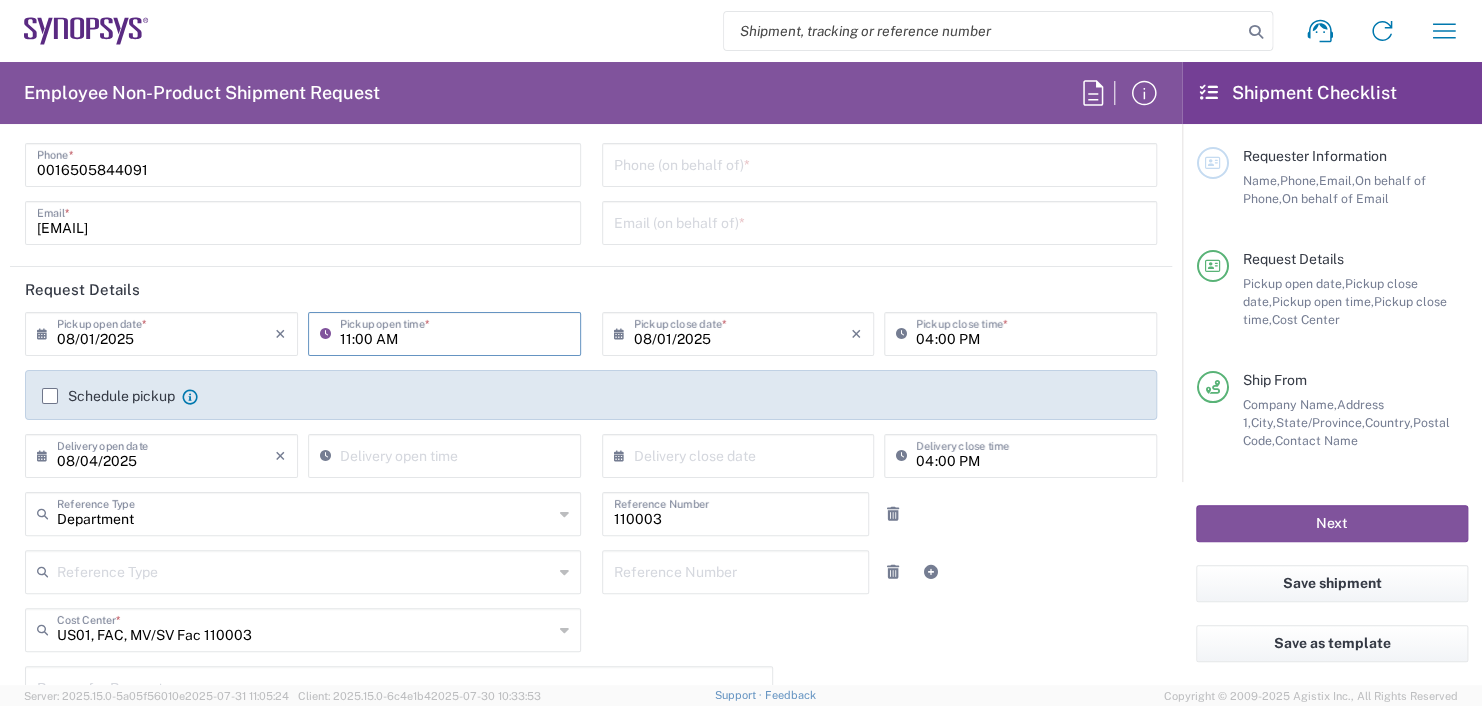 drag, startPoint x: 395, startPoint y: 330, endPoint x: 388, endPoint y: 318, distance: 13.892444 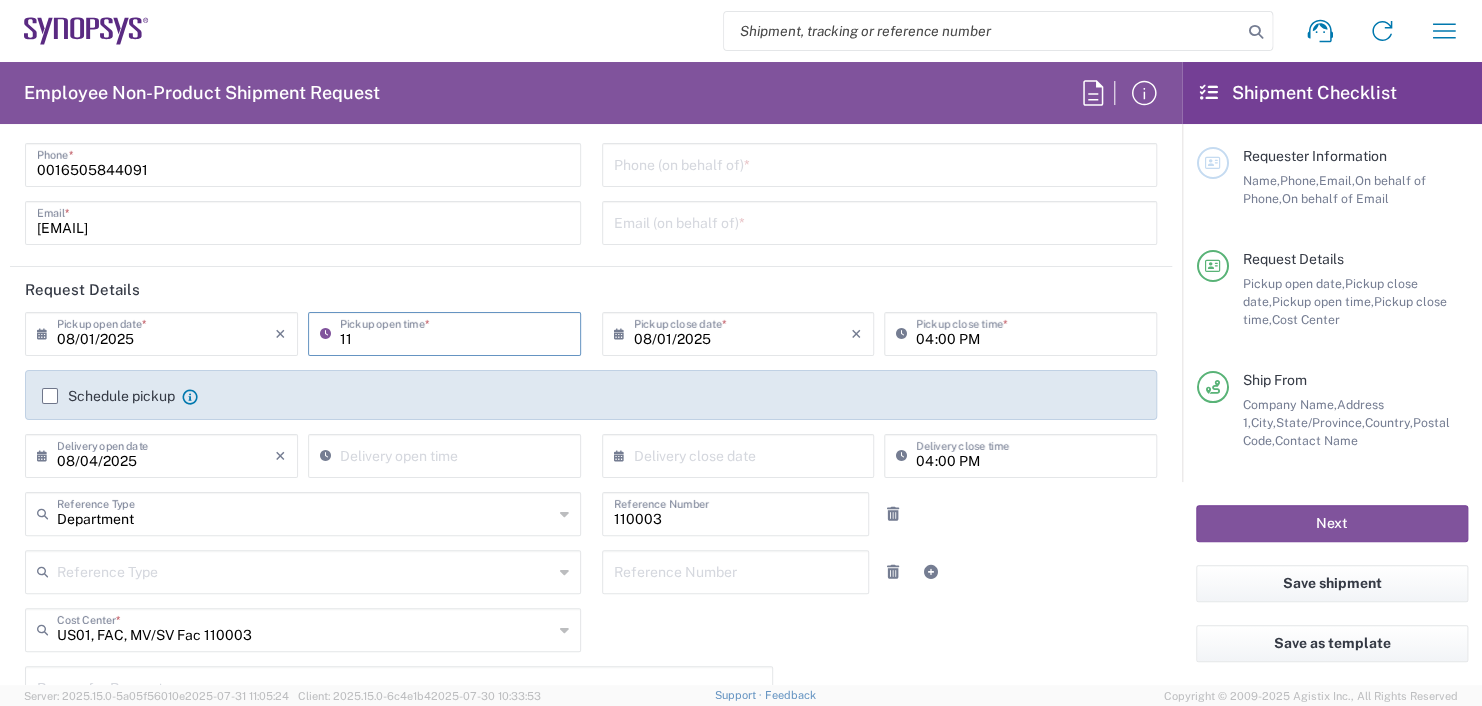 type on "1" 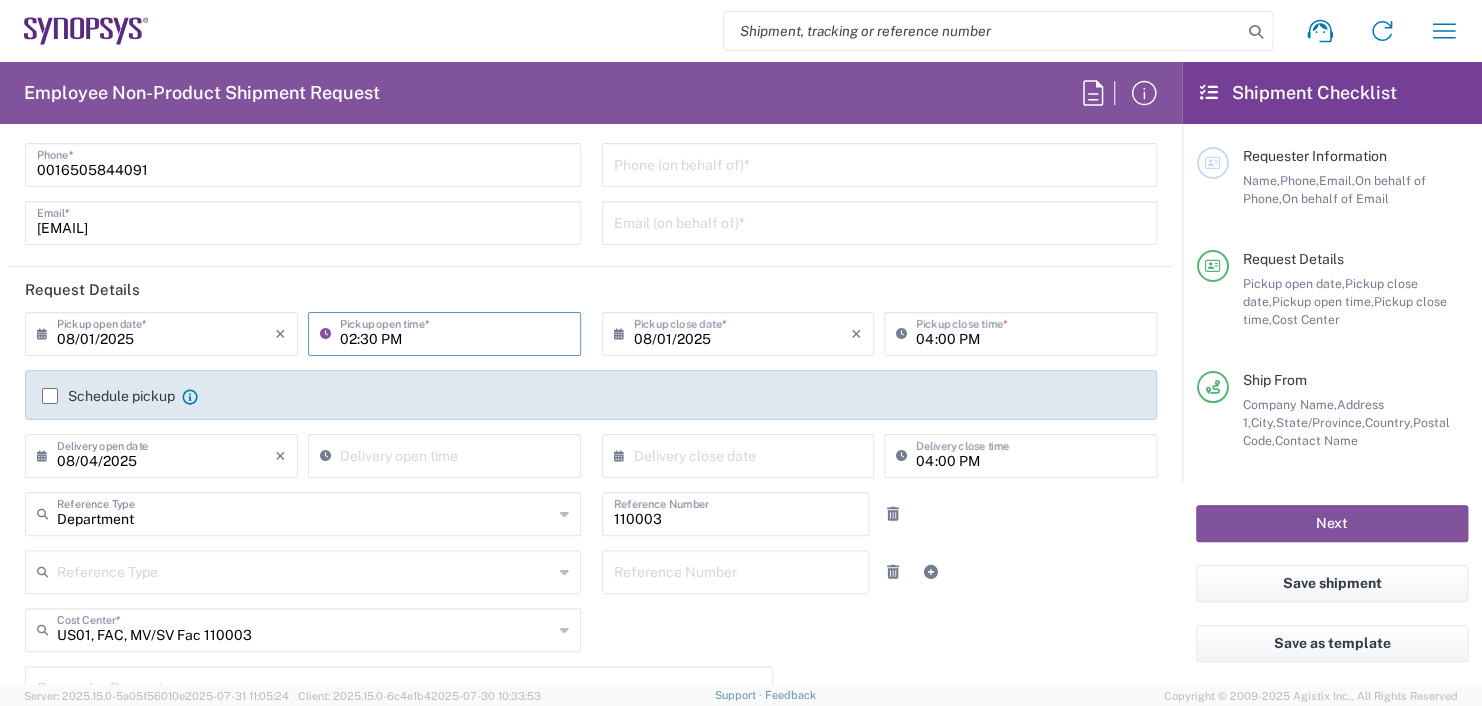 type on "02:30 PM" 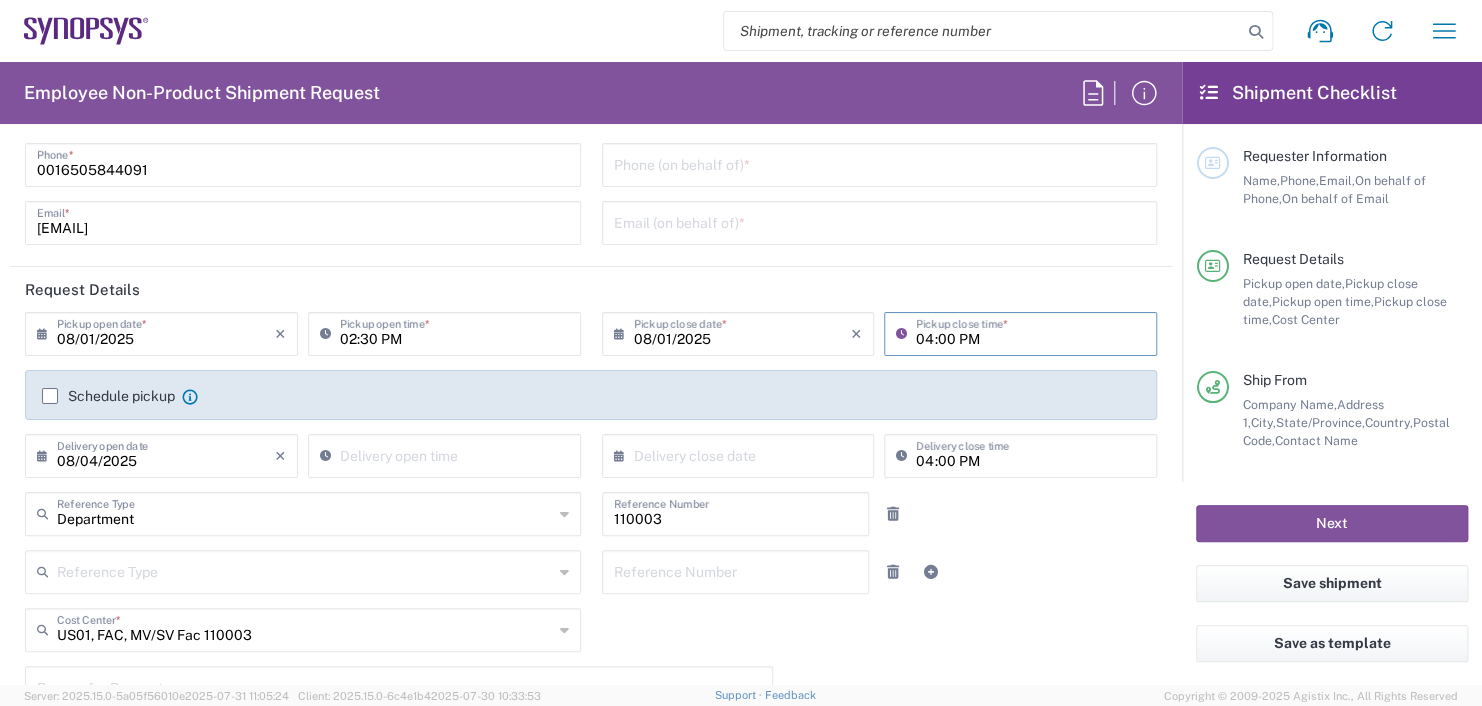 click on "04:00 PM" at bounding box center [1030, 332] 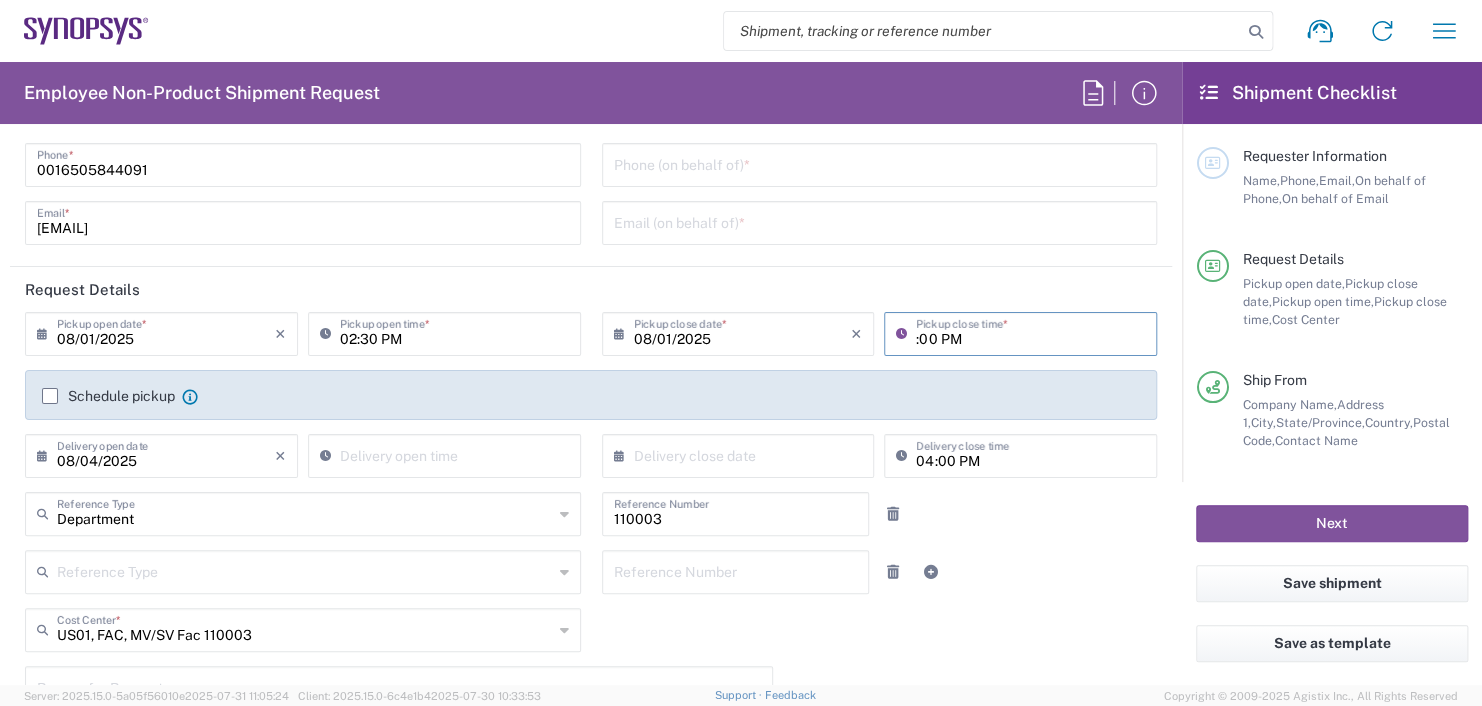 click on ":00 PM" at bounding box center [1030, 332] 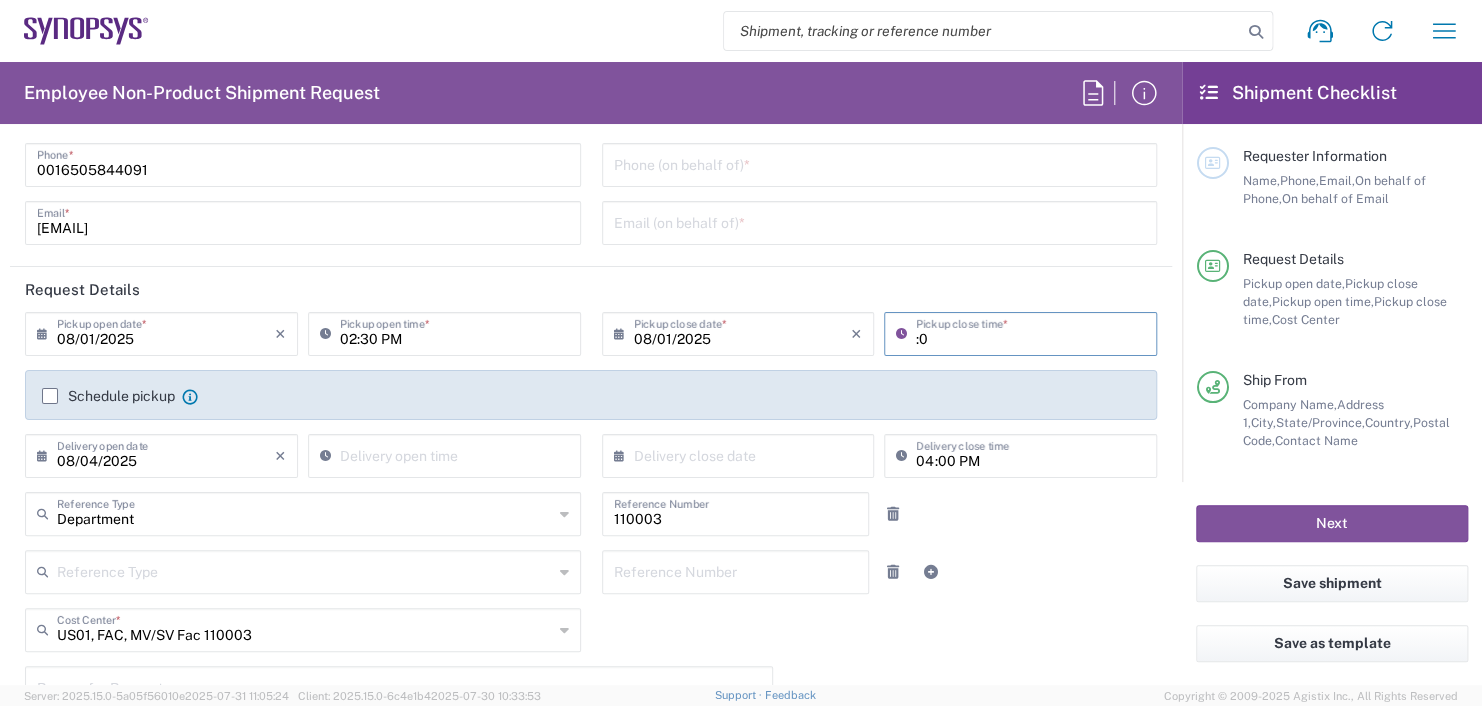 type on ":" 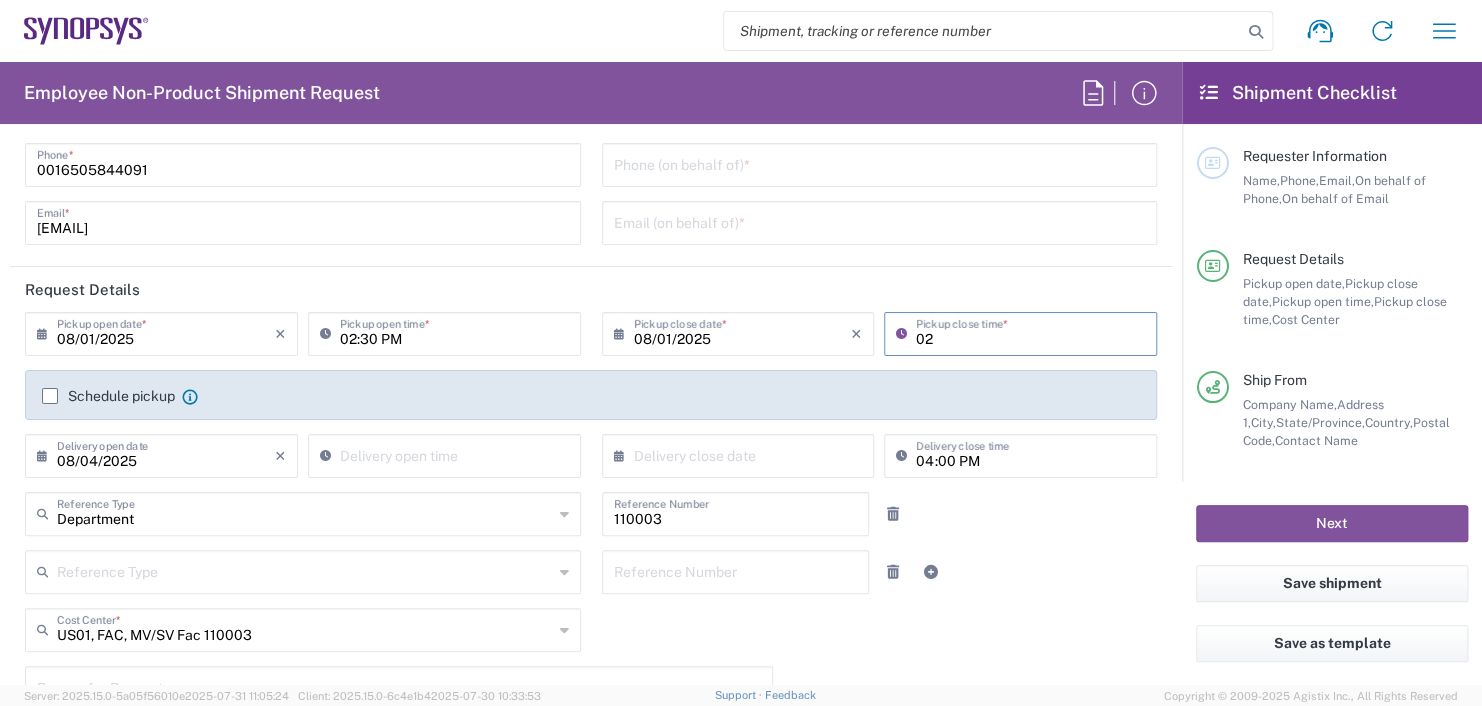 type on "02:30 PM" 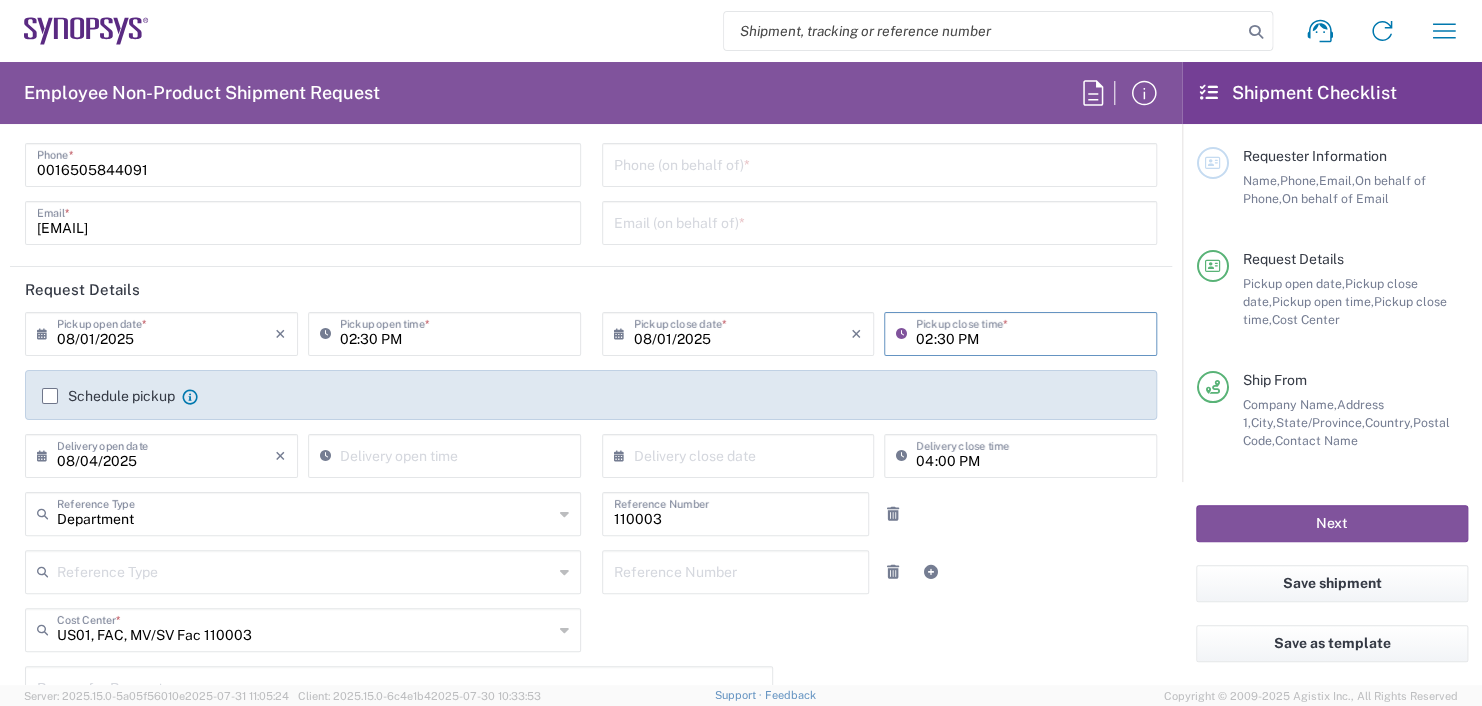 type on "08/04/2025" 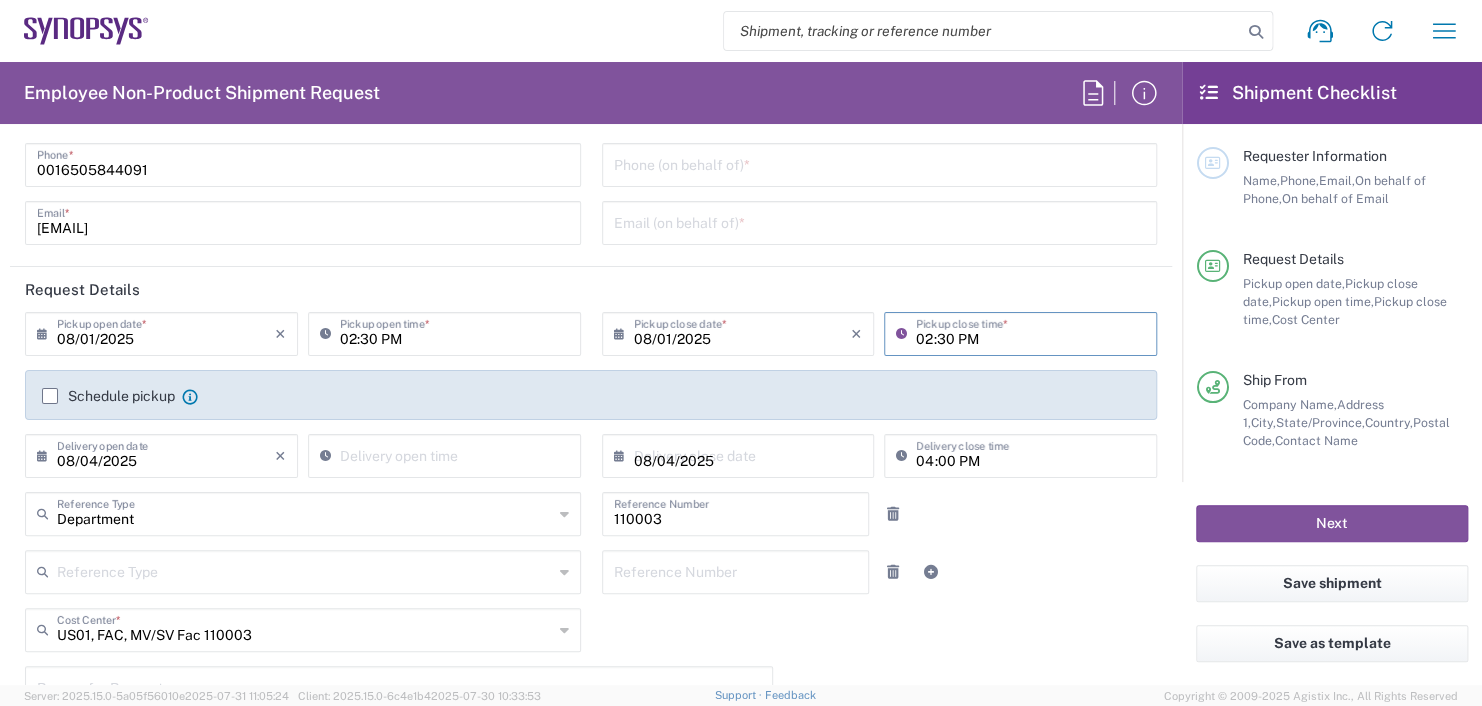 type on "Wells Fargo Bank Lockbox" 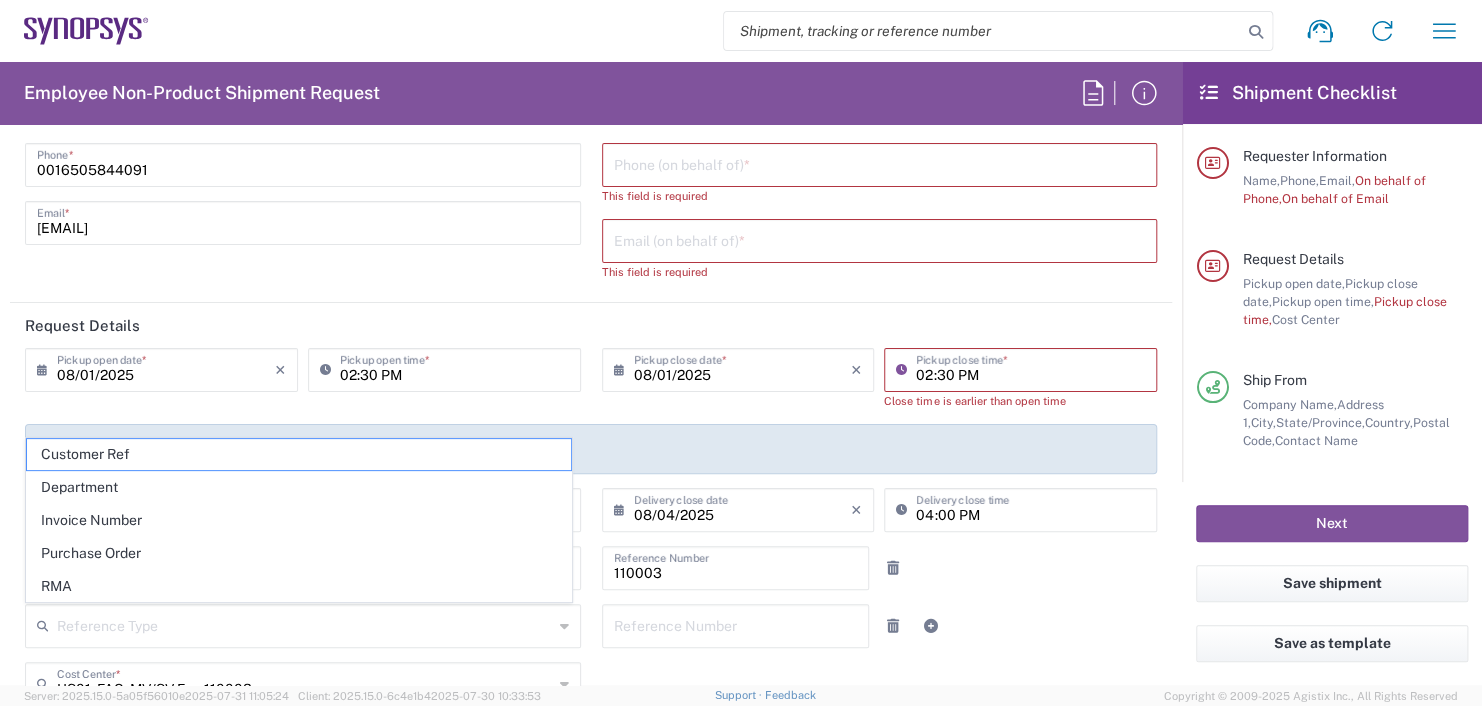 click on "Shipment request
Shipment tracking
Employee non-product shipment request
My shipments
Address book
My profile
Logout" 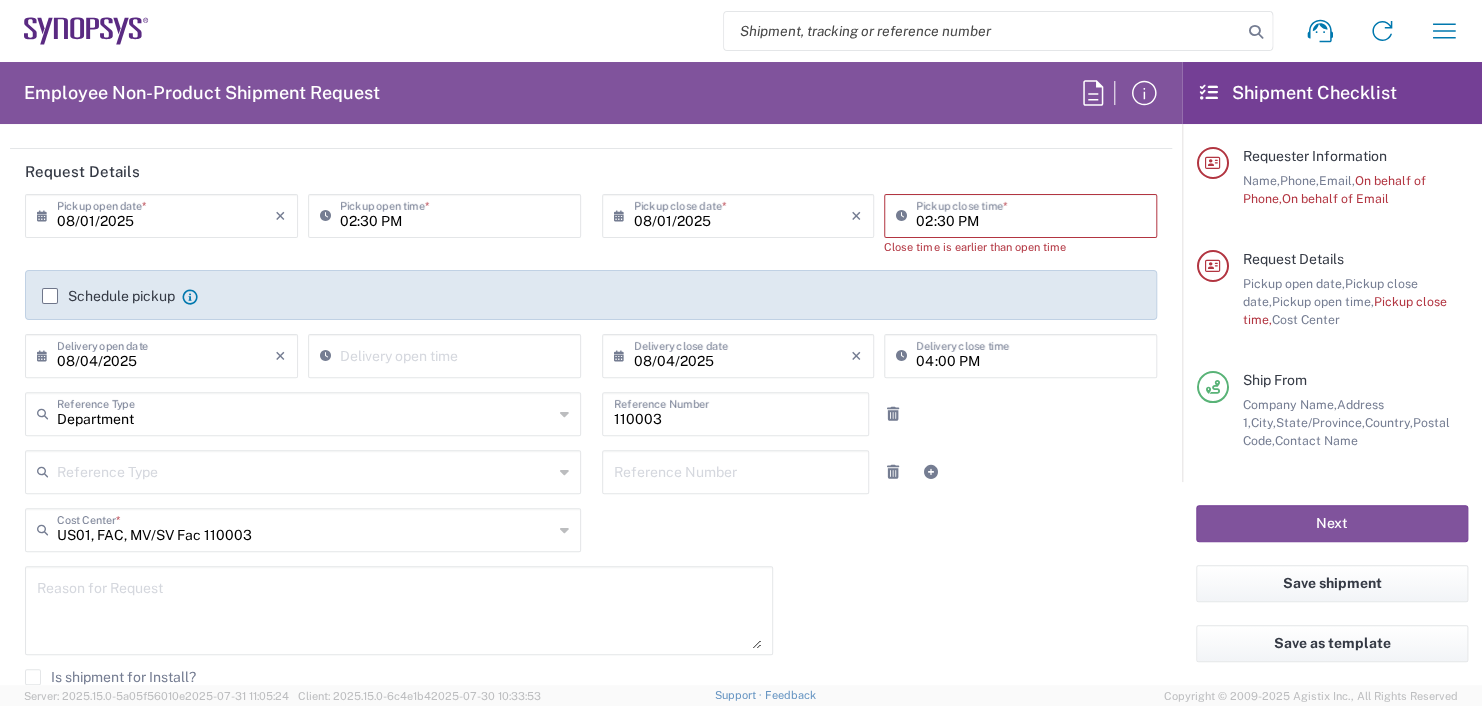 scroll, scrollTop: 300, scrollLeft: 0, axis: vertical 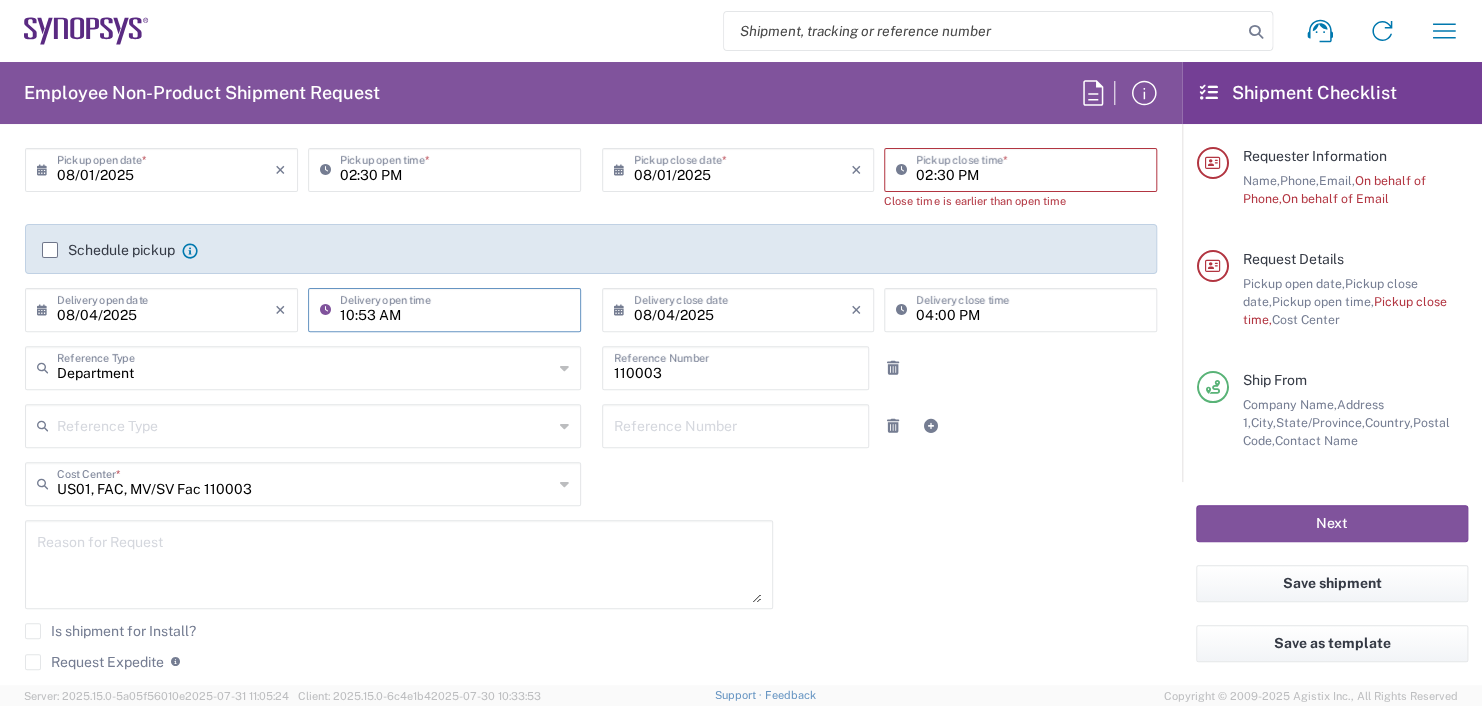 click on "10:53 AM" at bounding box center (454, 308) 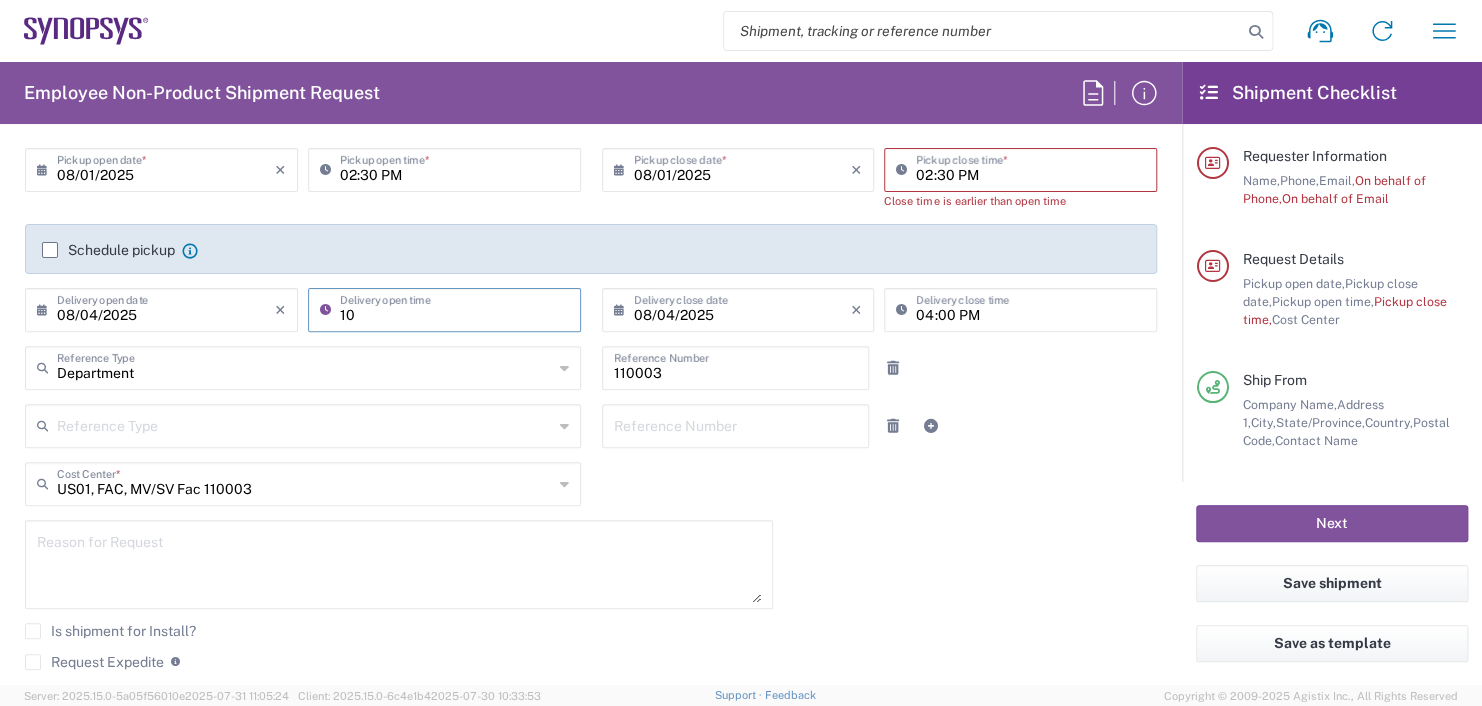 type on "1" 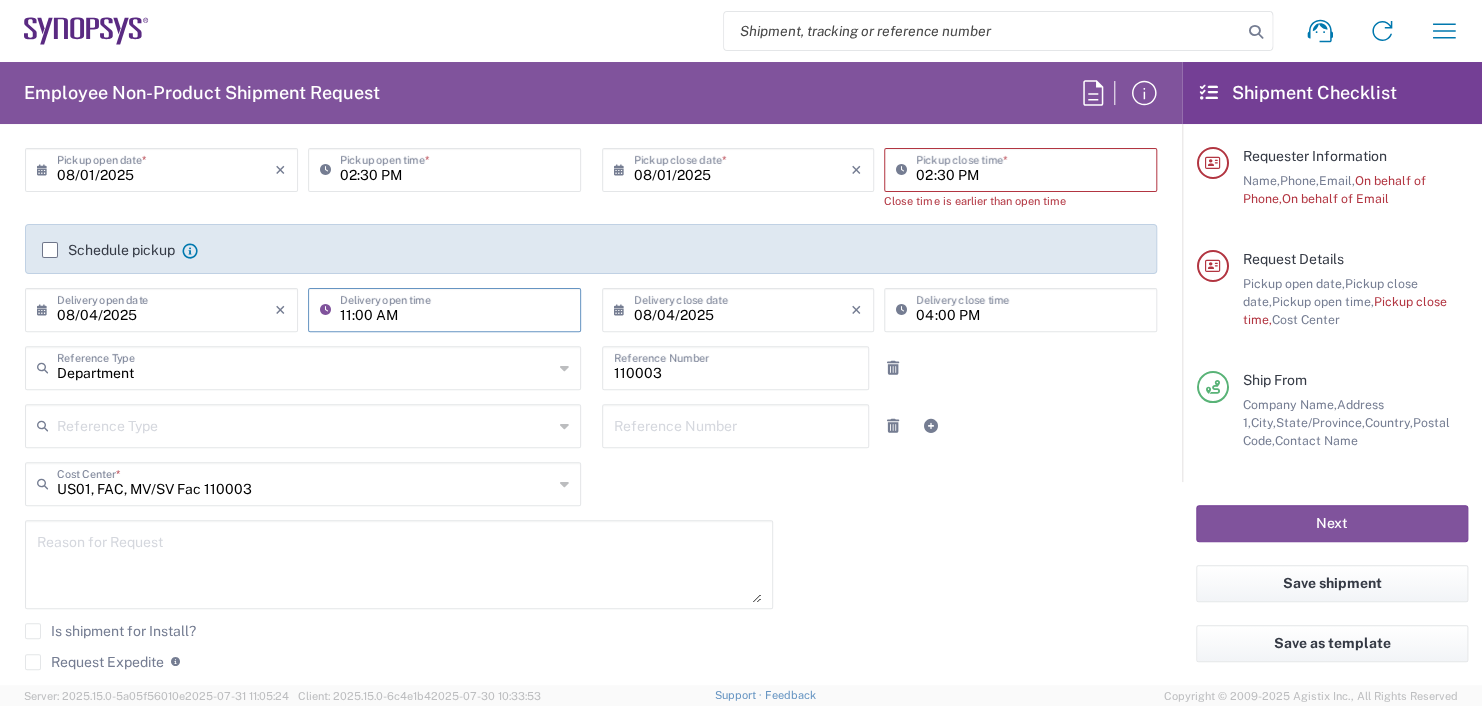 type on "11:00 AM" 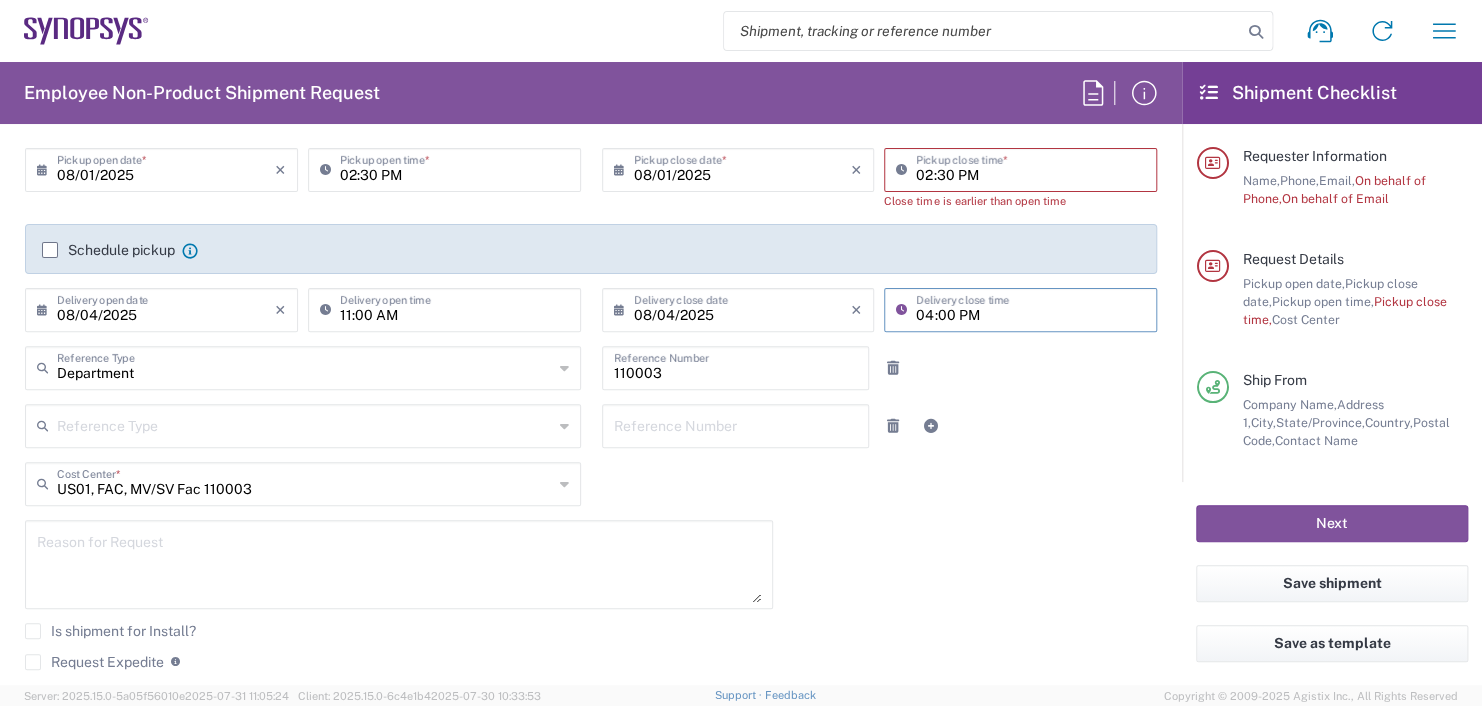 click on "04:00 PM" at bounding box center (1030, 308) 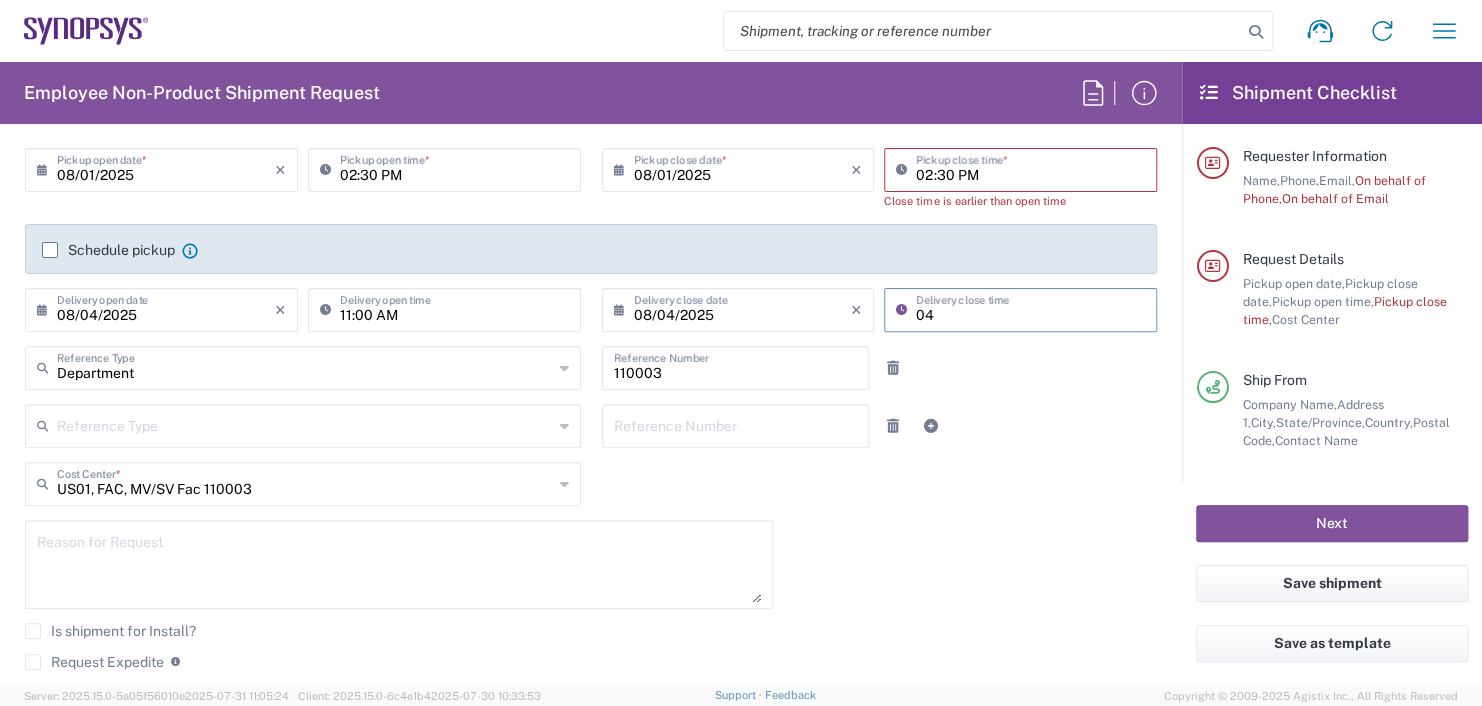 type on "0" 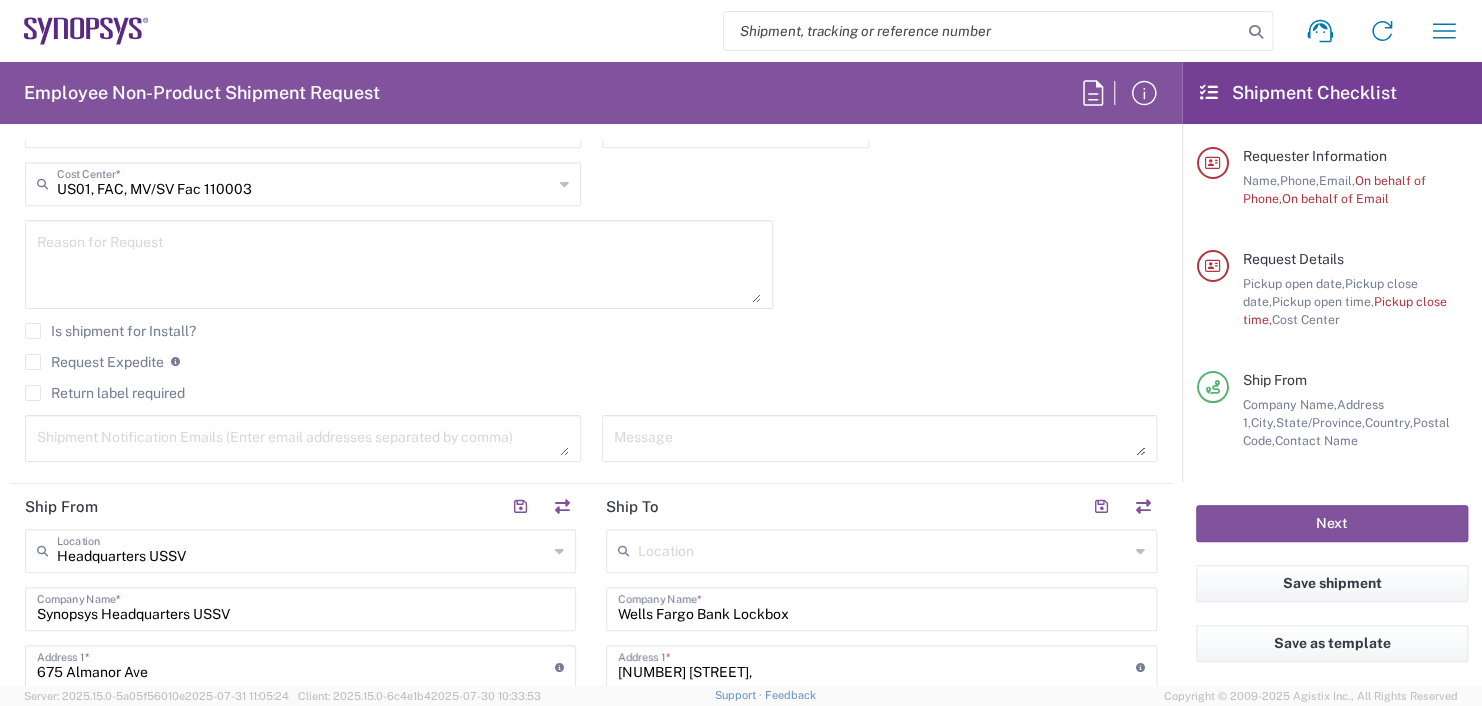 scroll, scrollTop: 700, scrollLeft: 0, axis: vertical 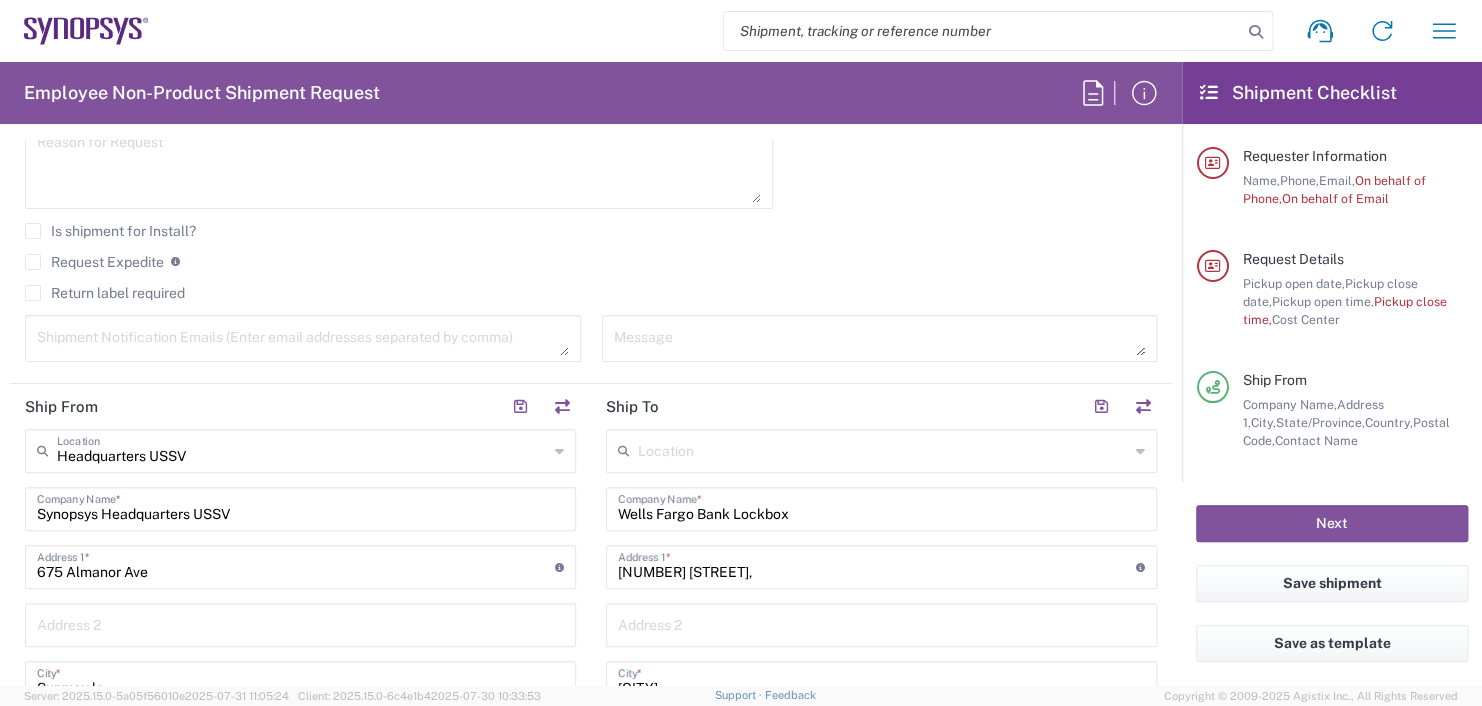 type on "11:00 AM" 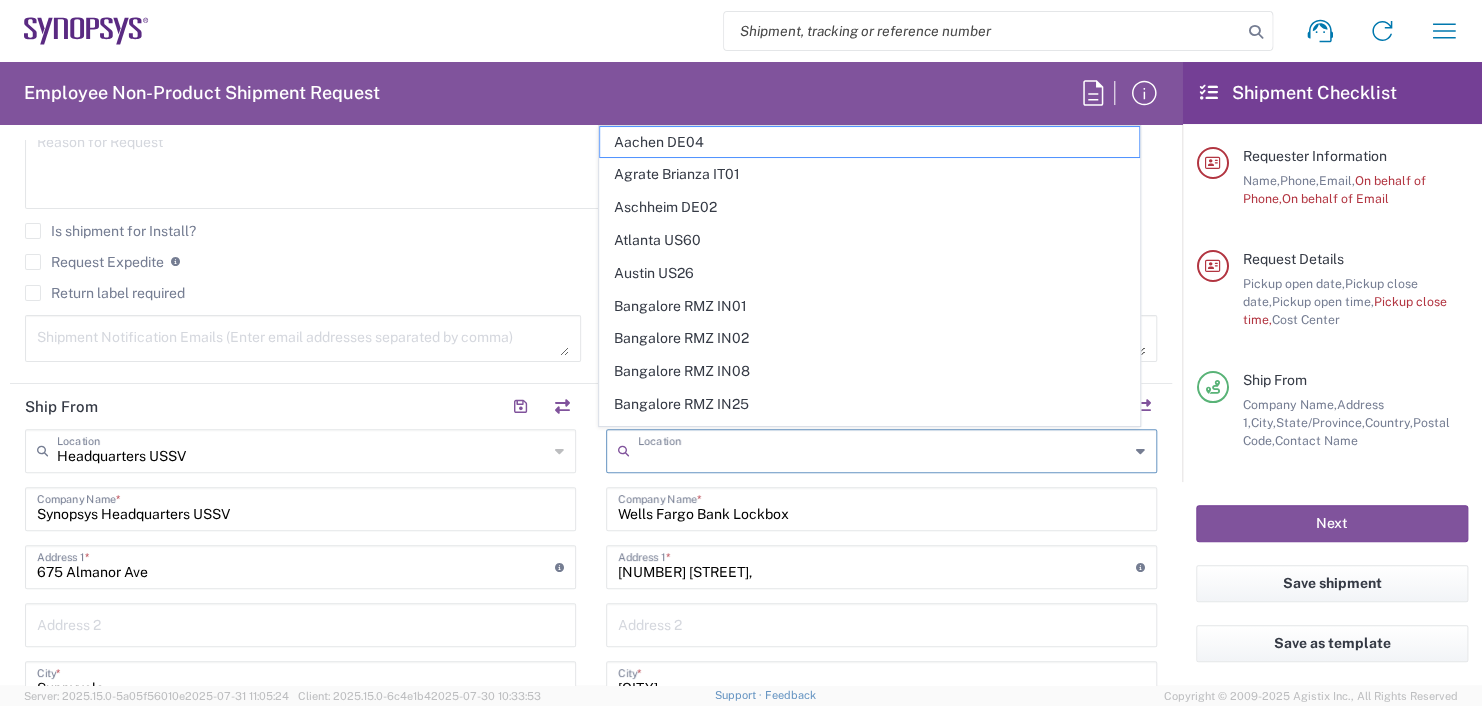 click at bounding box center [883, 449] 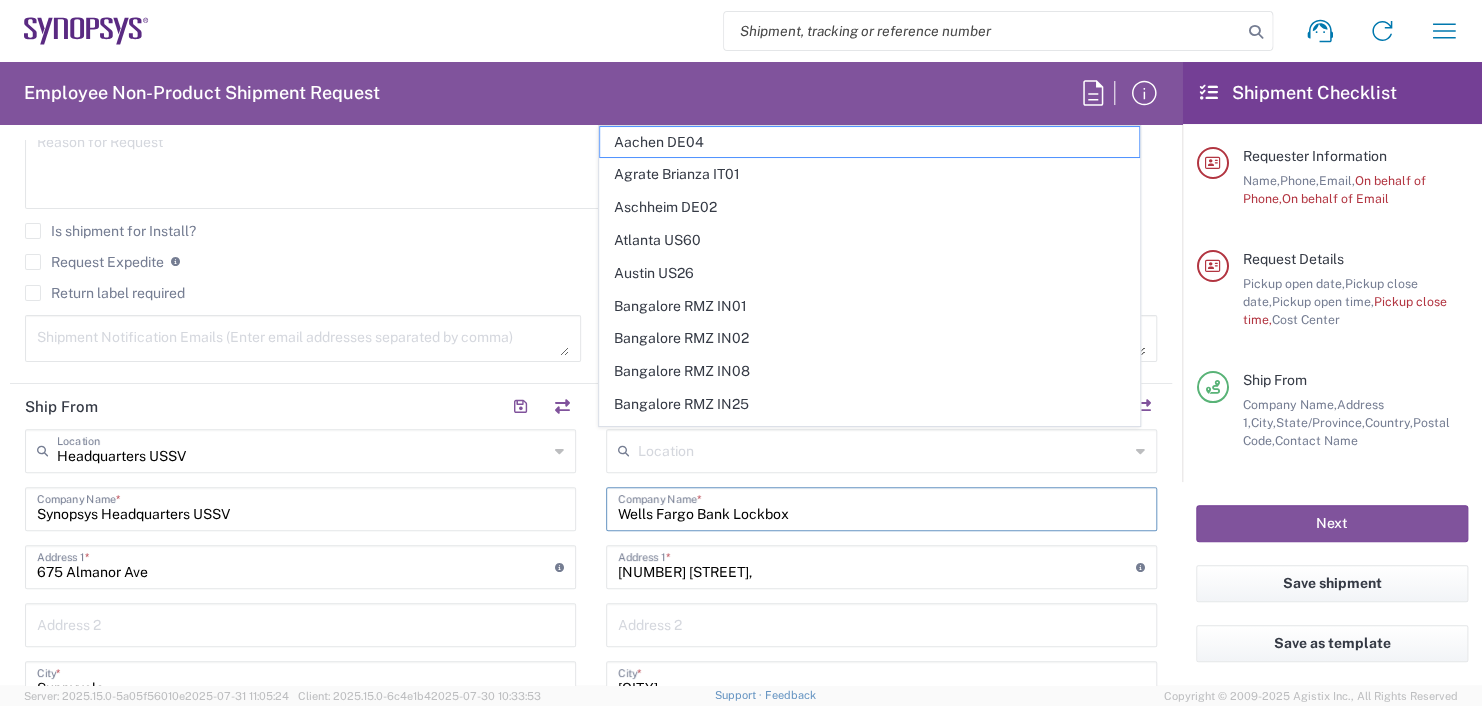 click on "Wells Fargo Bank Lockbox" at bounding box center (881, 507) 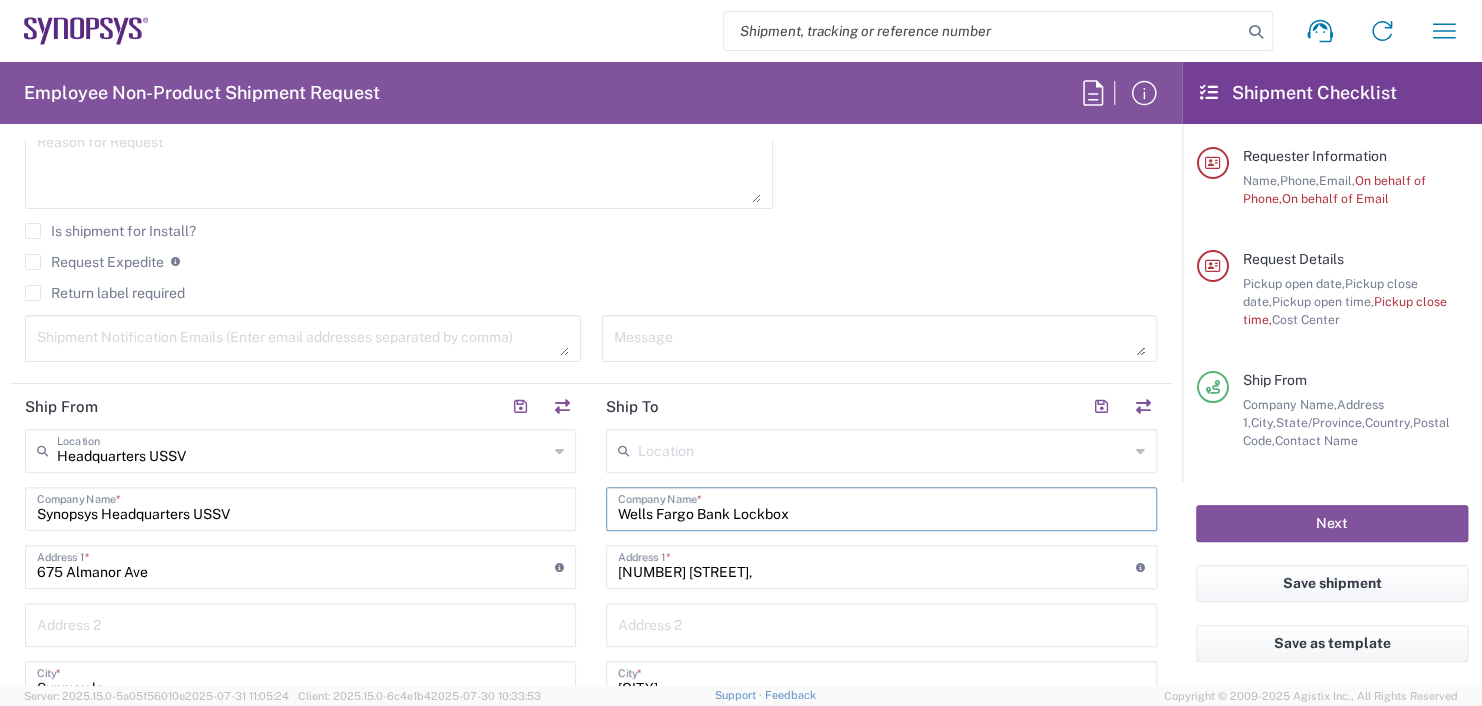 drag, startPoint x: 821, startPoint y: 504, endPoint x: 378, endPoint y: 516, distance: 443.1625 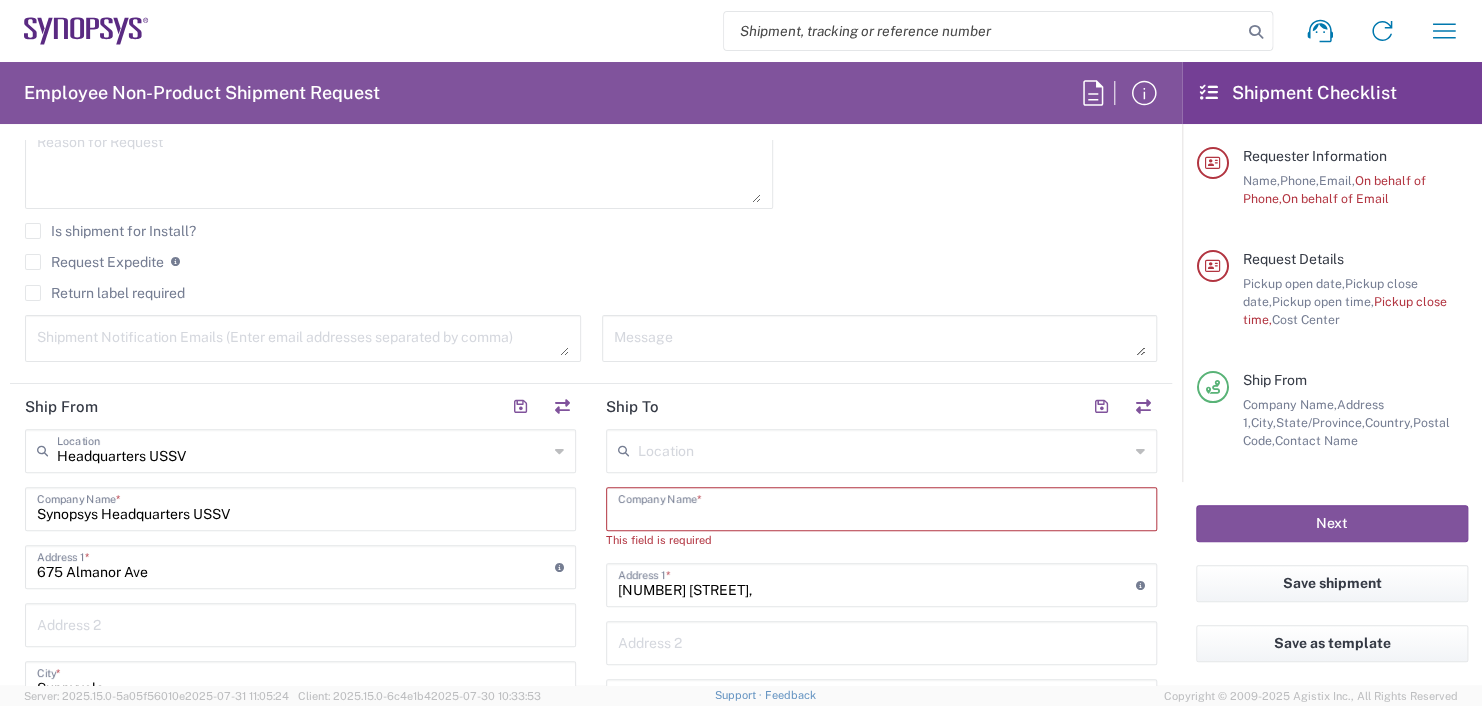type 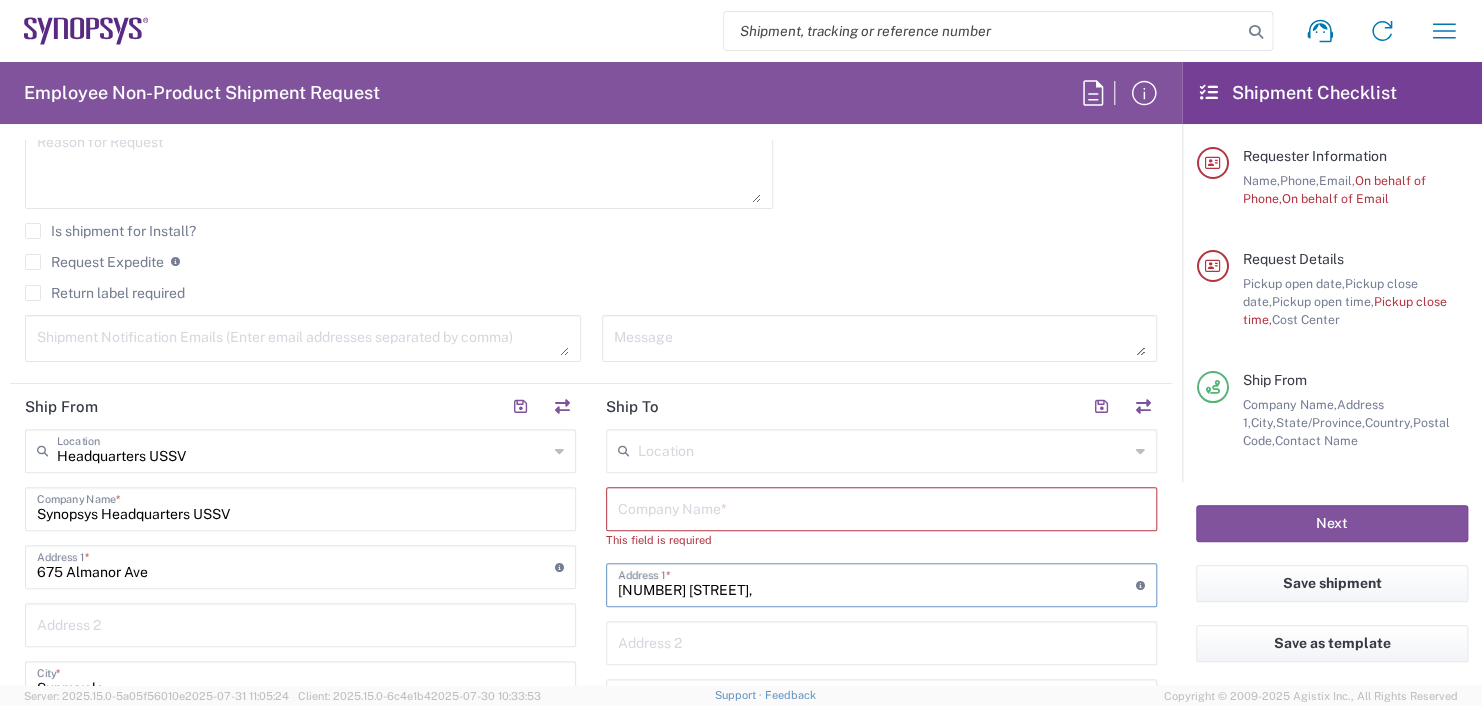drag, startPoint x: 721, startPoint y: 583, endPoint x: 536, endPoint y: 577, distance: 185.09727 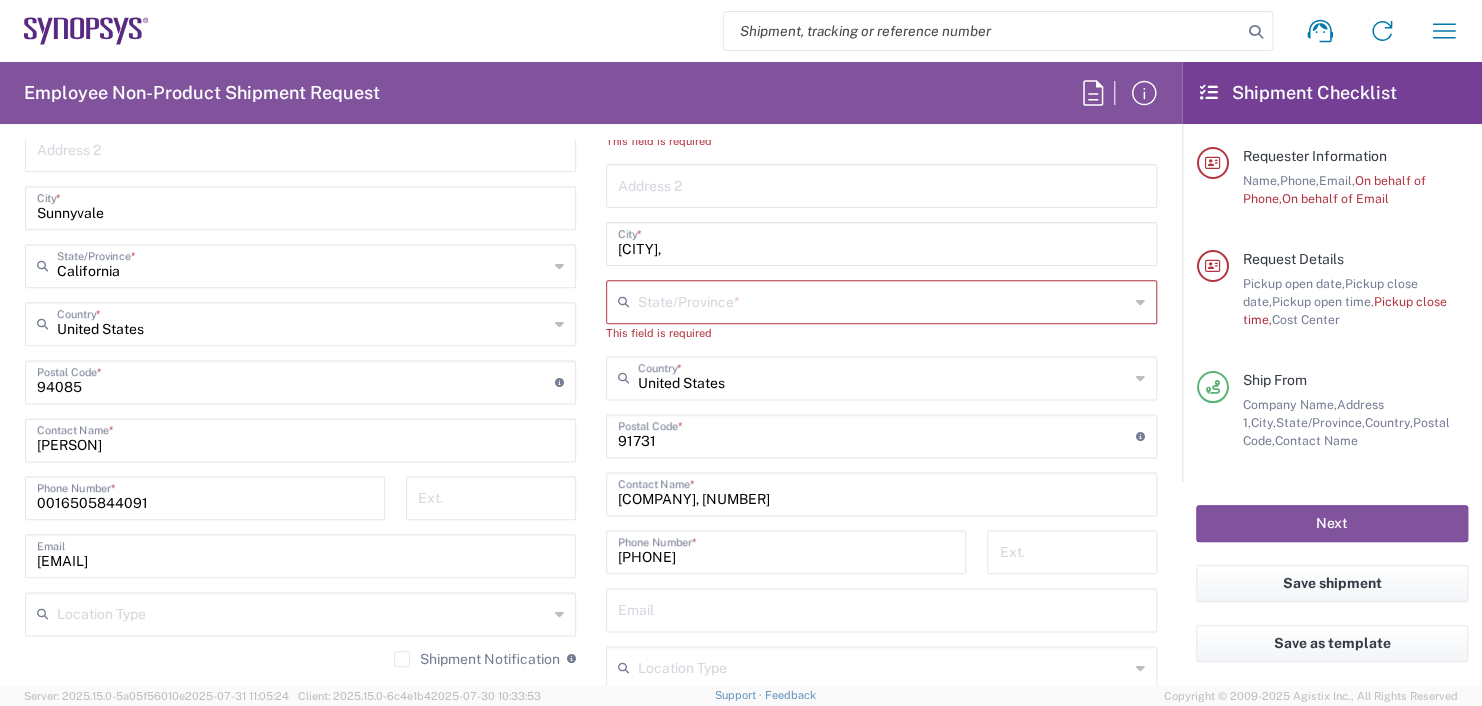 scroll, scrollTop: 1200, scrollLeft: 0, axis: vertical 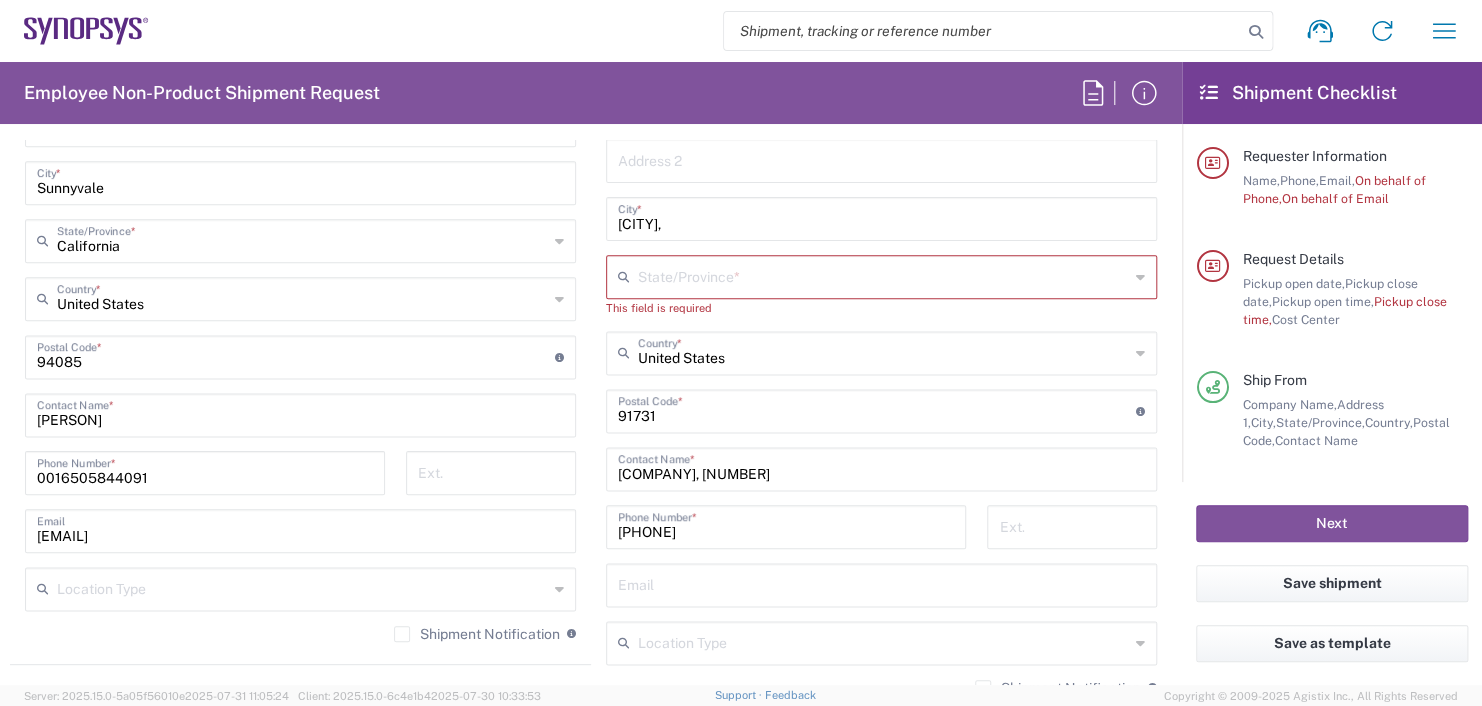 type 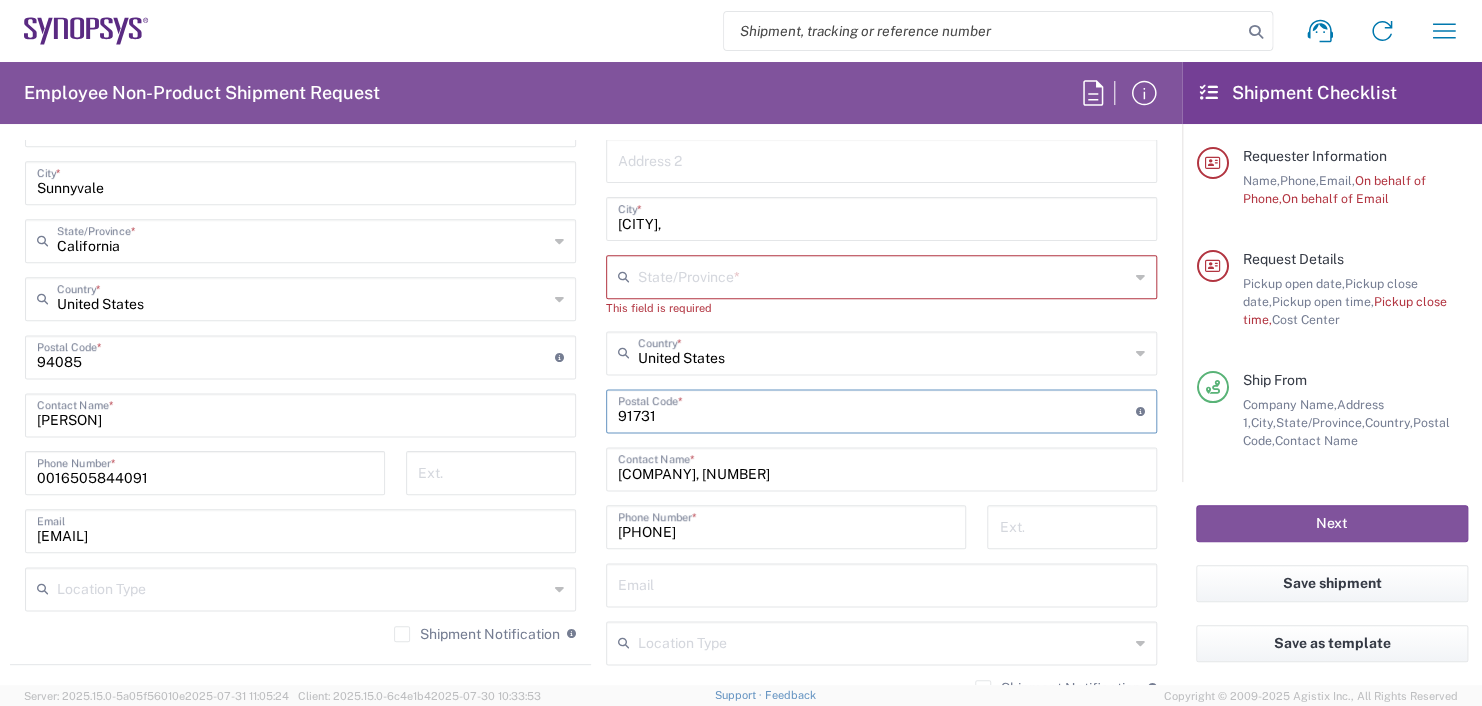 drag, startPoint x: 680, startPoint y: 395, endPoint x: 481, endPoint y: 390, distance: 199.0628 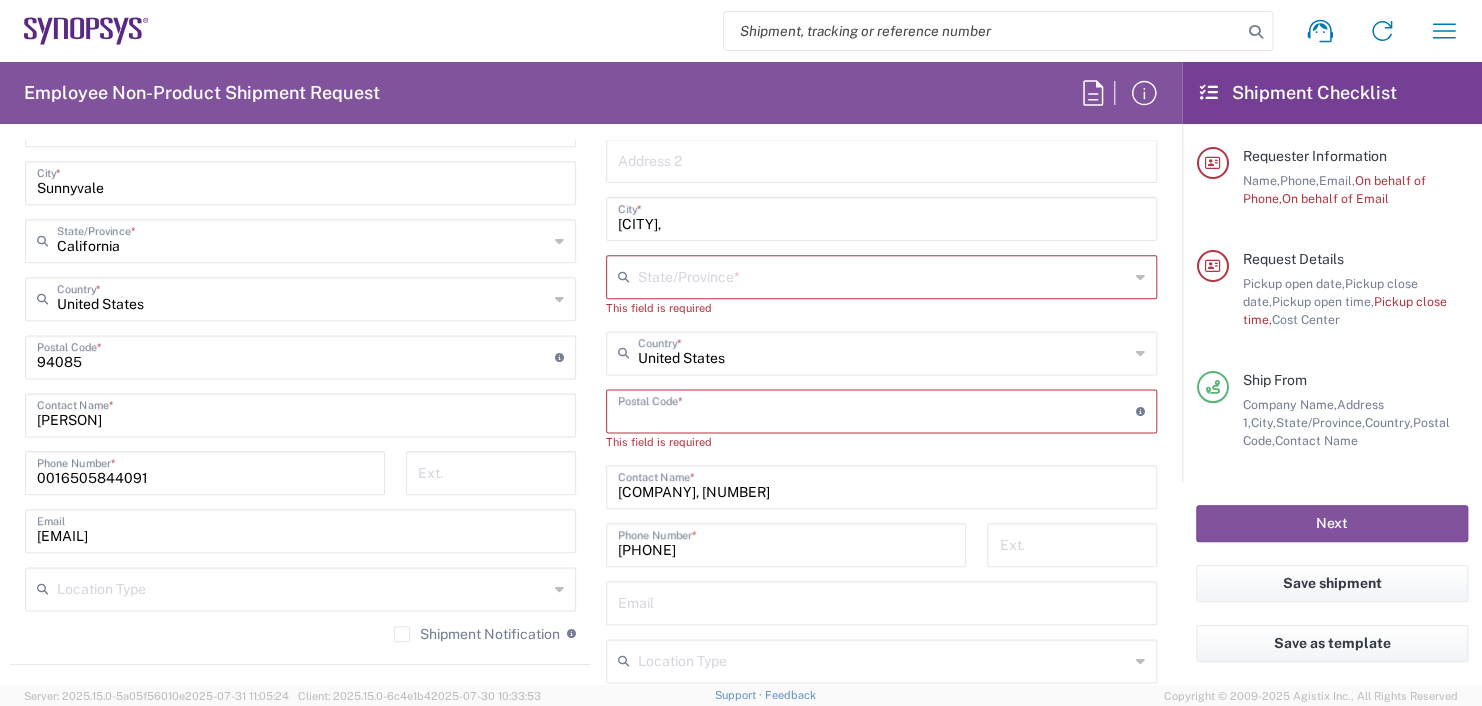 type 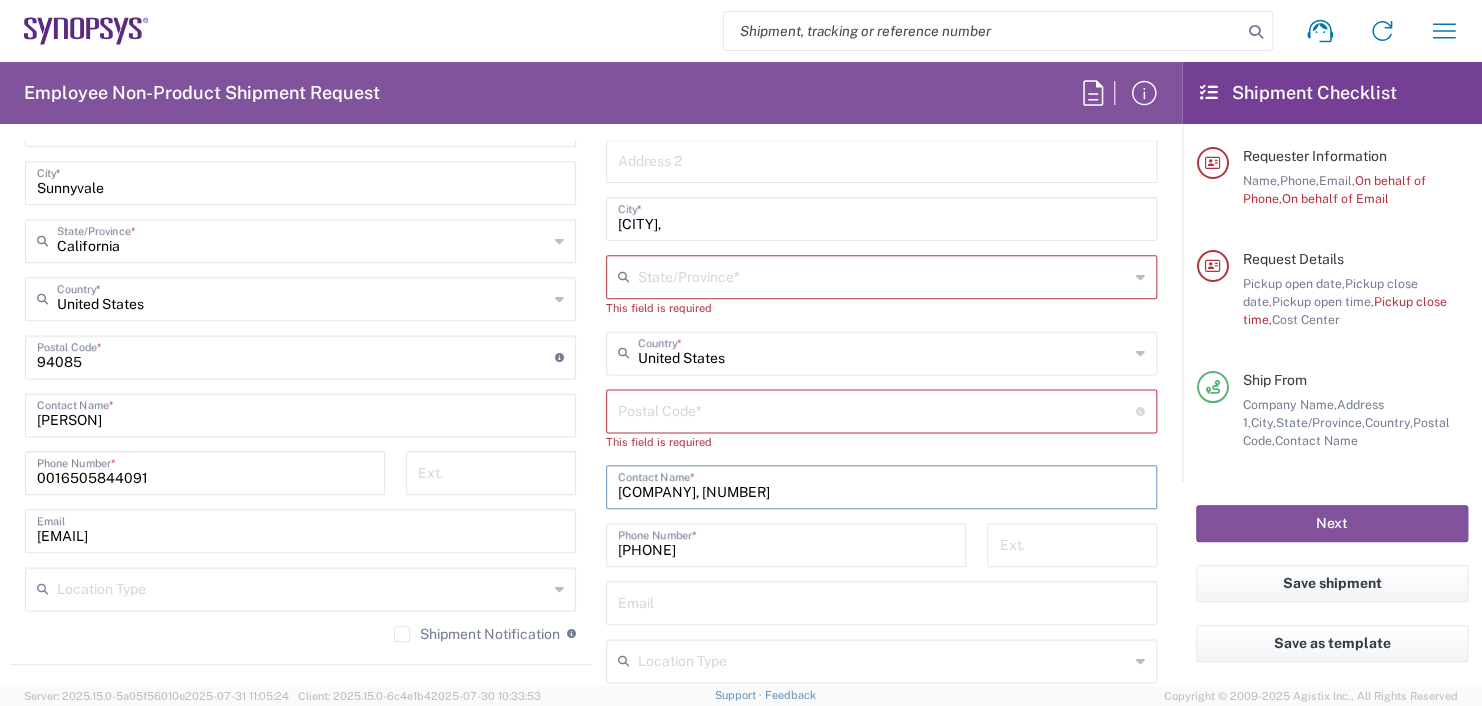 drag, startPoint x: 767, startPoint y: 472, endPoint x: 517, endPoint y: 442, distance: 251.79356 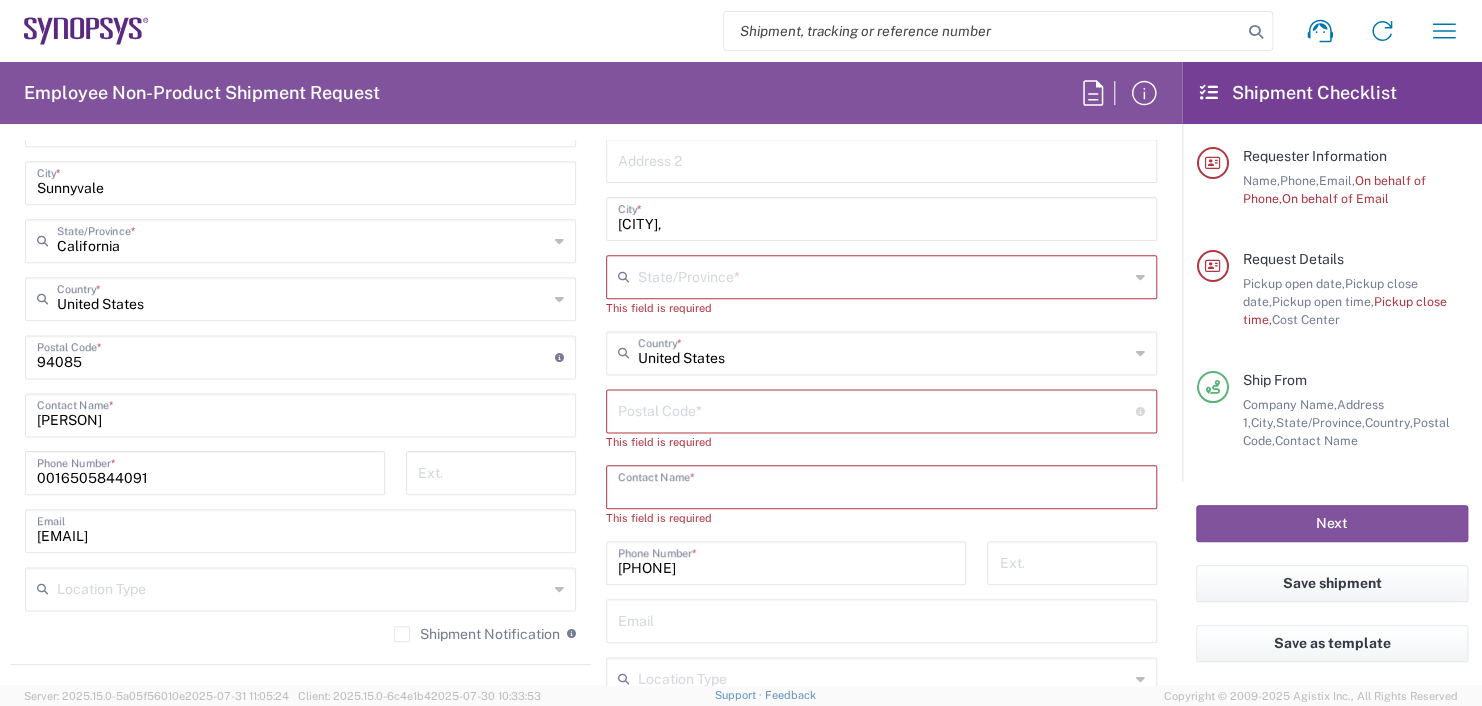 type 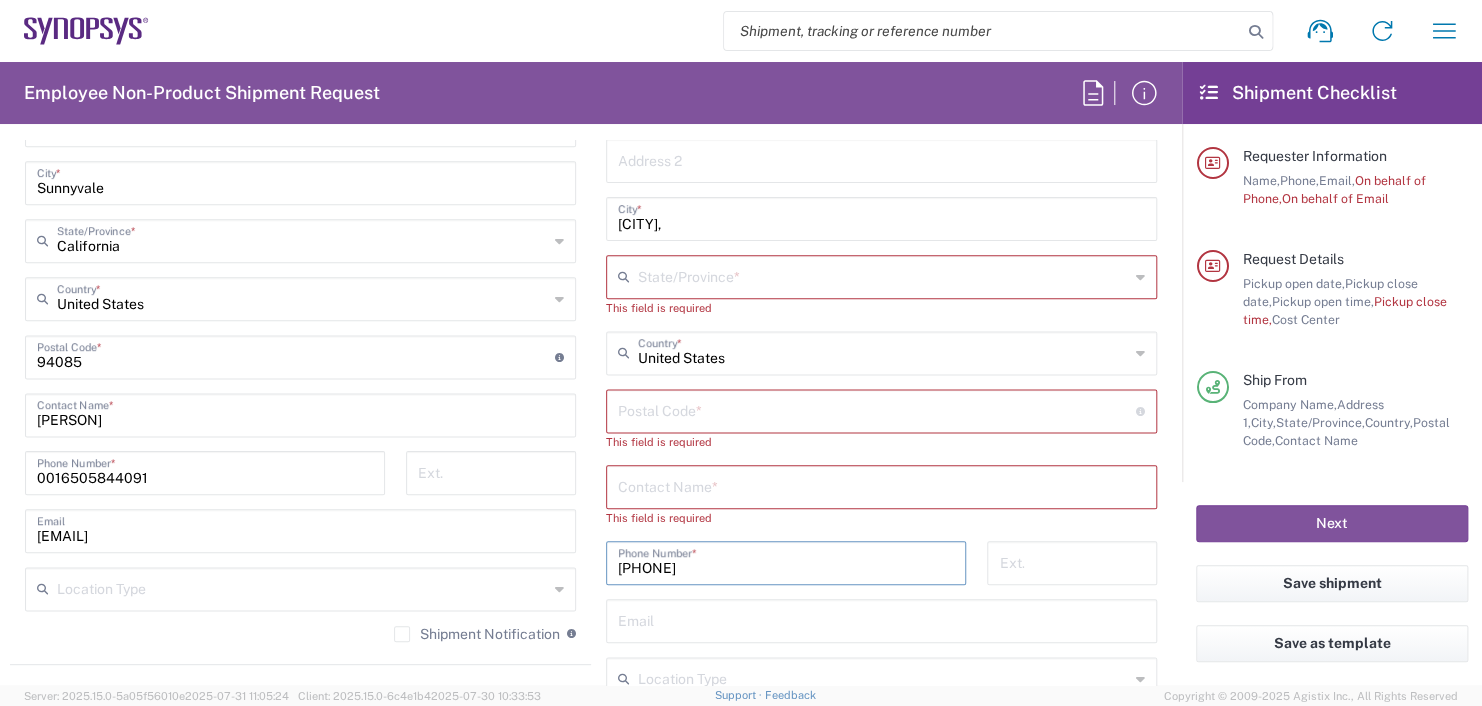 drag, startPoint x: 700, startPoint y: 562, endPoint x: 370, endPoint y: 549, distance: 330.25595 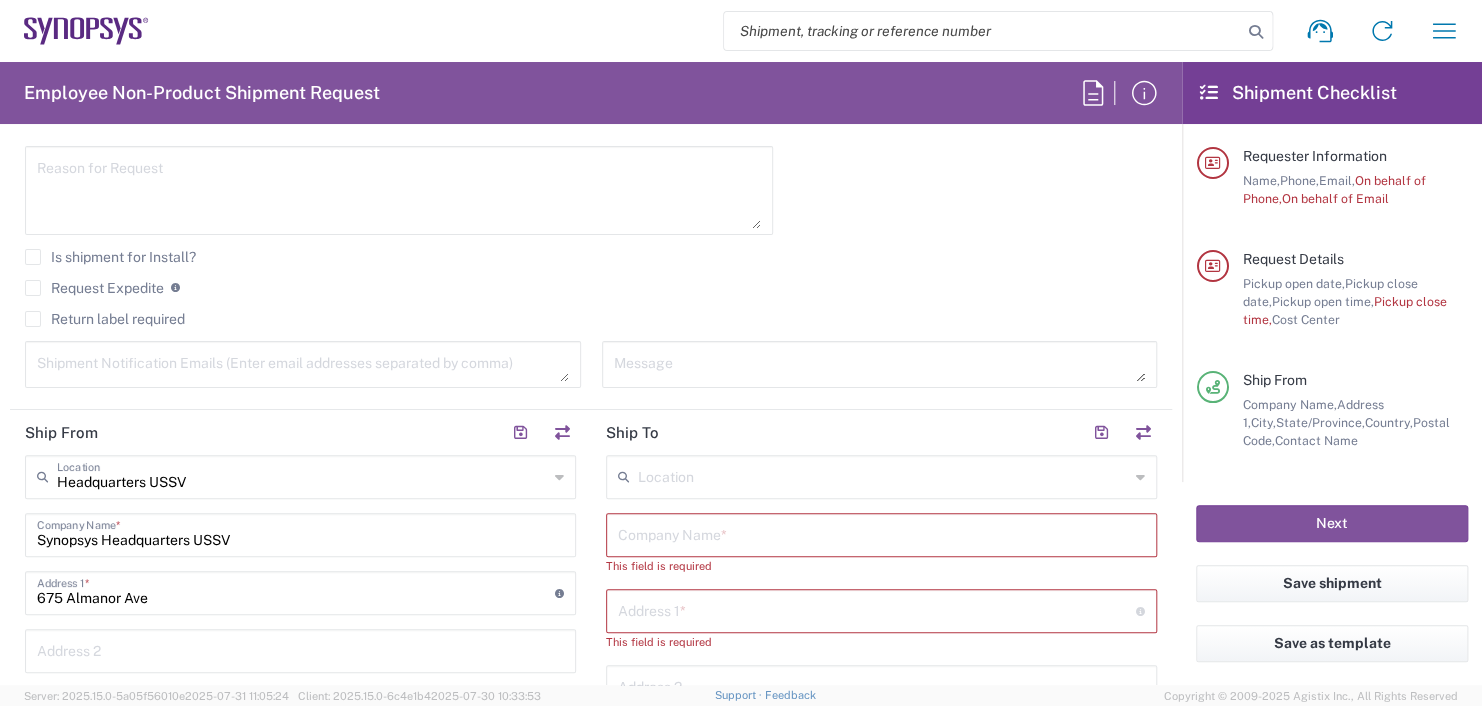 scroll, scrollTop: 800, scrollLeft: 0, axis: vertical 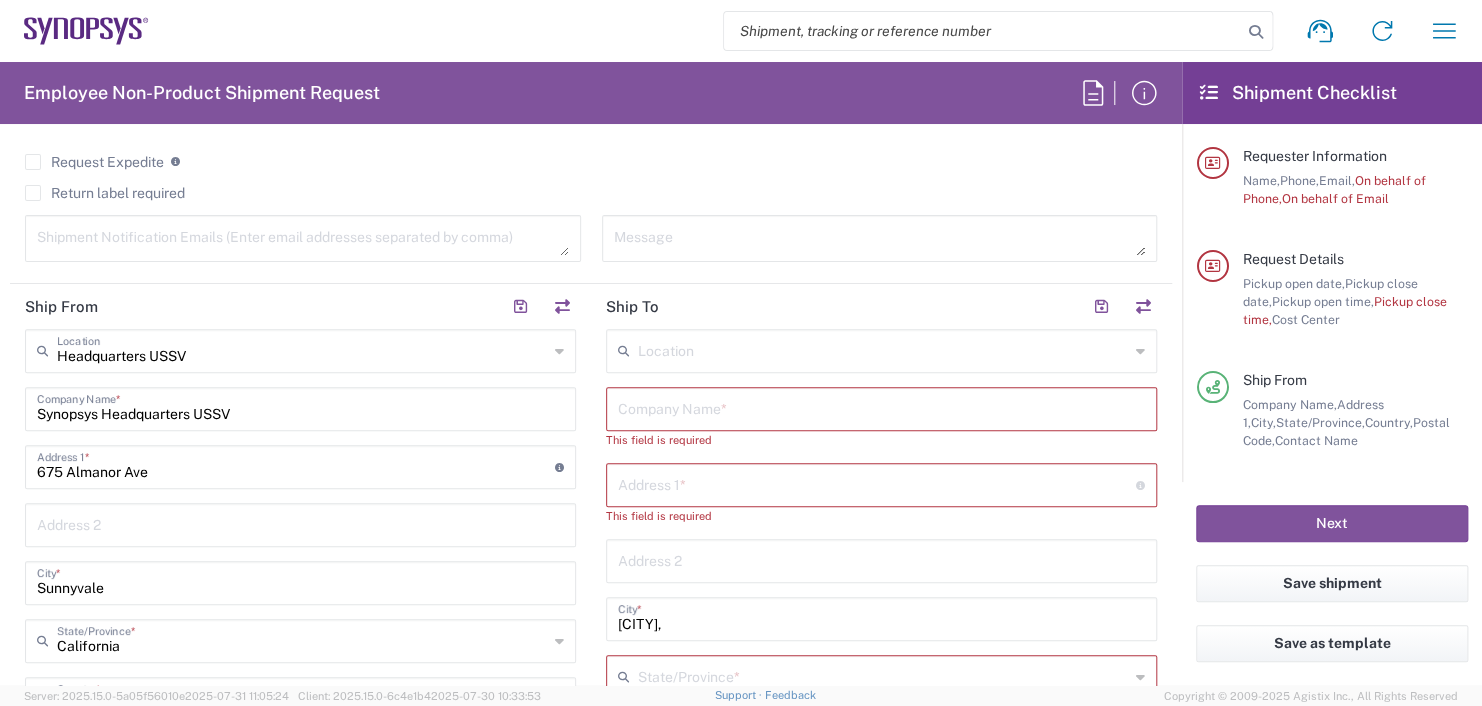 type 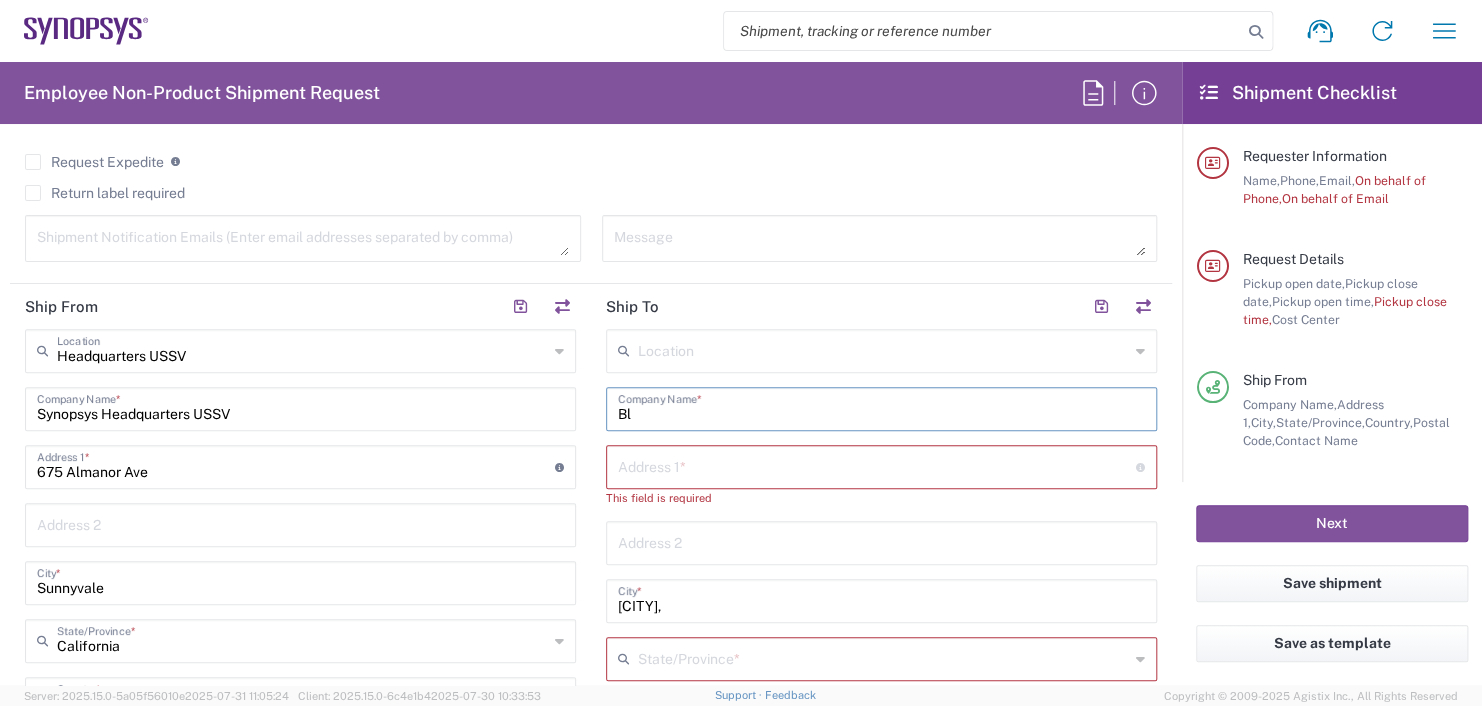 type on "B" 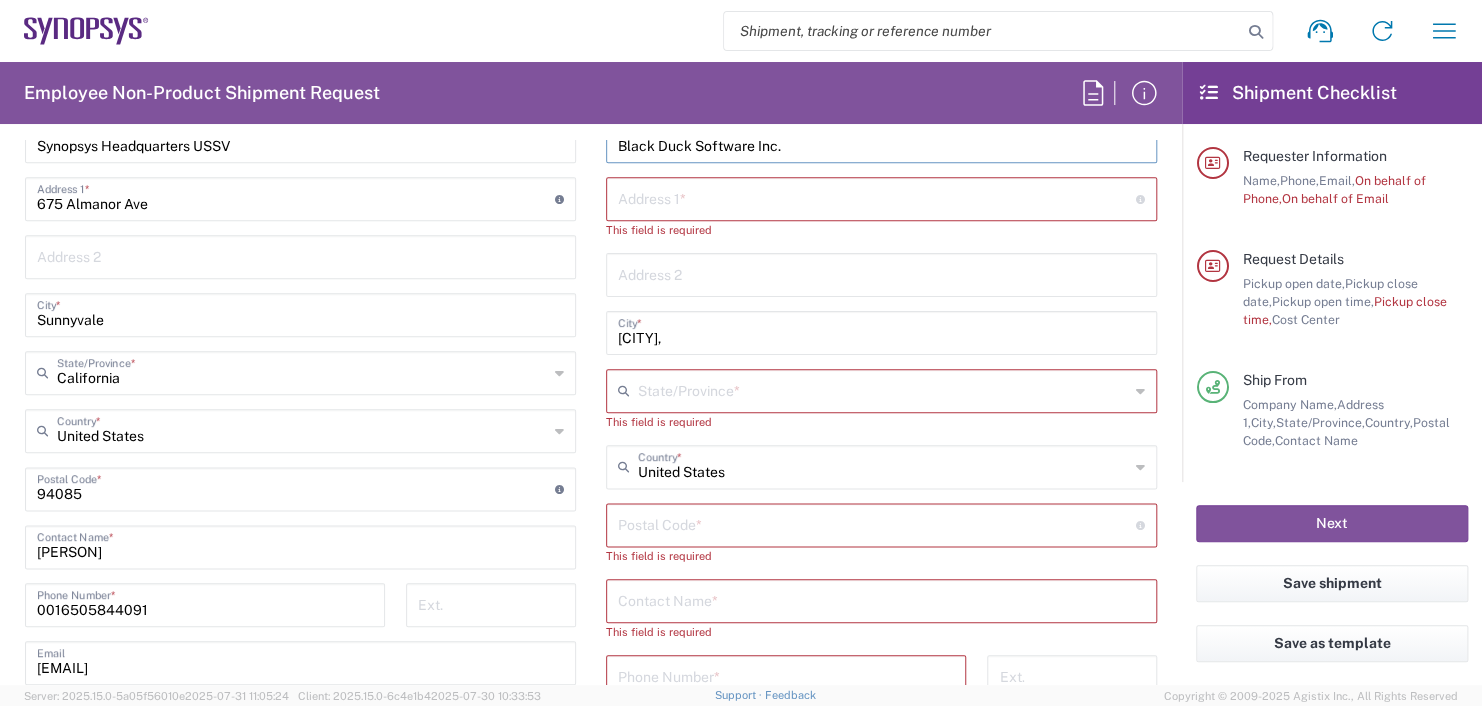 scroll, scrollTop: 1200, scrollLeft: 0, axis: vertical 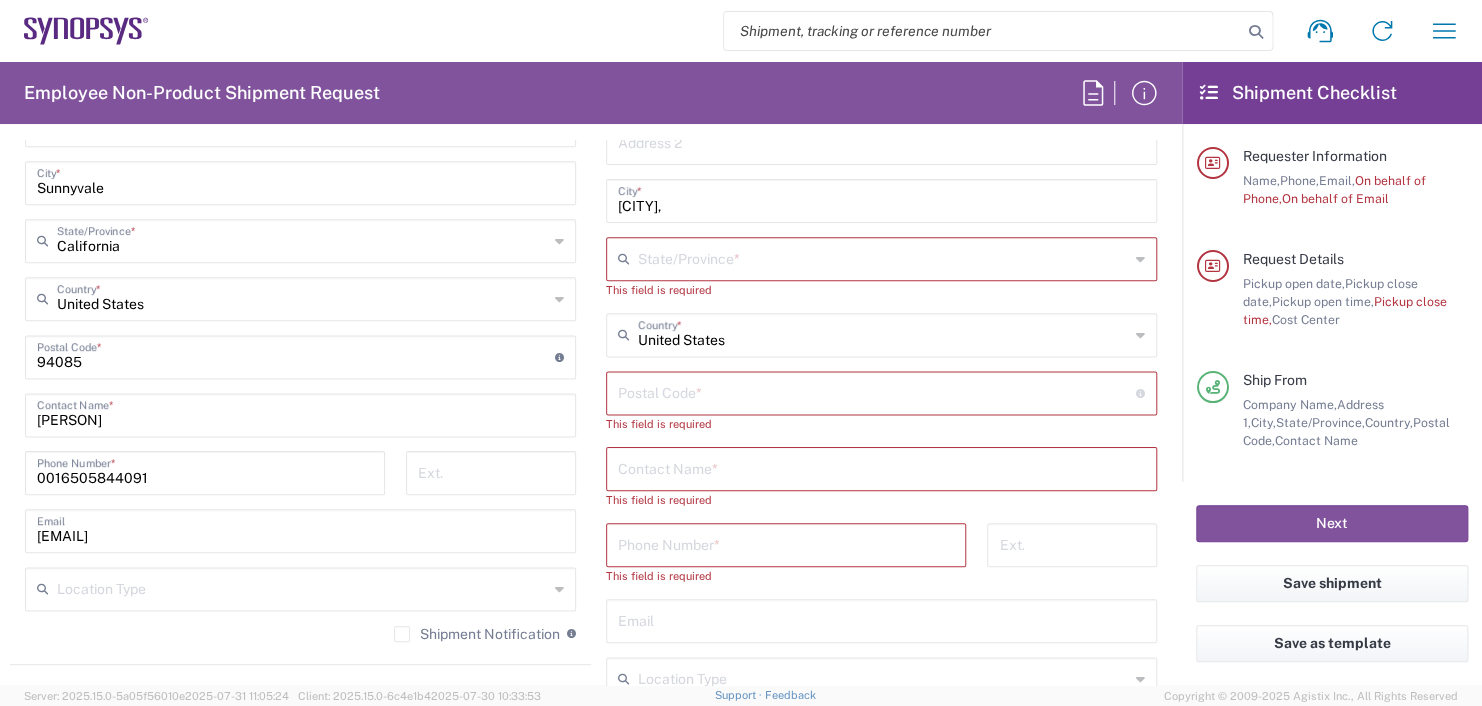 type on "Black Duck Software Inc." 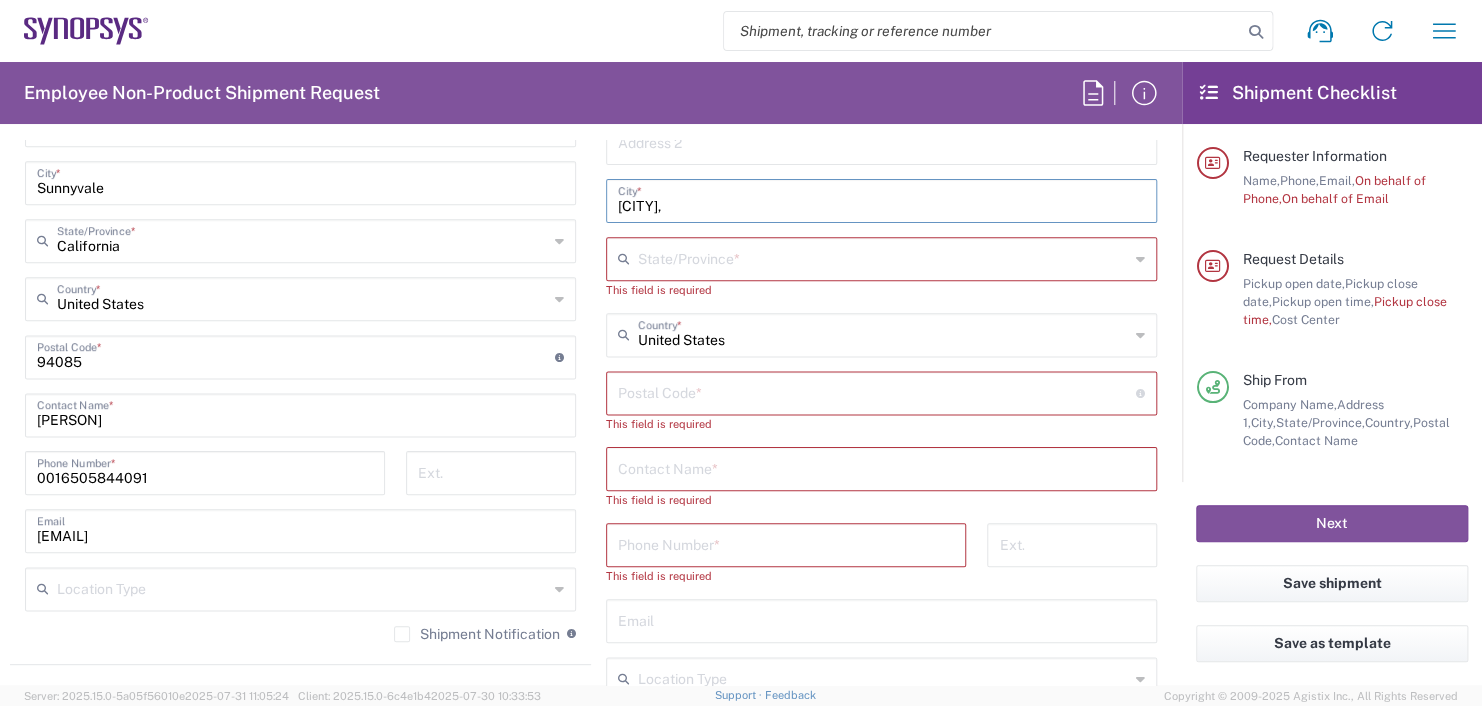 drag, startPoint x: 672, startPoint y: 194, endPoint x: 378, endPoint y: 163, distance: 295.62982 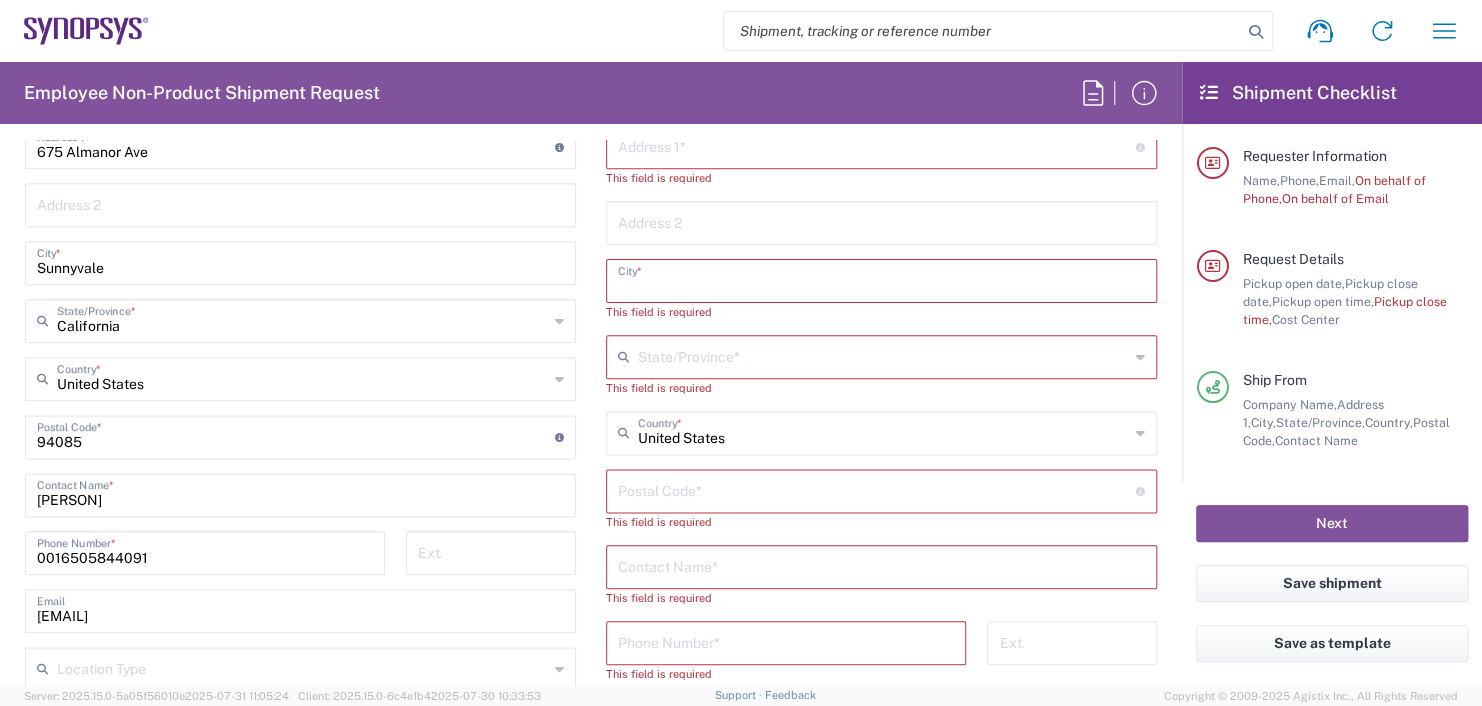 scroll, scrollTop: 1000, scrollLeft: 0, axis: vertical 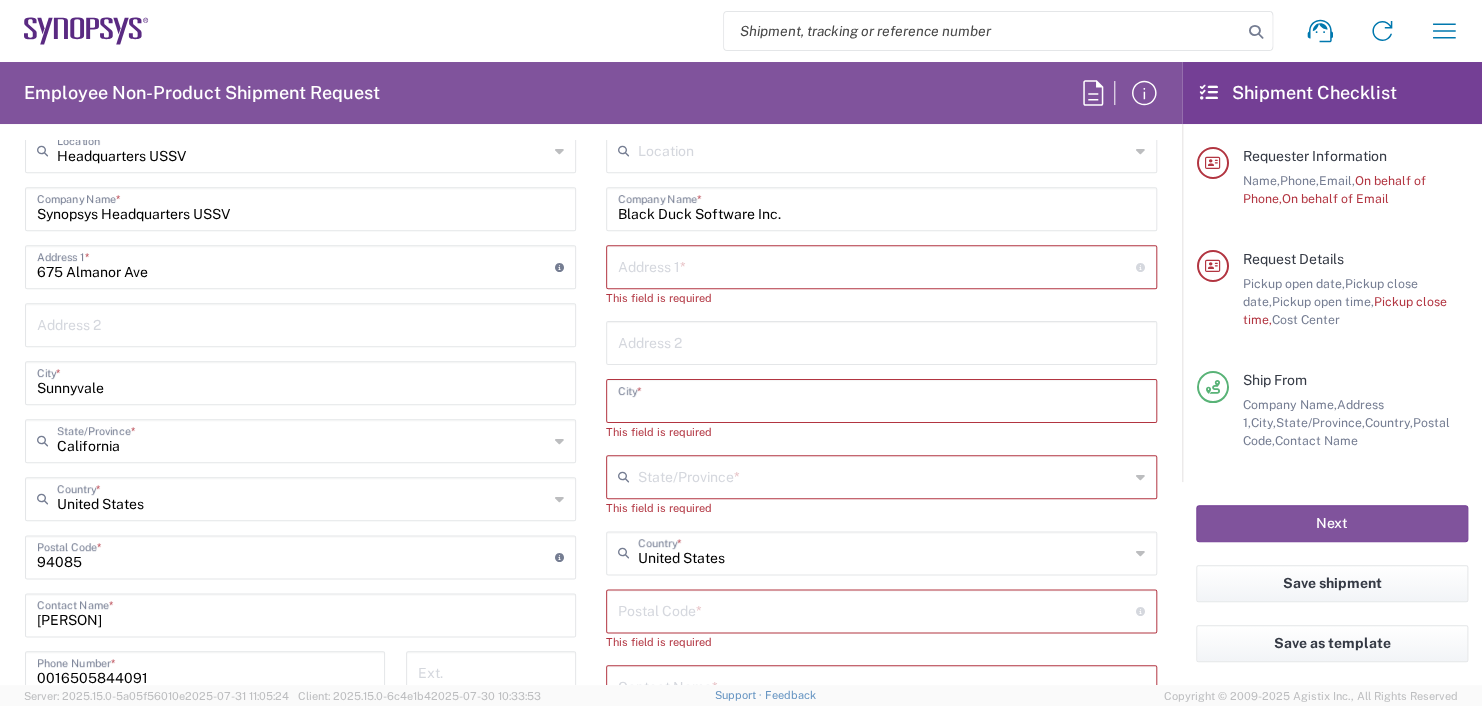 type on "9" 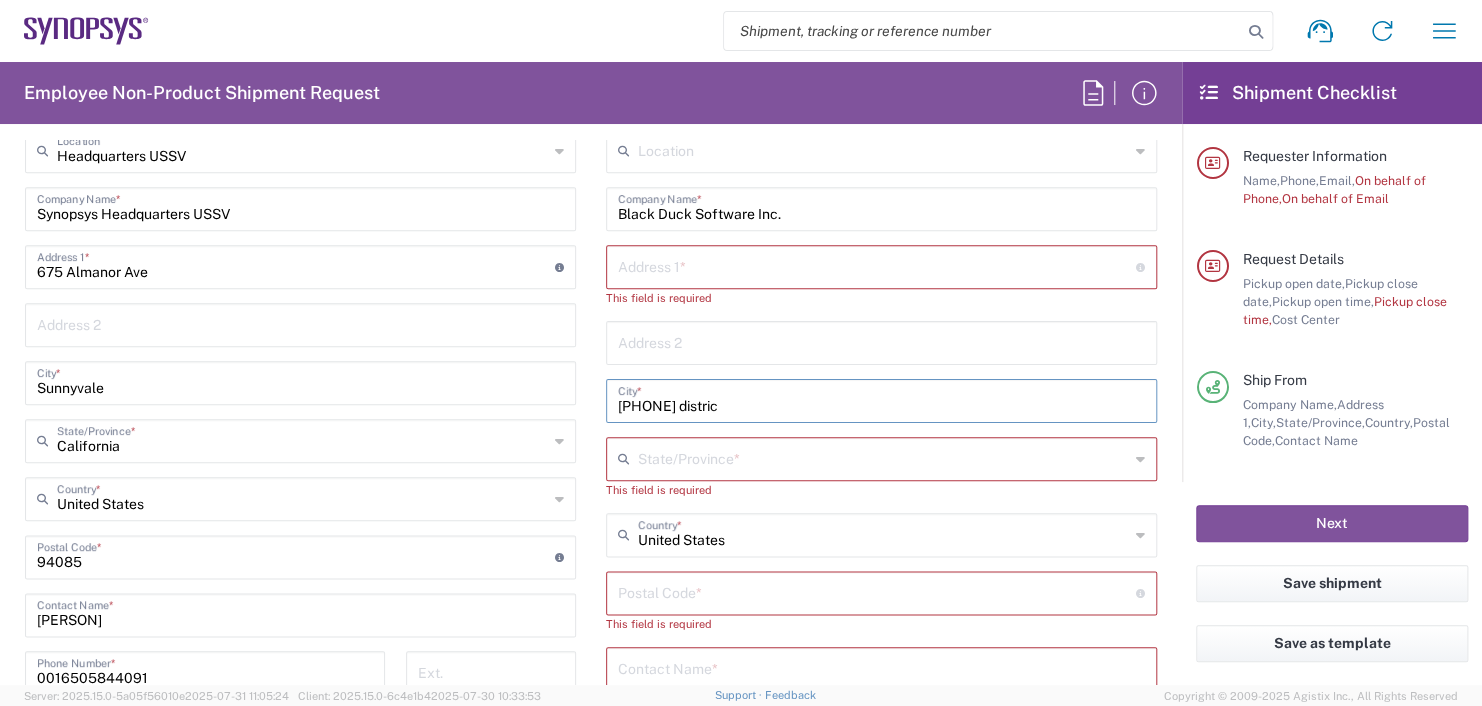 type on "[PHONE] district" 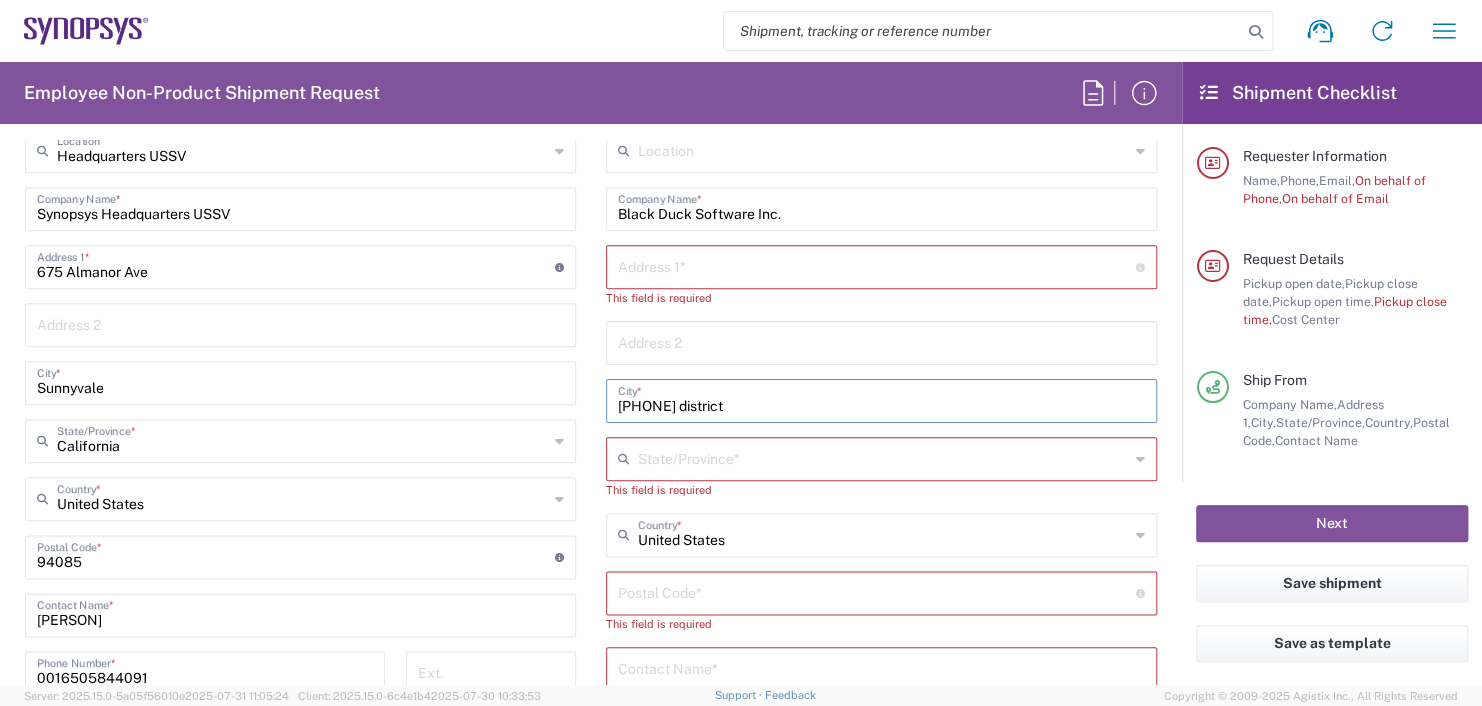 drag, startPoint x: 710, startPoint y: 403, endPoint x: 465, endPoint y: 391, distance: 245.2937 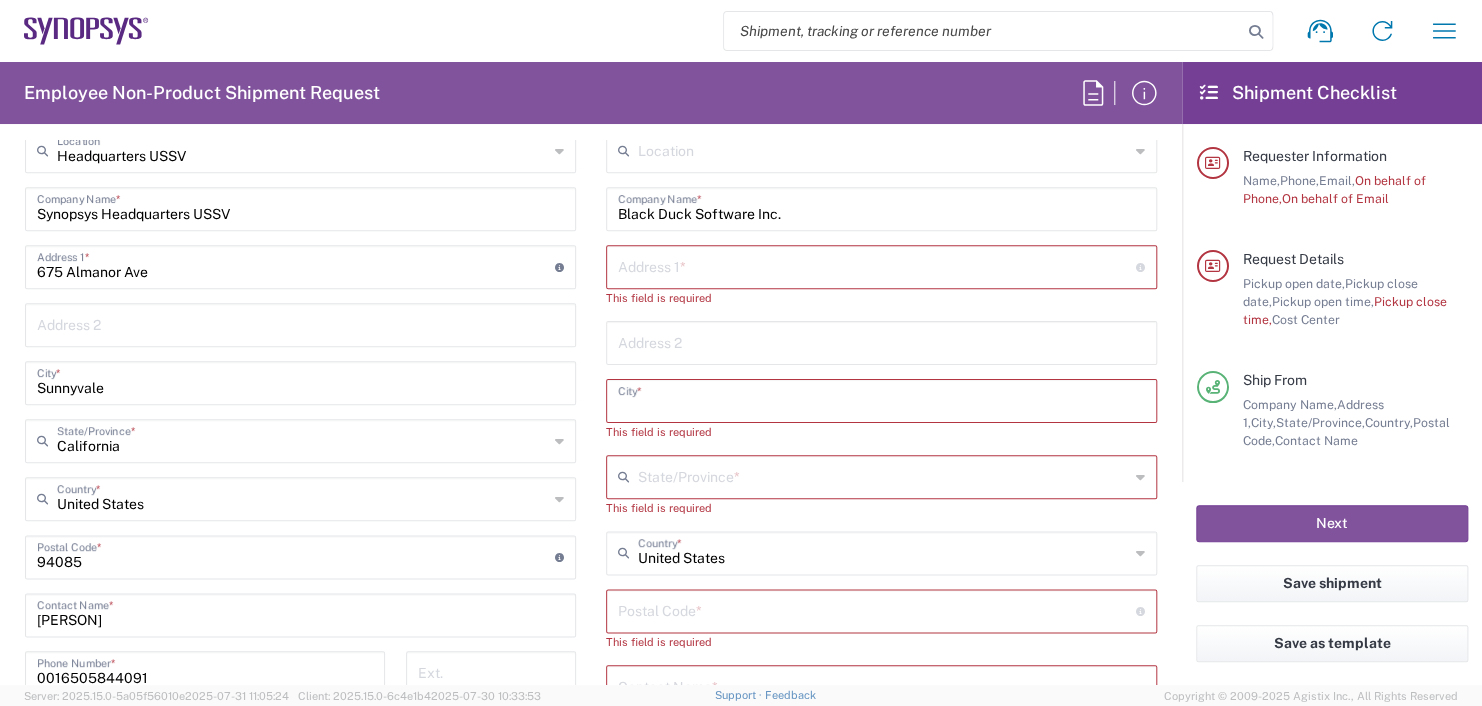 type 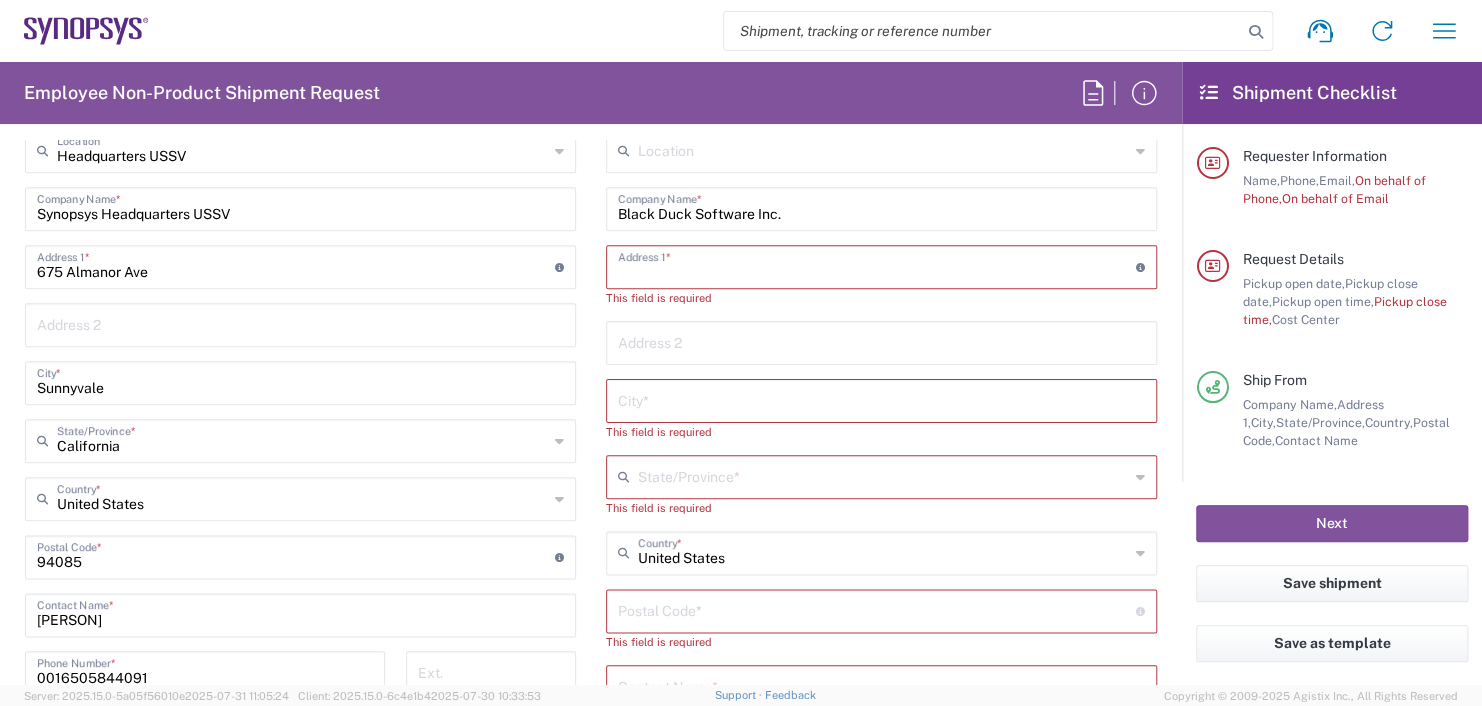 click at bounding box center [877, 265] 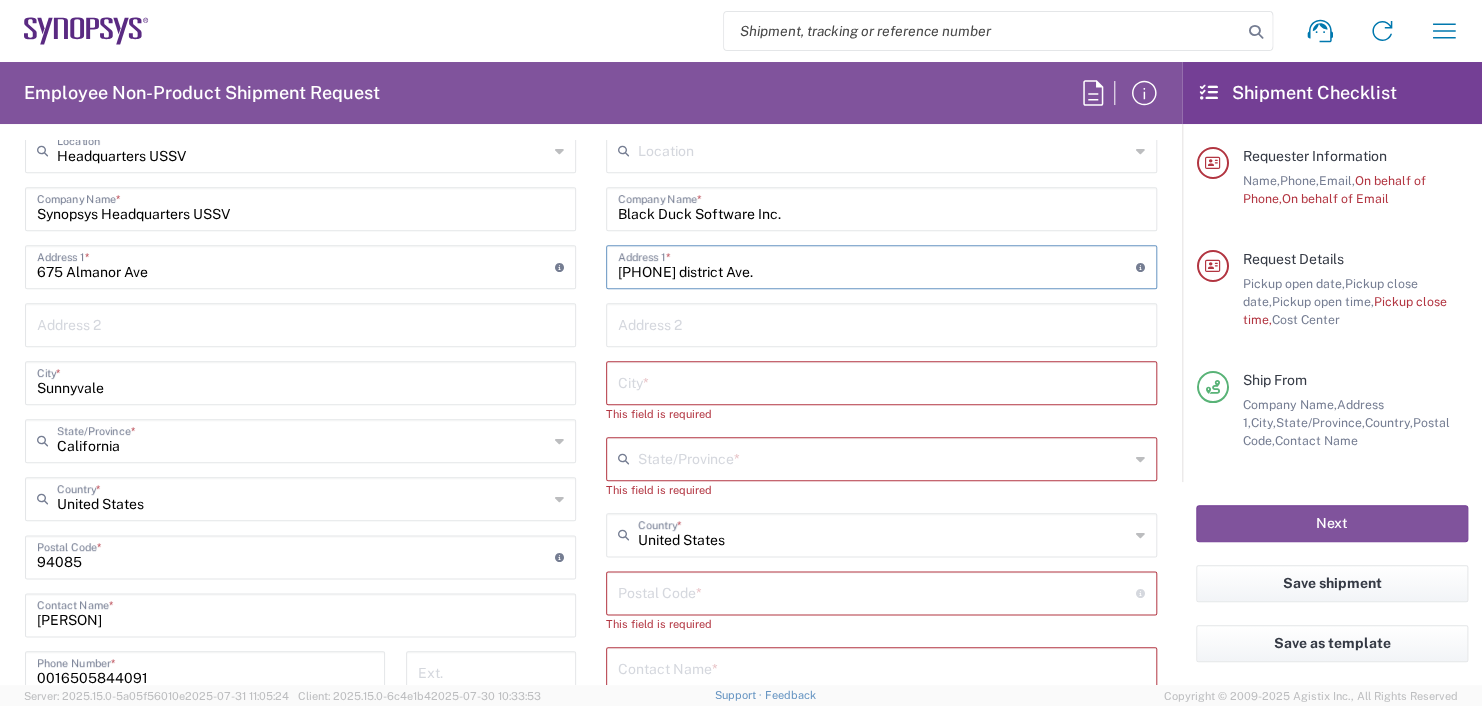 click on "[PHONE] district Ave." at bounding box center [877, 265] 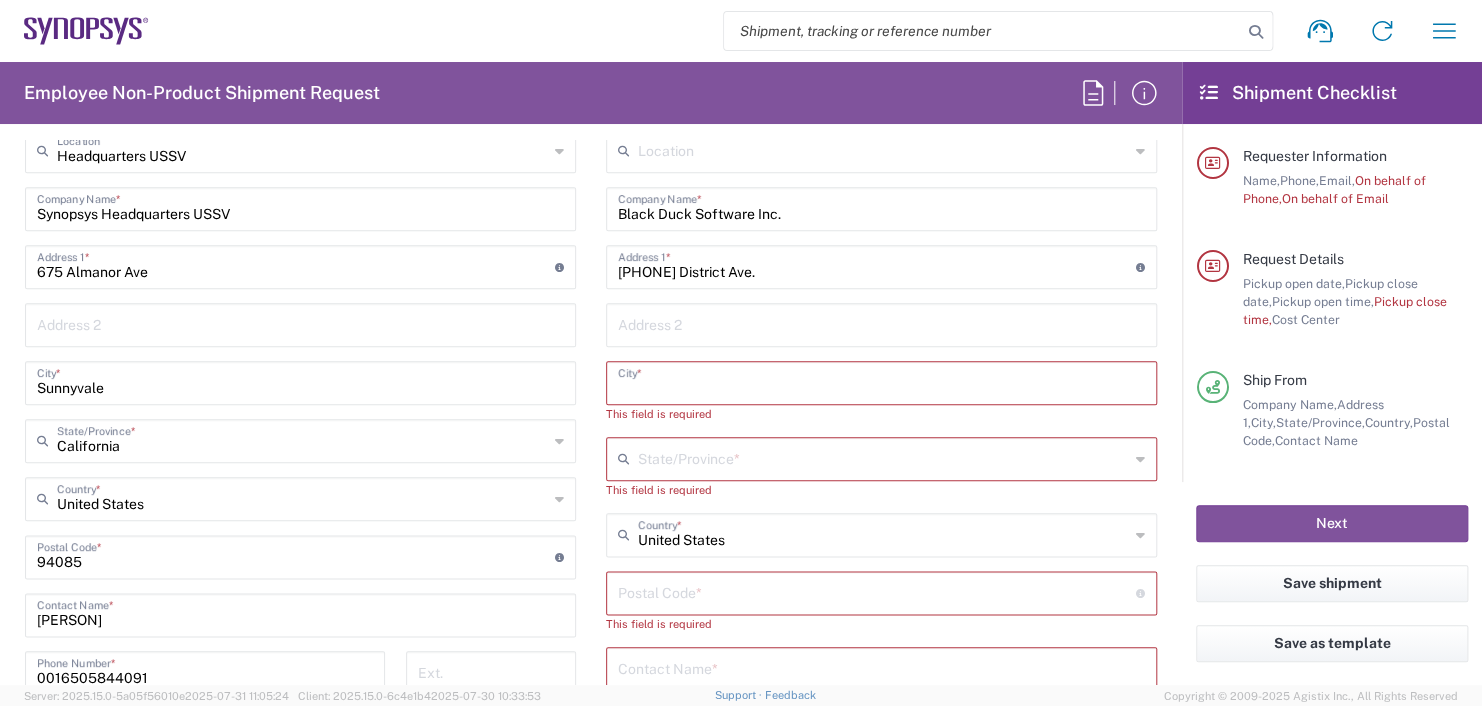click at bounding box center [881, 381] 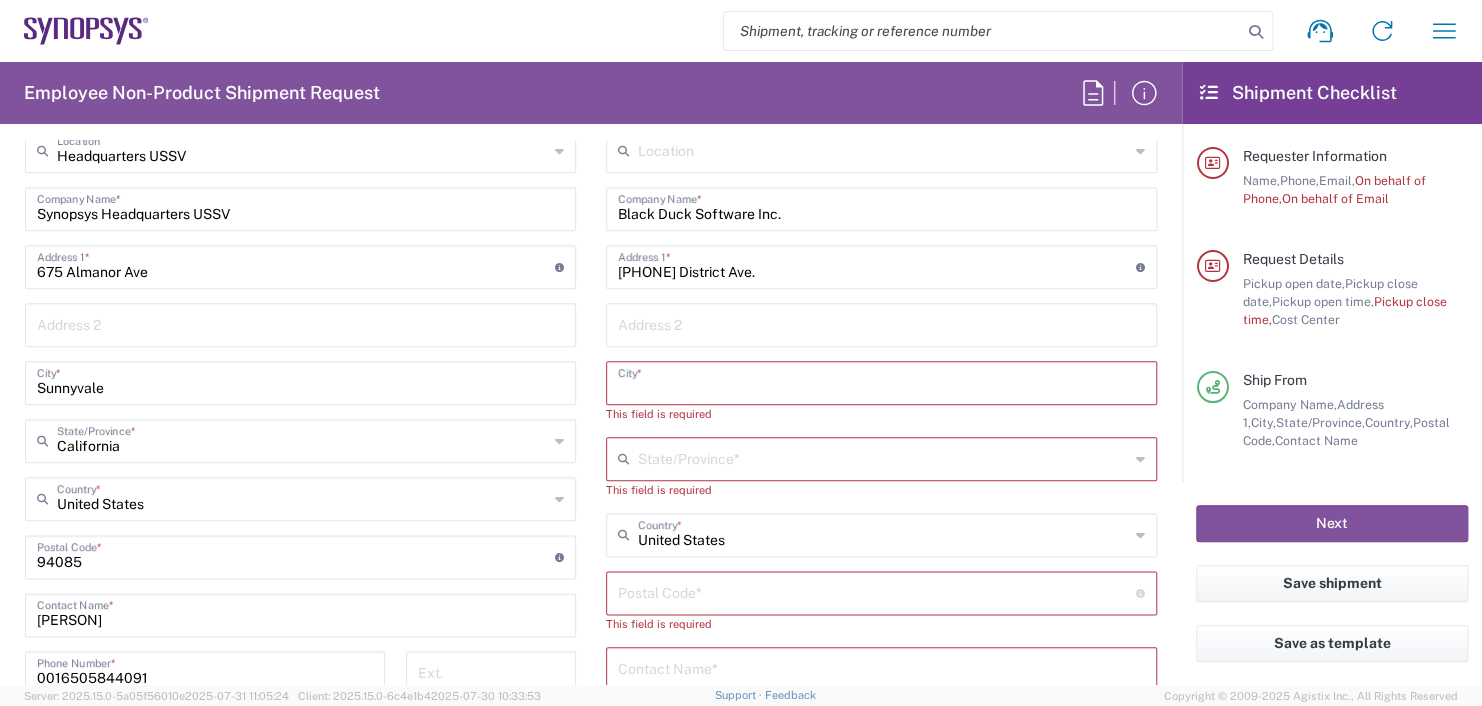 click on "Location  Aachen DE04 Agrate Brianza IT01 Aschheim DE02 Atlanta US60 Austin US26 Bangalore RMZ IN01 Bangalore RMZ IN02 Bangalore RMZ IN08 Bangalore RMZ IN25 Bangalore RMZ IN33 Bangalore RMZ IN37 Bangalore RMZ IN47 Bangalore SIG IN32 Bangalore SIG IN7D Beijing CN30 Belfast GB78 Bellevue US28 Berlin DE16 Berlin DE20 Berlin DE21 Berlin DE22 Bhubaneswar IN68 Bloomington US6J Boulder US1F Boulder US1P Boxborough US8W Bristol GB35 Bucharest RO03 Burlington US1A Burnaby CA Burnaby CA18 Calgary CA11 Cluj-Napoca RO02 Colombo LK01 Colombo LK02 Colorado Springs US1H Copenhagen DK01 Da Nang VN03 Da Nang VN06 Dublin IE02 Edinburgh GB32 EG01 Eindhoven NL20 Enschede NL03 Erfurt DE06 Espoo FI01 Exeter GB29 GB34 Bristol Gdansk PL01 Gilbert US1J Glasgow GB28 Gyumri AM10 Haifa IL61 Hanoi VN09 Hatfield GB21 Headquarters USSV Herndon US6L Hillsboro US03 Ho Chi Minh City VN04 Ho Chi Minh City VN07 Ho Chi Minh City VN08 Hong Kong HK02 Hsinchu TW04 Hsinchu TW12 Hsinchu TW14 Hsinchu TW15 Hsinchu TW17 Hsinchu TW19 Hsinchu TW21 * * *" 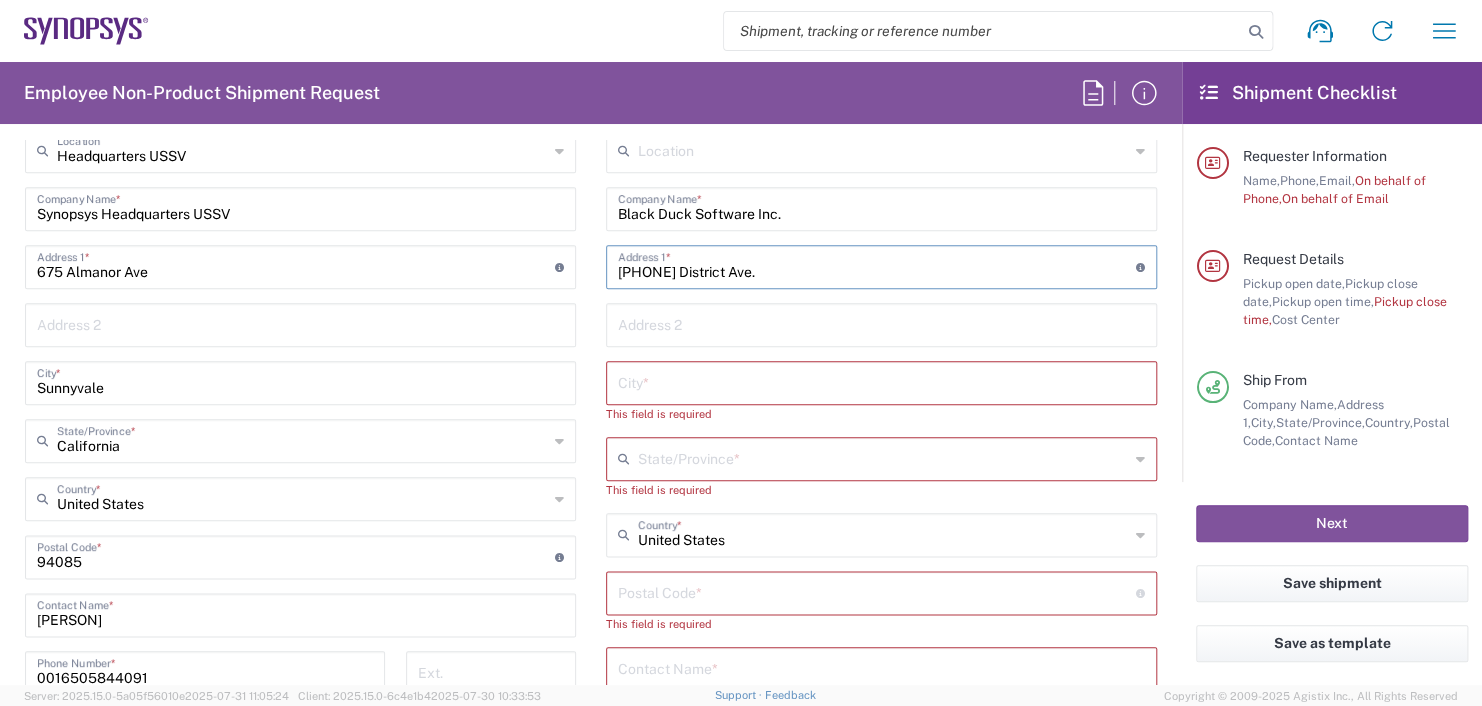 click on "[PHONE] District Ave." at bounding box center (877, 265) 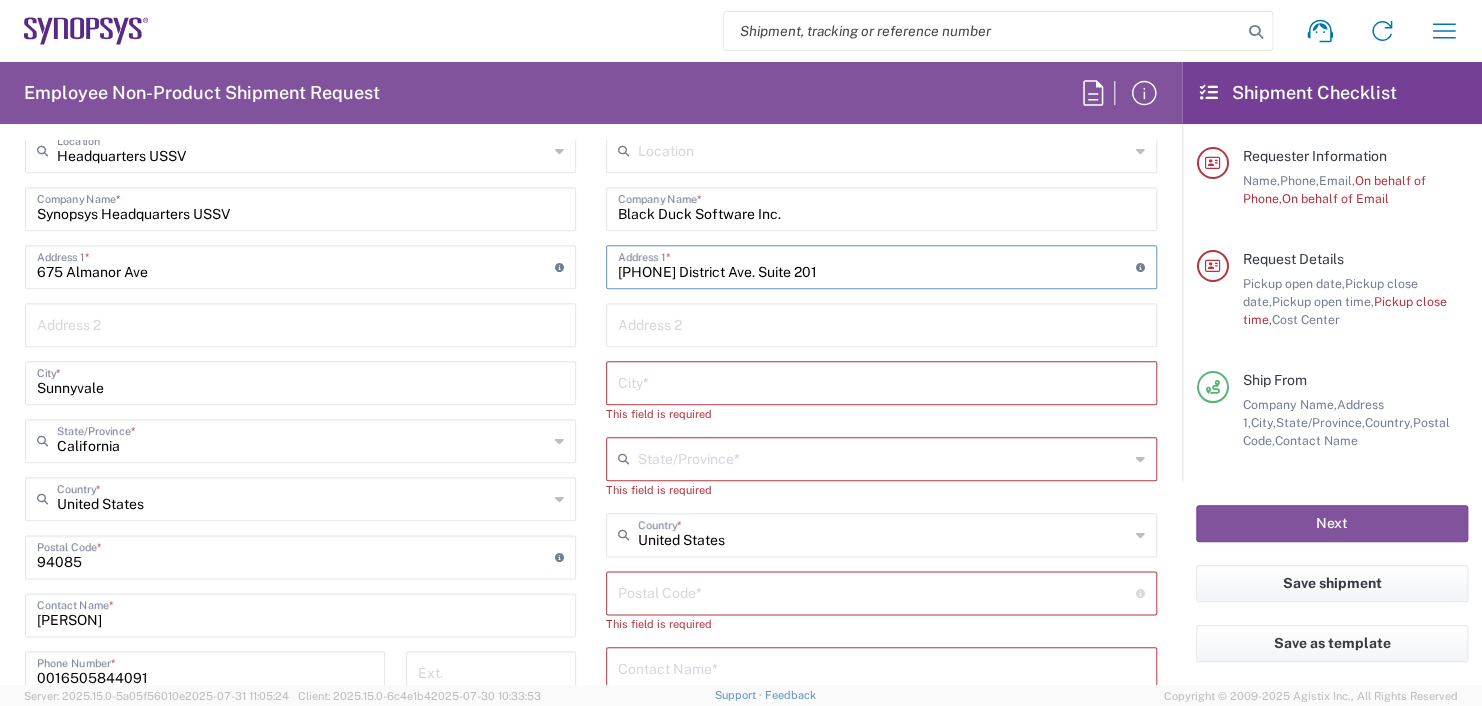type on "[PHONE] District Ave. Suite 201" 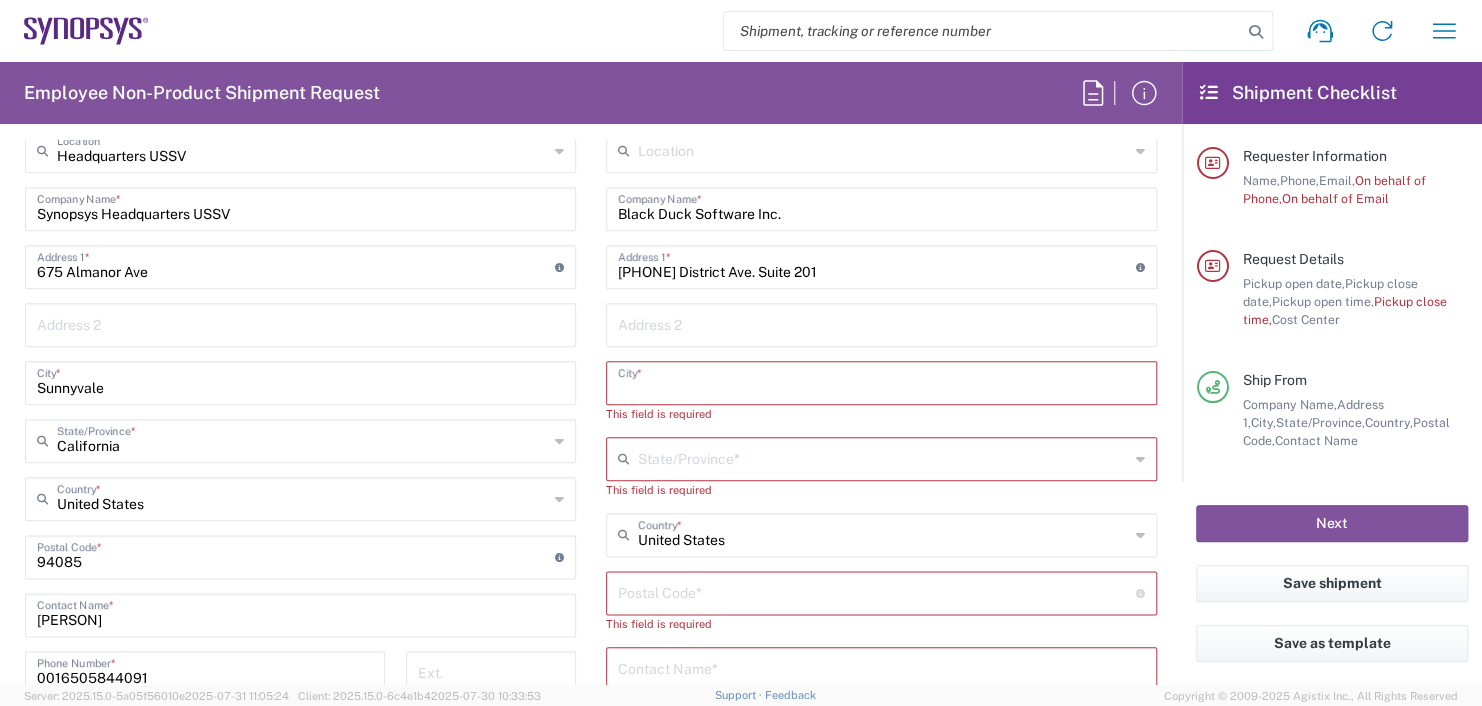 click at bounding box center [881, 381] 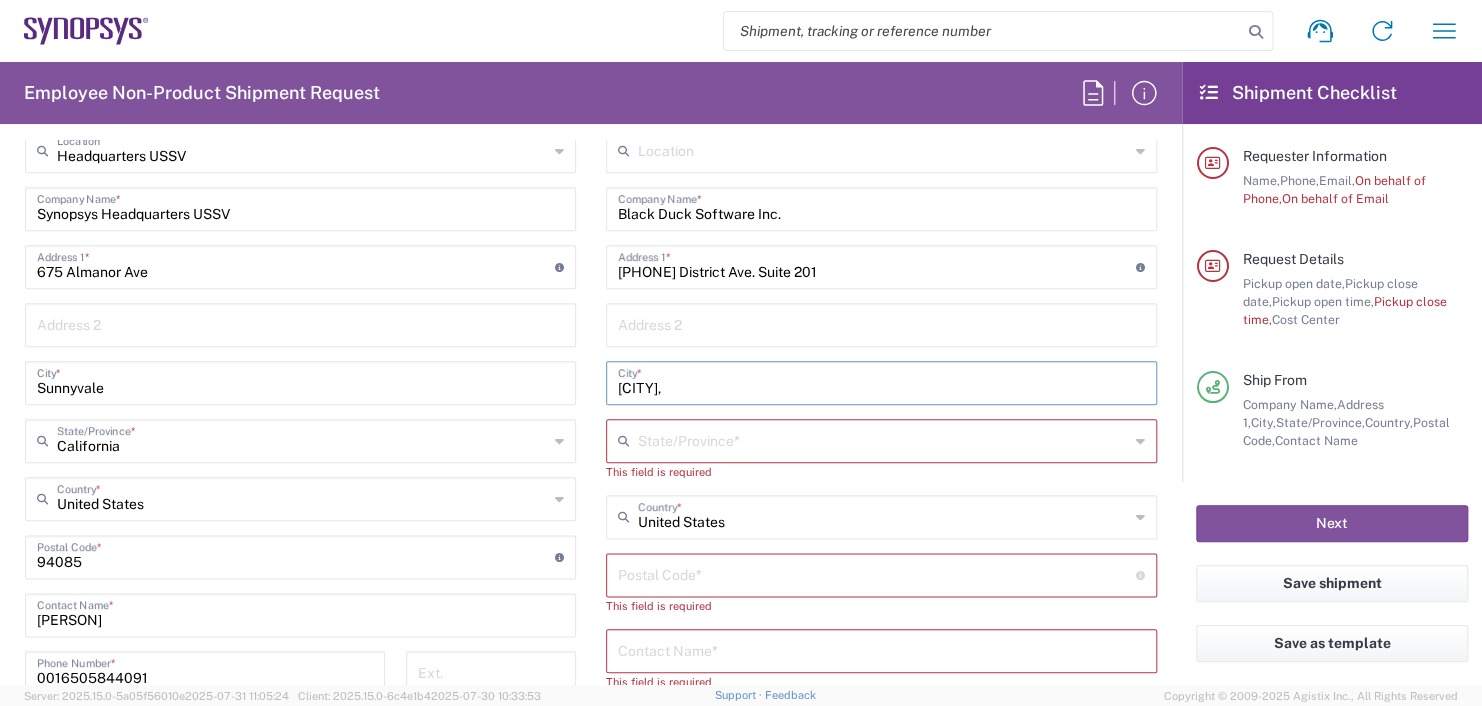 type on "[CITY]," 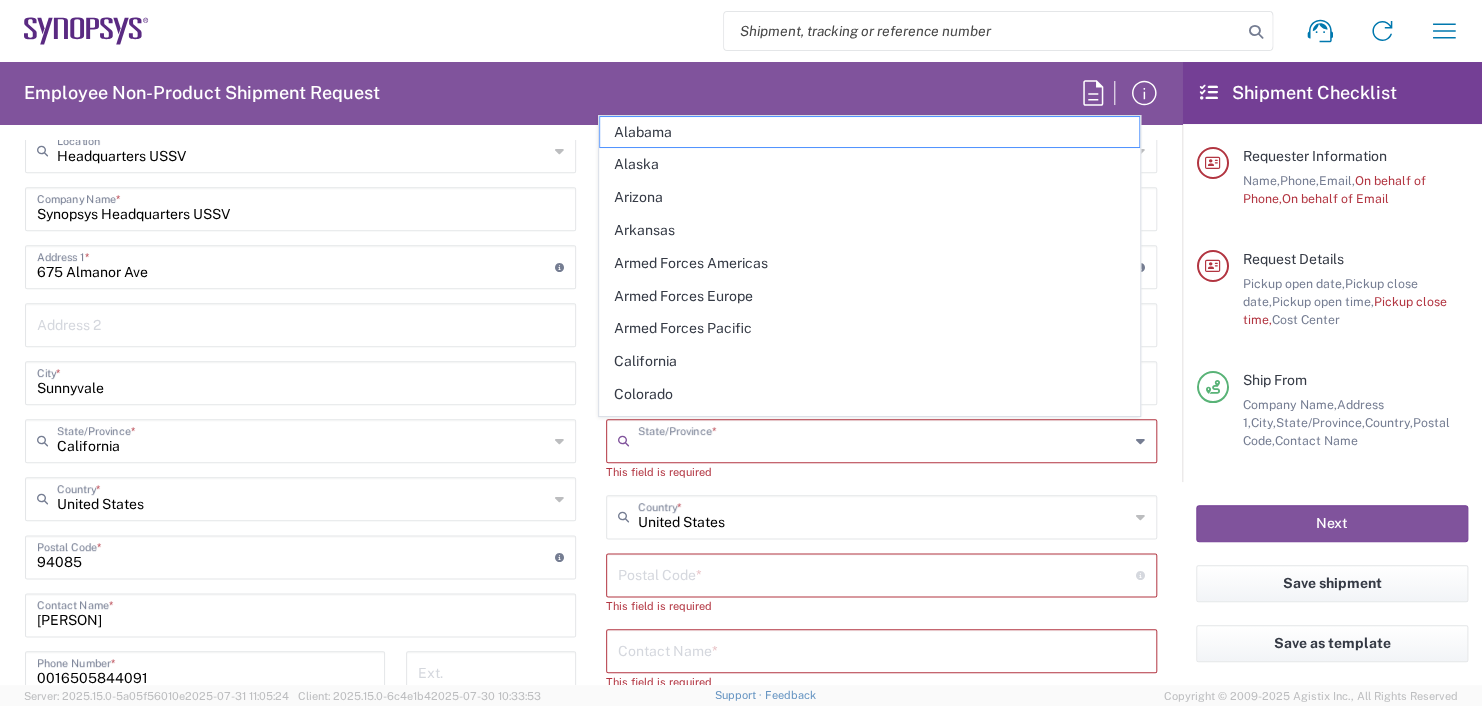 click at bounding box center [883, 439] 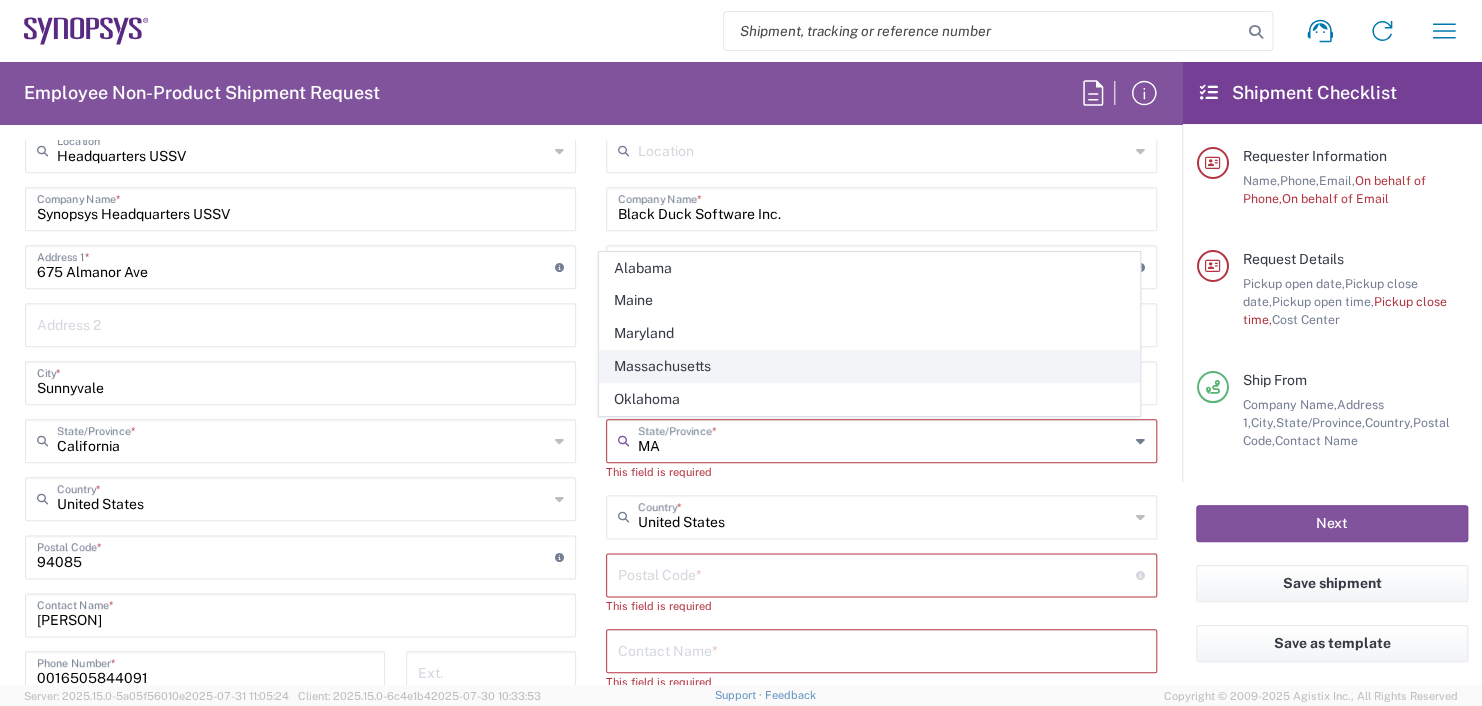 click on "Massachusetts" 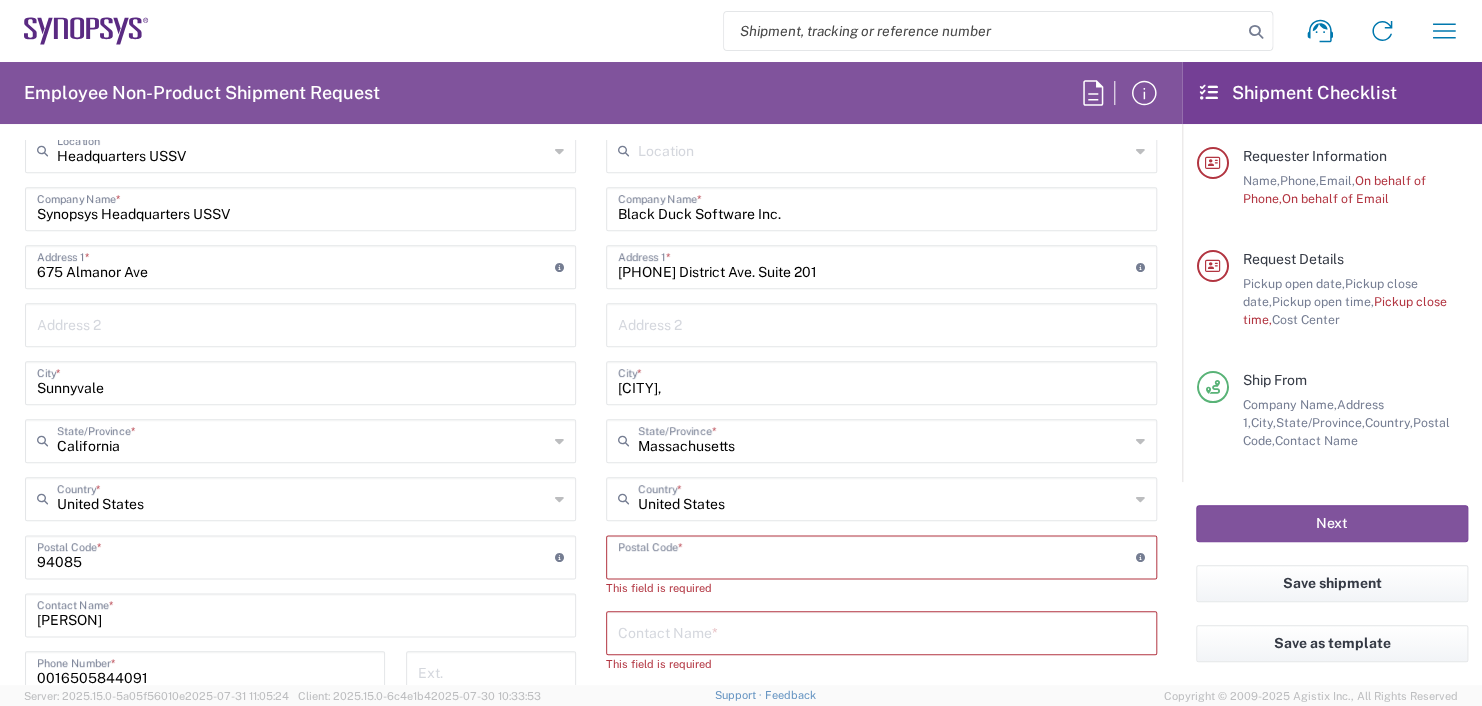 click at bounding box center [877, 555] 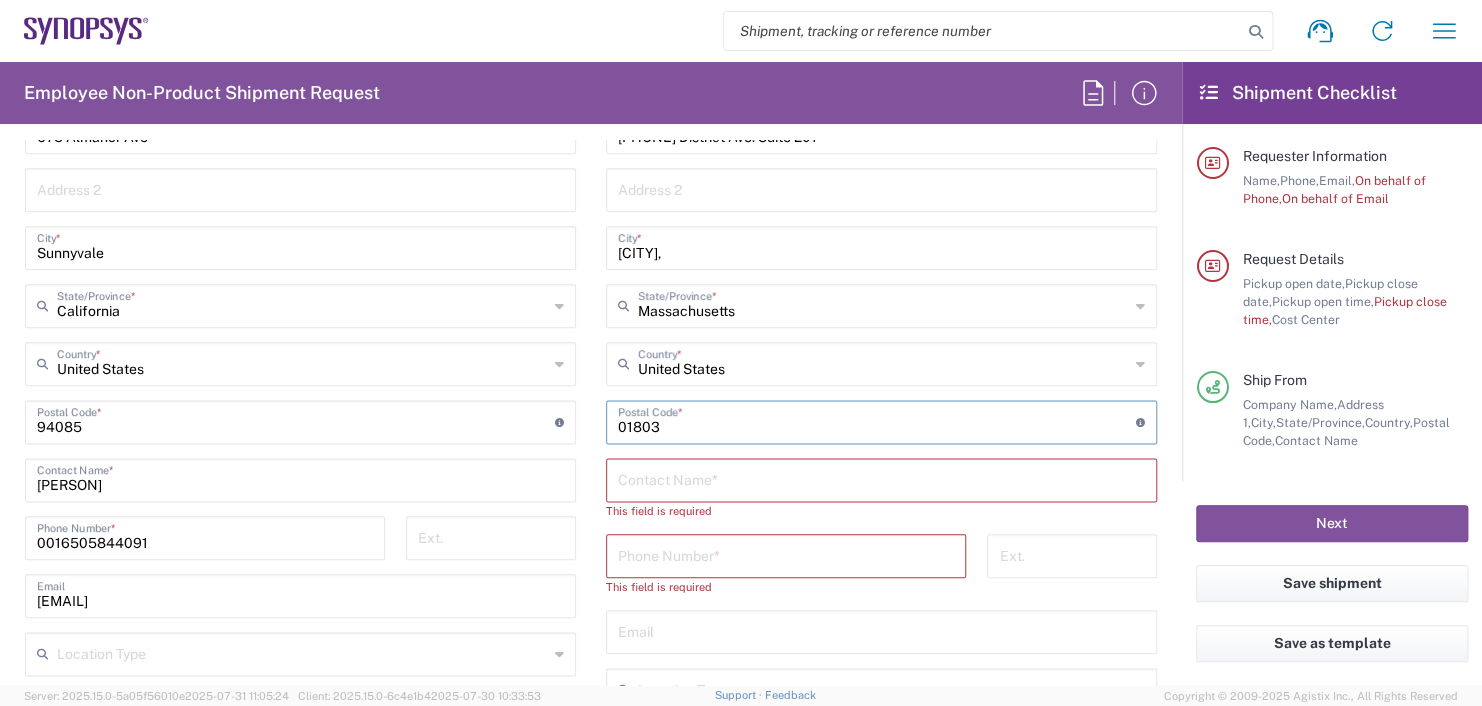 scroll, scrollTop: 1200, scrollLeft: 0, axis: vertical 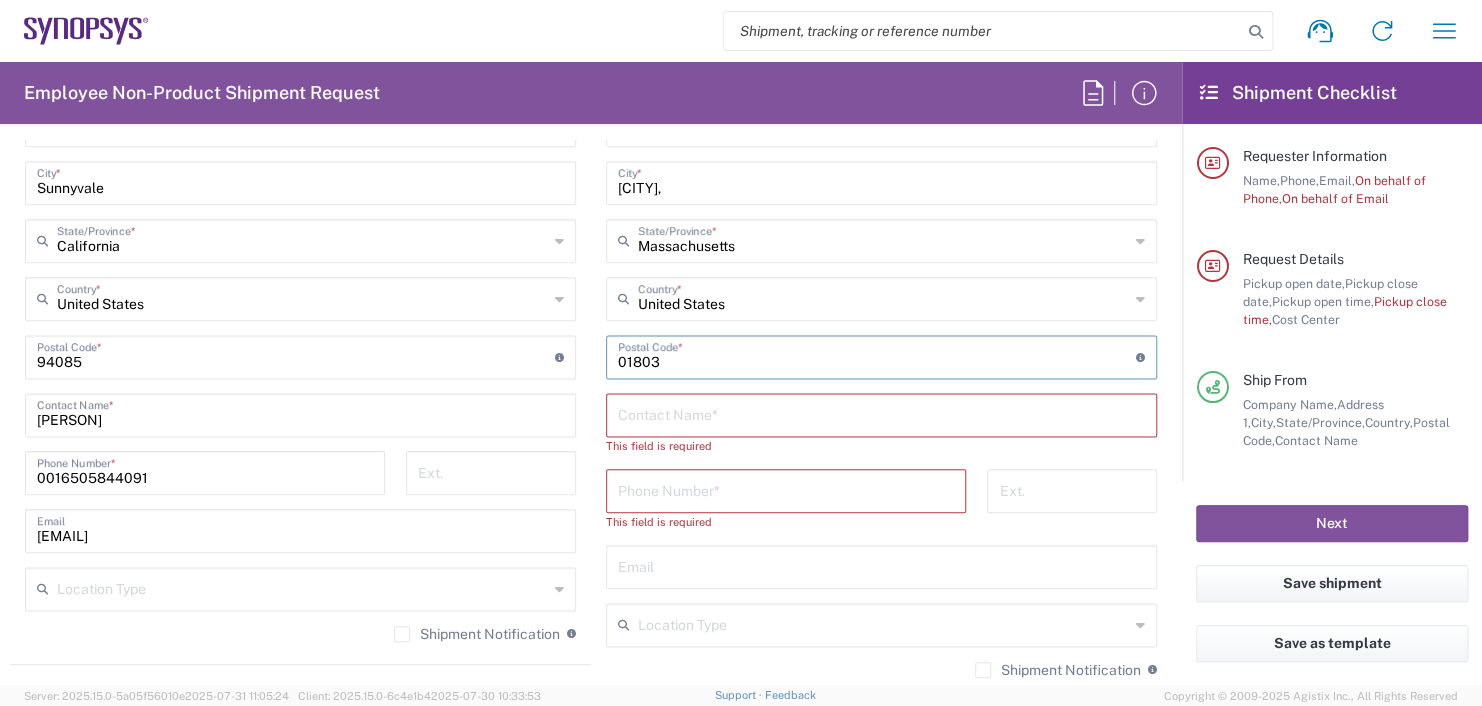 type on "01803" 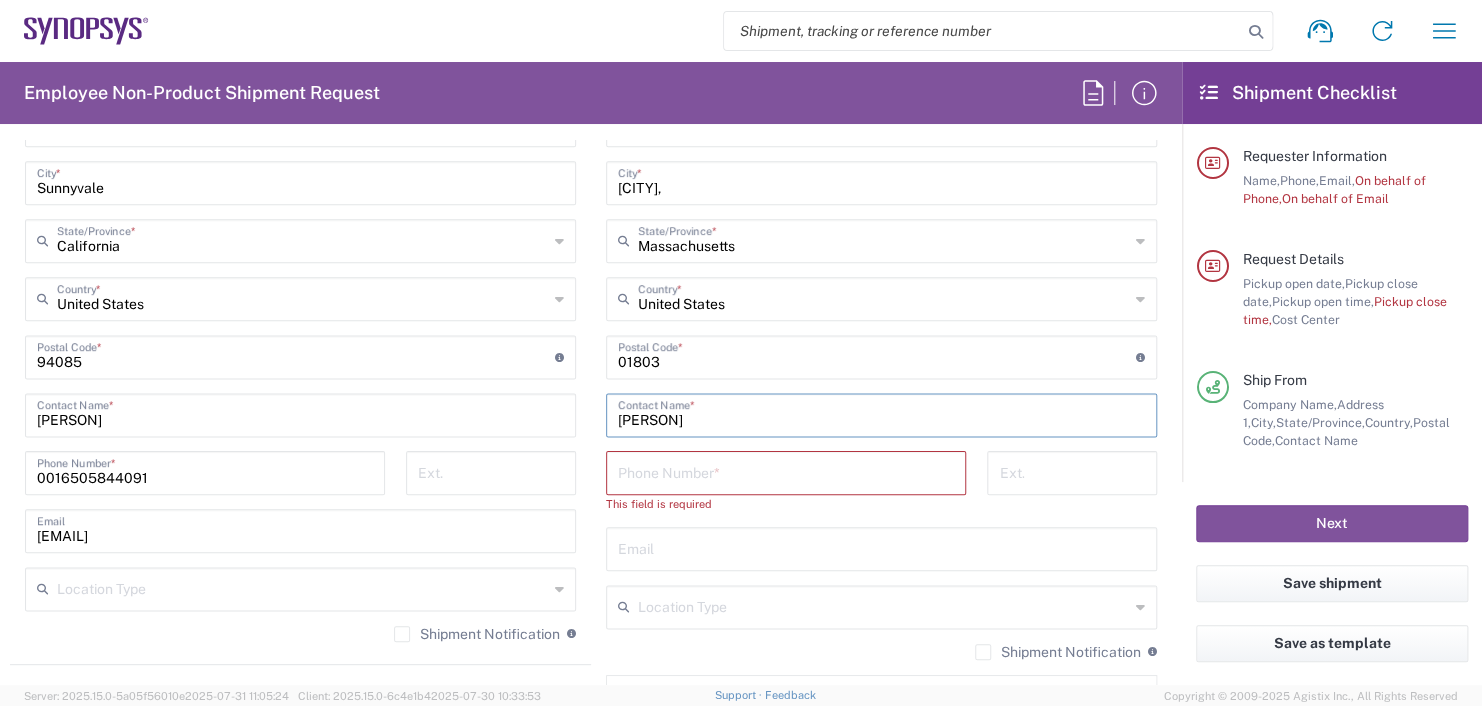 type on "[PERSON]" 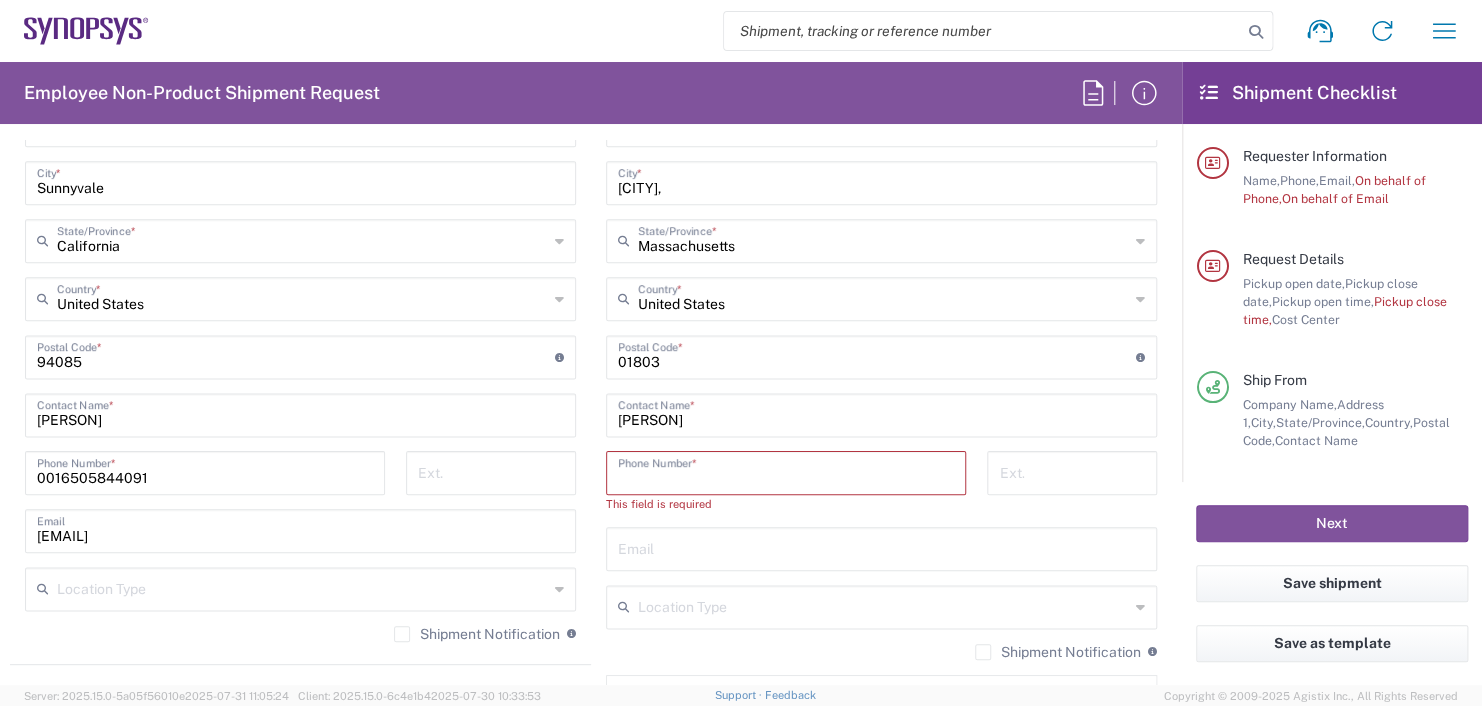 click at bounding box center (786, 471) 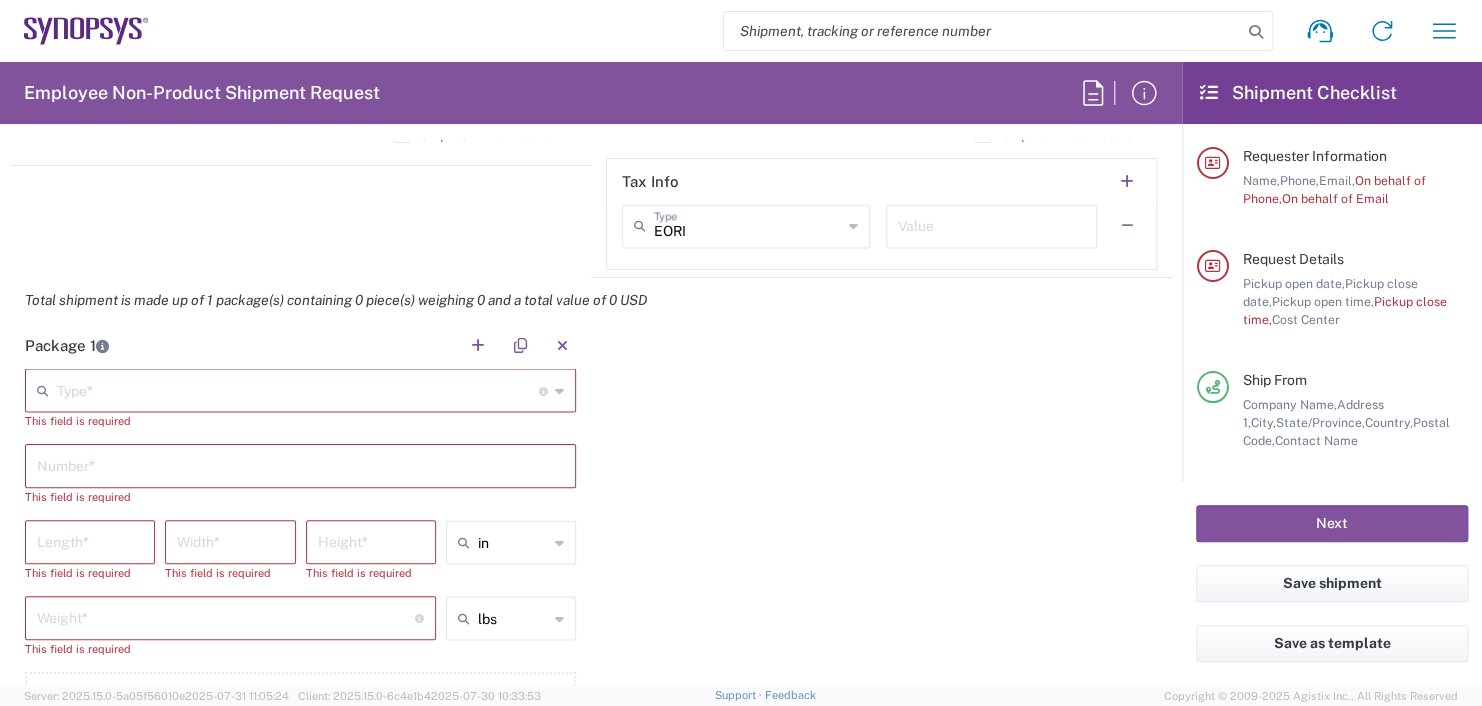 scroll, scrollTop: 1700, scrollLeft: 0, axis: vertical 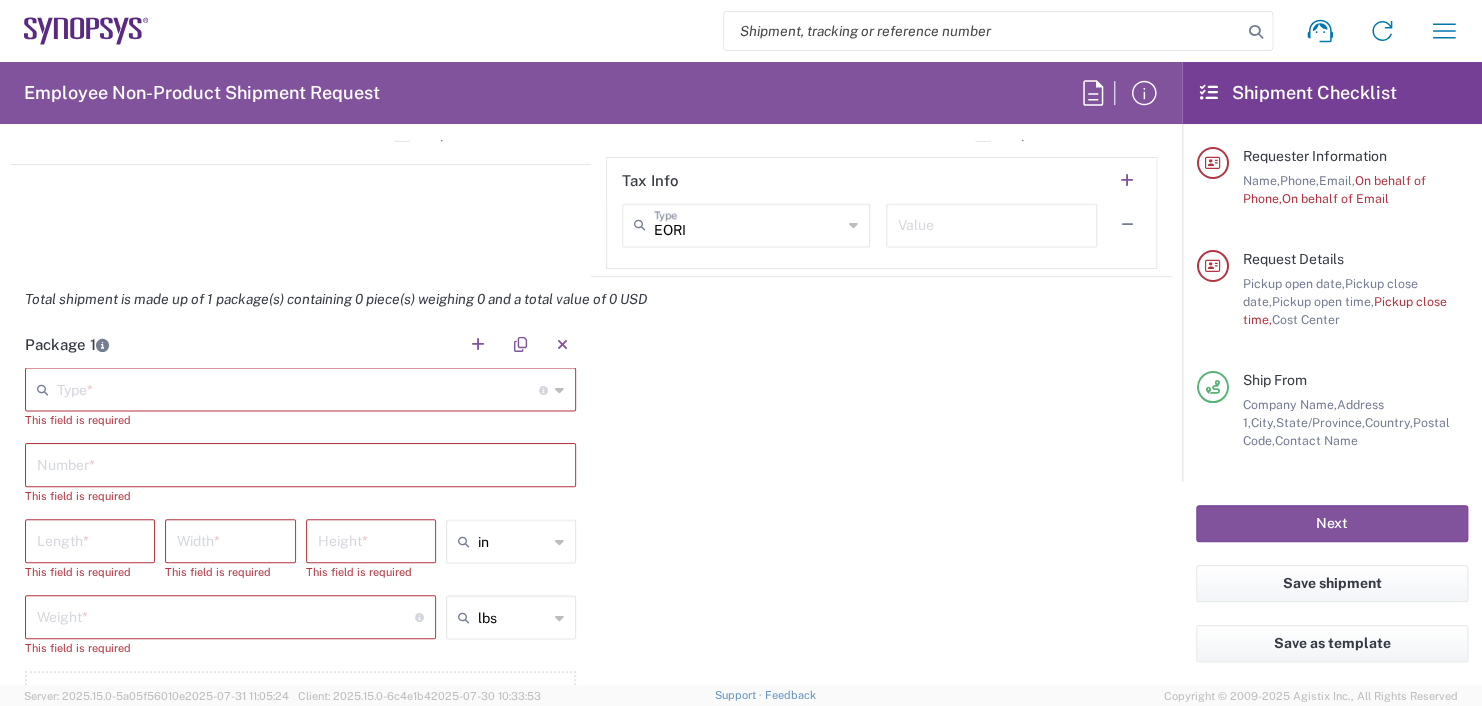 type on "[PHONE]" 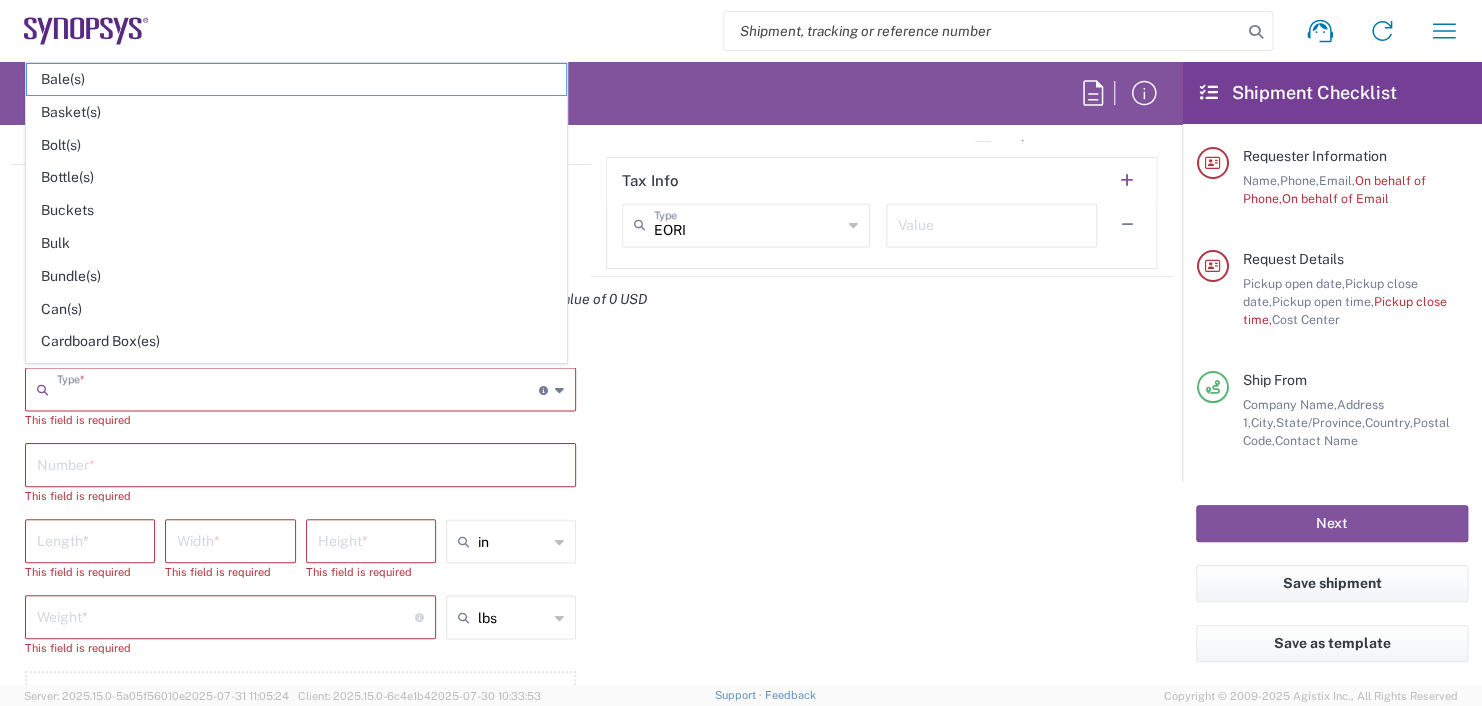 click at bounding box center [298, 387] 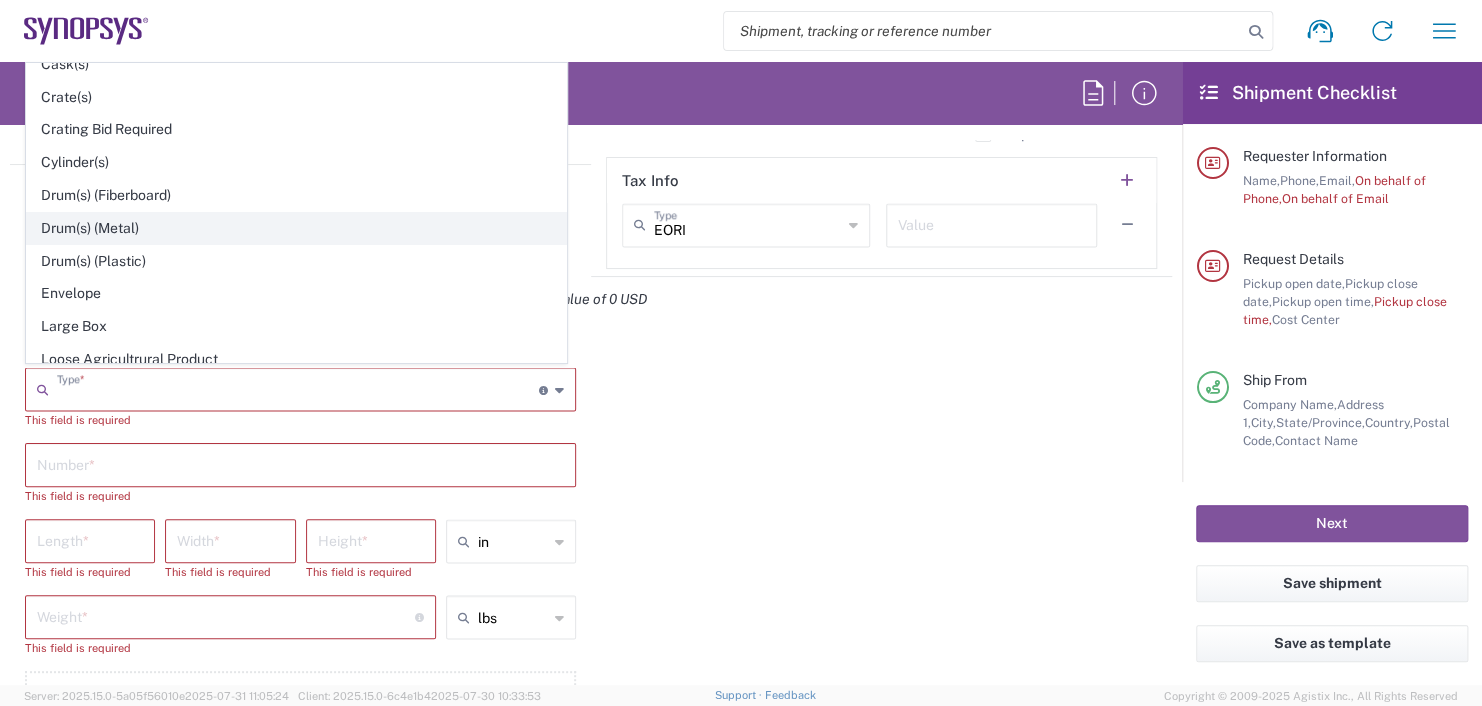scroll, scrollTop: 500, scrollLeft: 0, axis: vertical 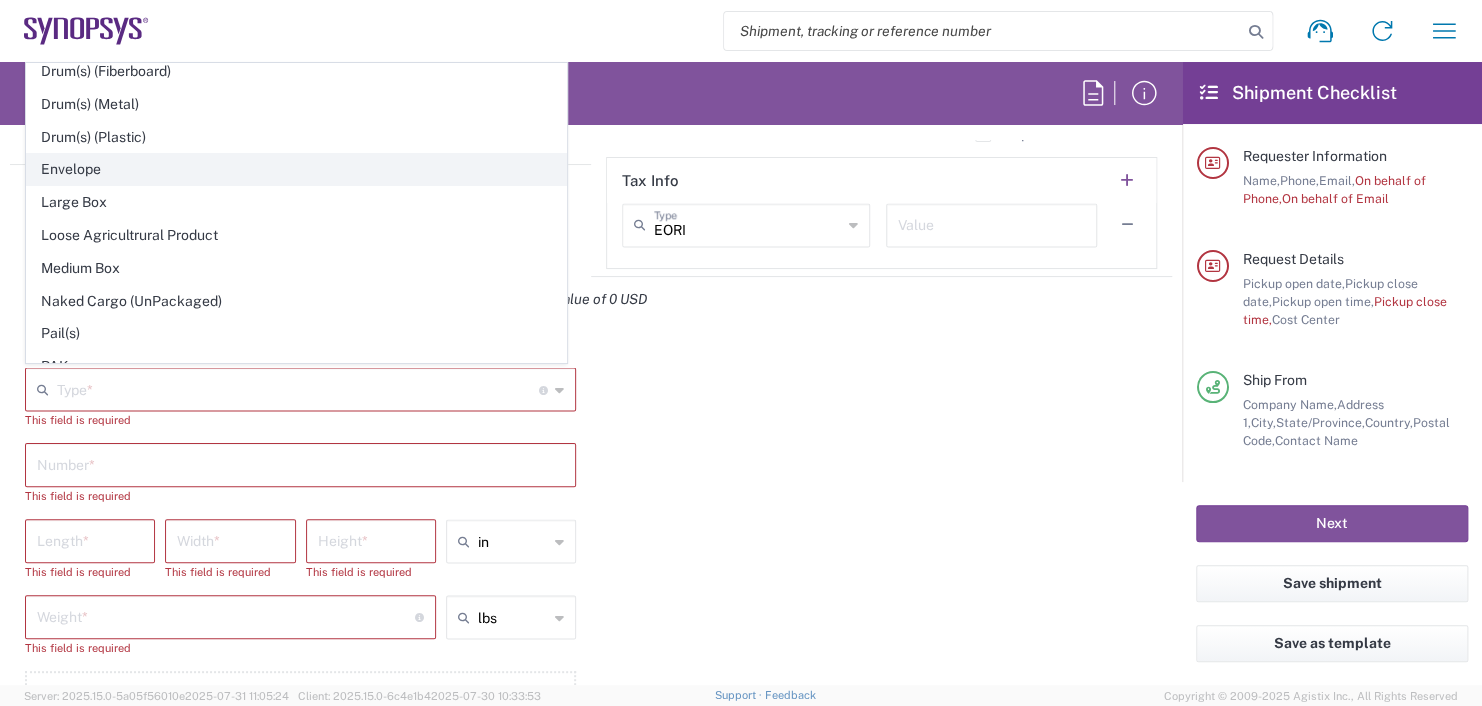 click on "Envelope" 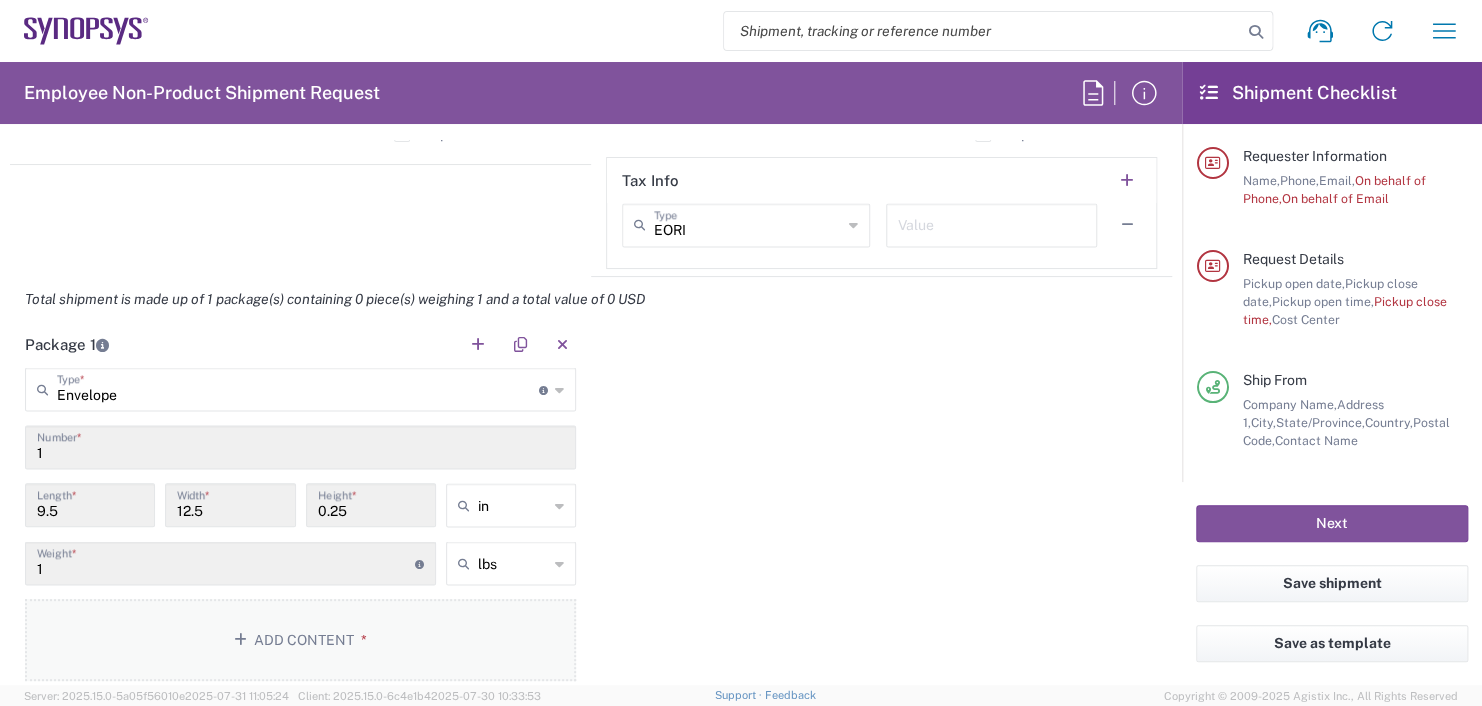click on "Add Content *" 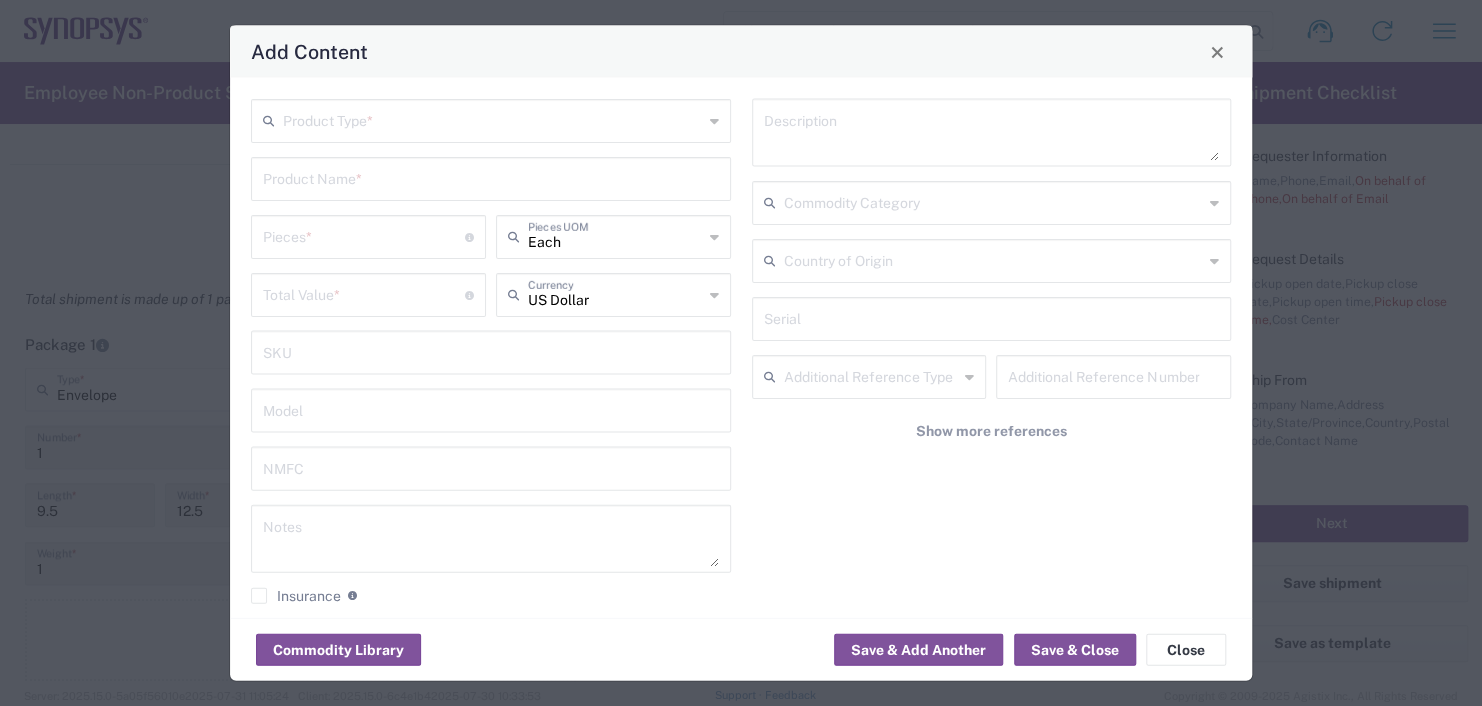 click at bounding box center (493, 119) 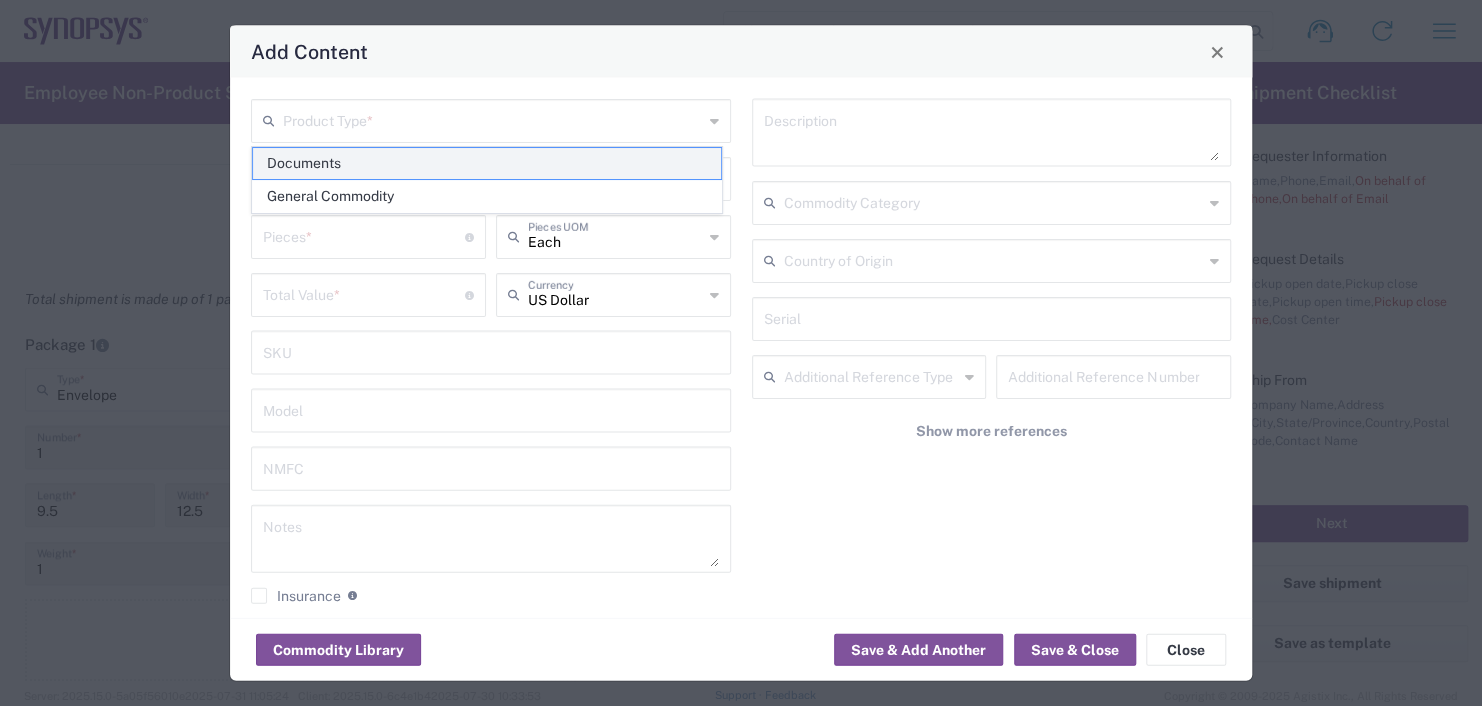 click on "Documents" 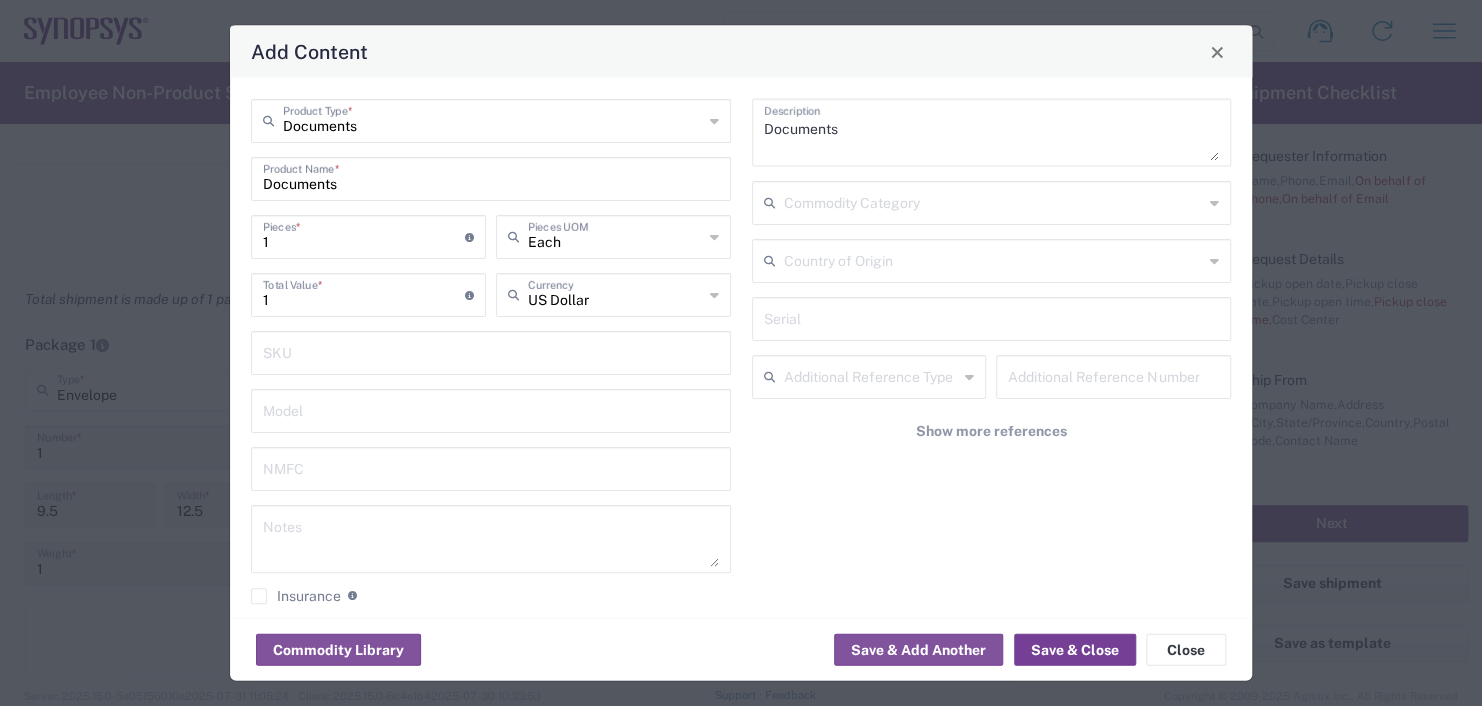 click on "Save & Close" 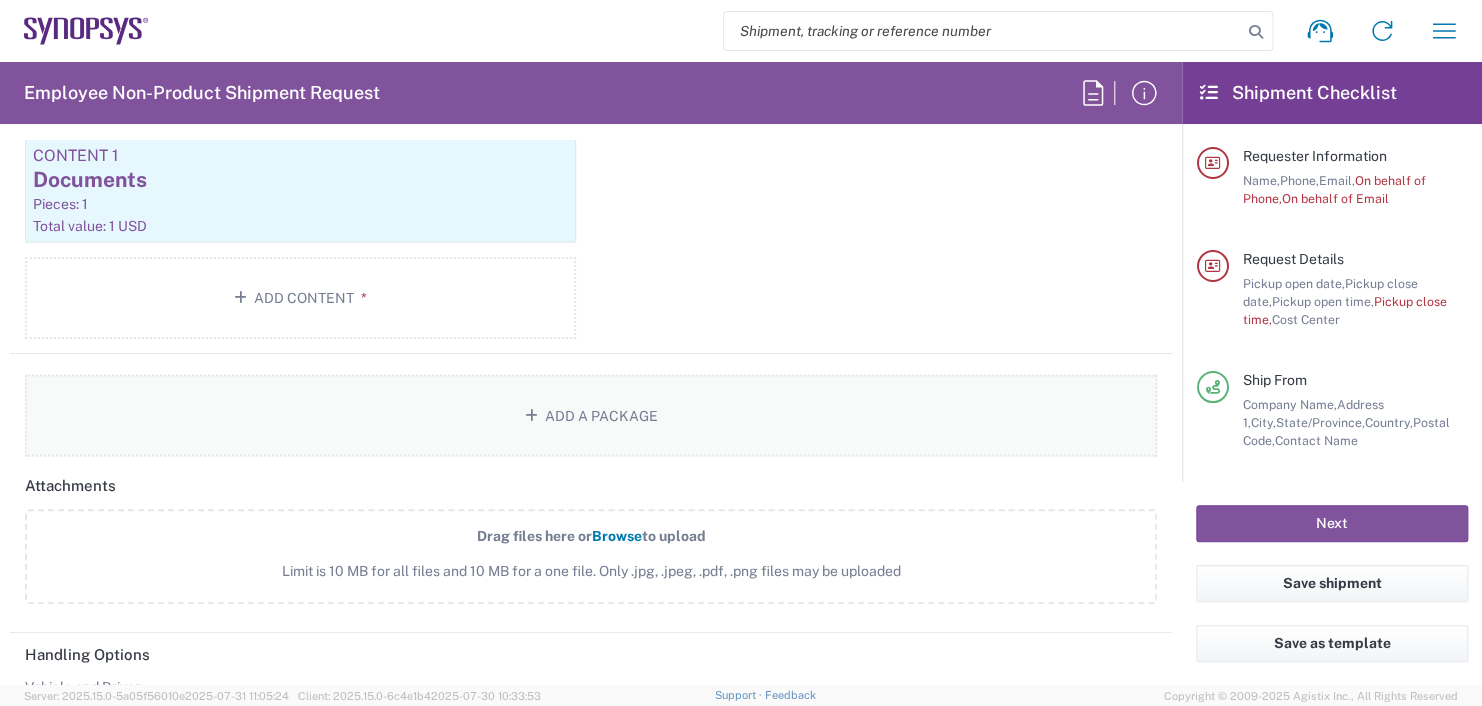 scroll, scrollTop: 2100, scrollLeft: 0, axis: vertical 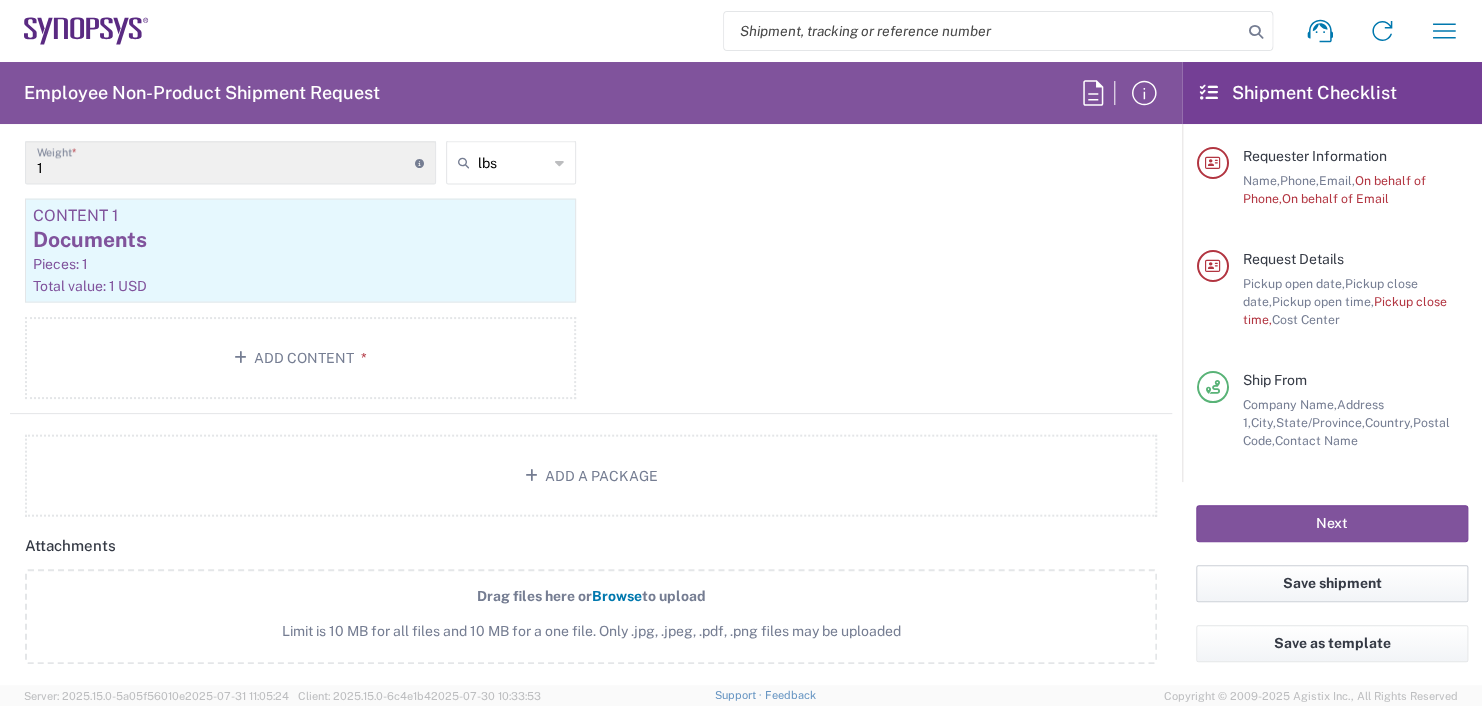 click on "Save shipment" 